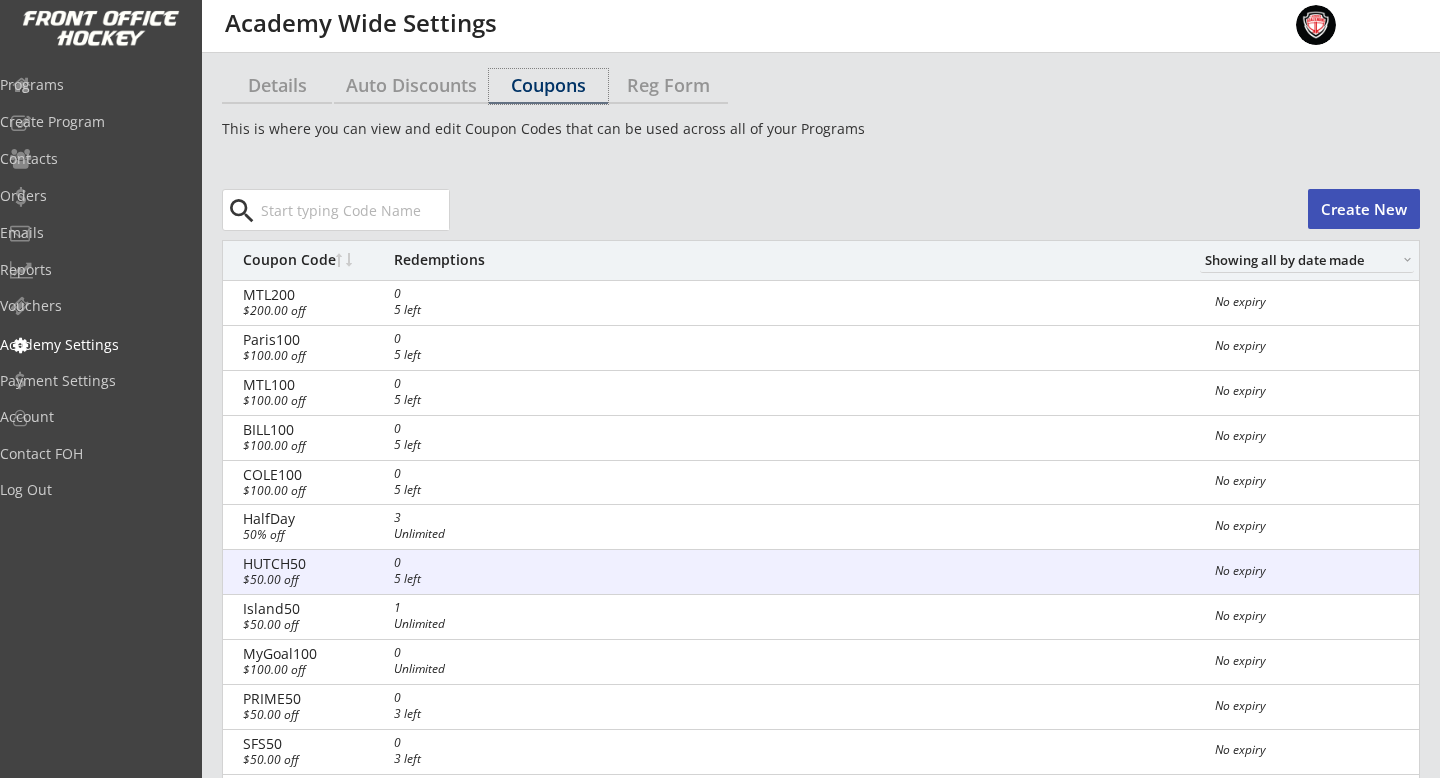 scroll, scrollTop: 126, scrollLeft: 0, axis: vertical 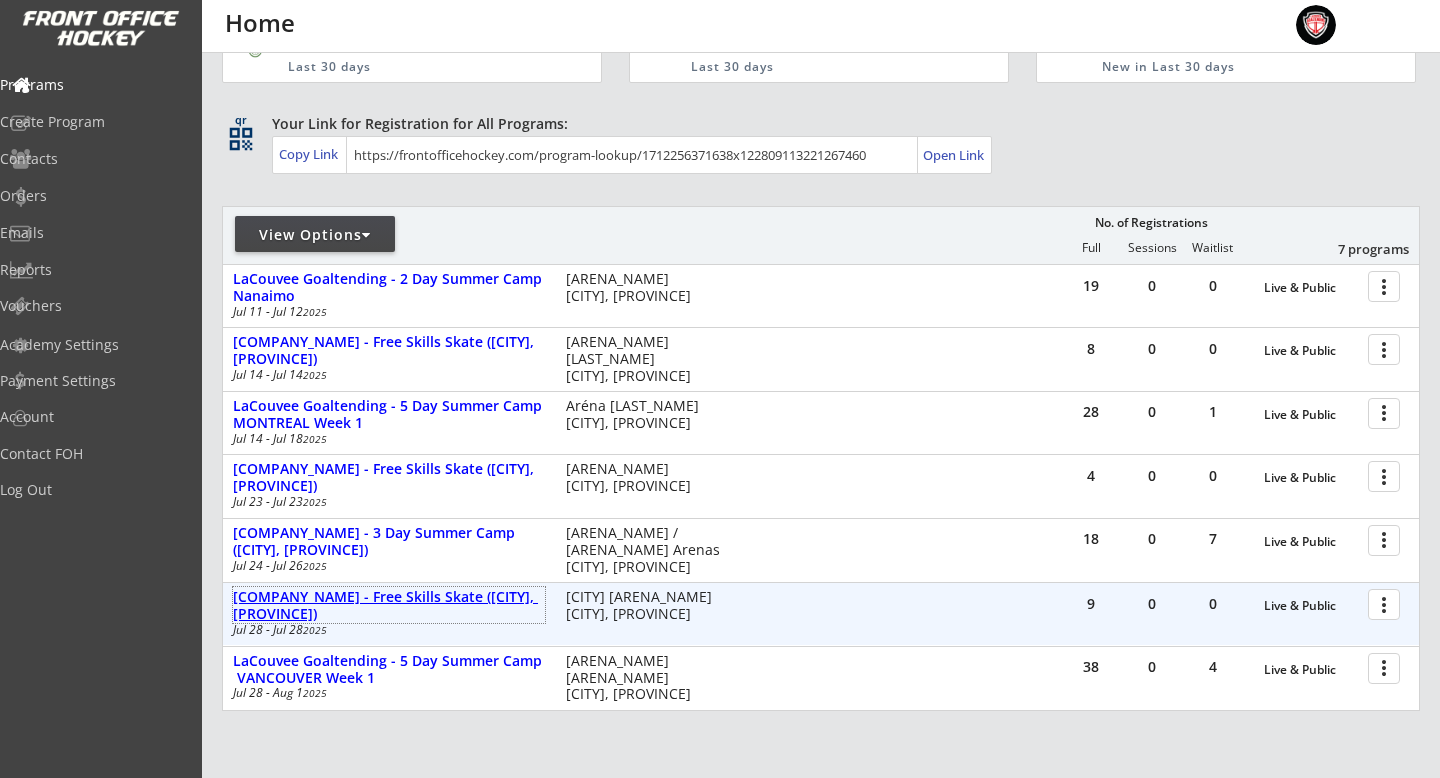 click on "[BRAND] - Free Skills Skate ([CITY], [STATE])" at bounding box center [389, 606] 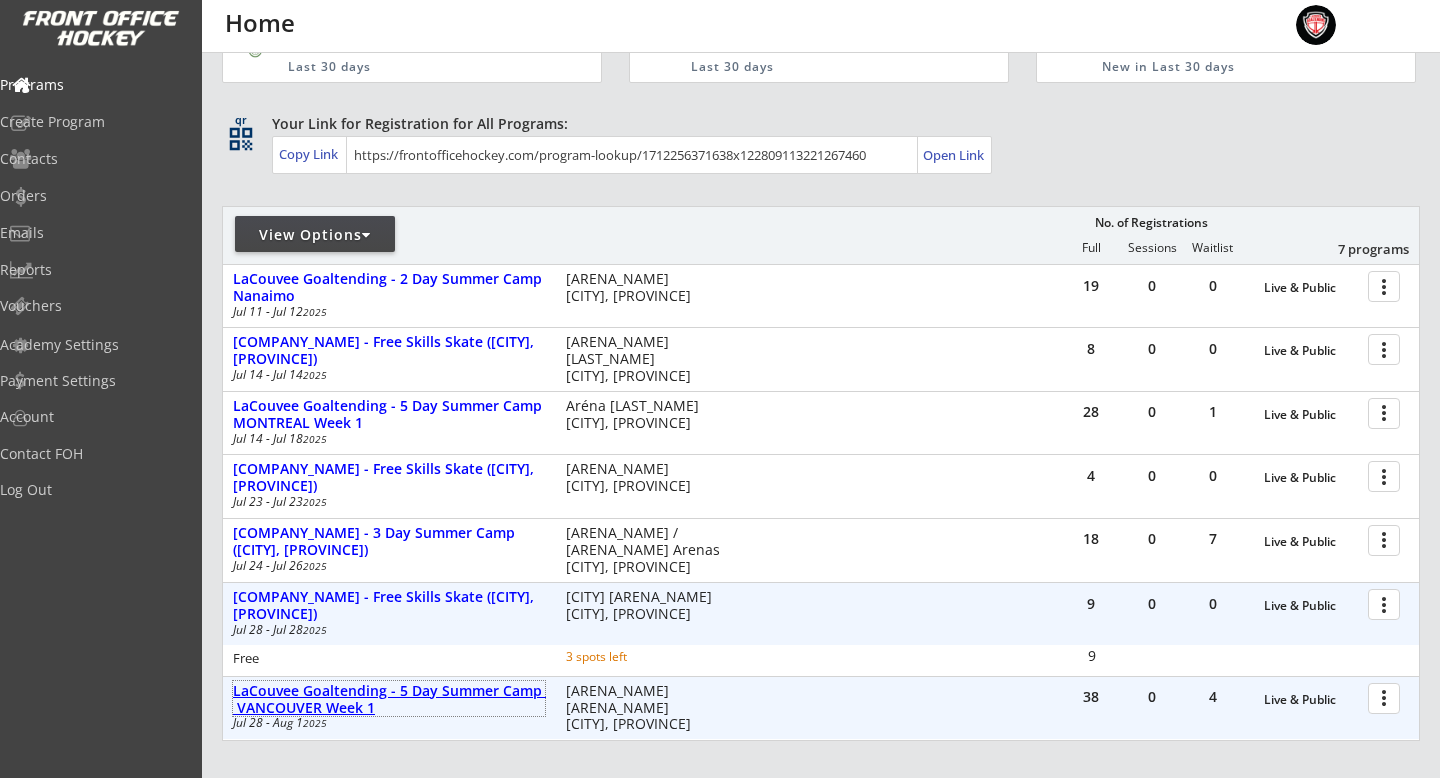 click on "LaCouvee Goaltending - 5 Day Summer Camp  VANCOUVER Week 1" at bounding box center [389, 700] 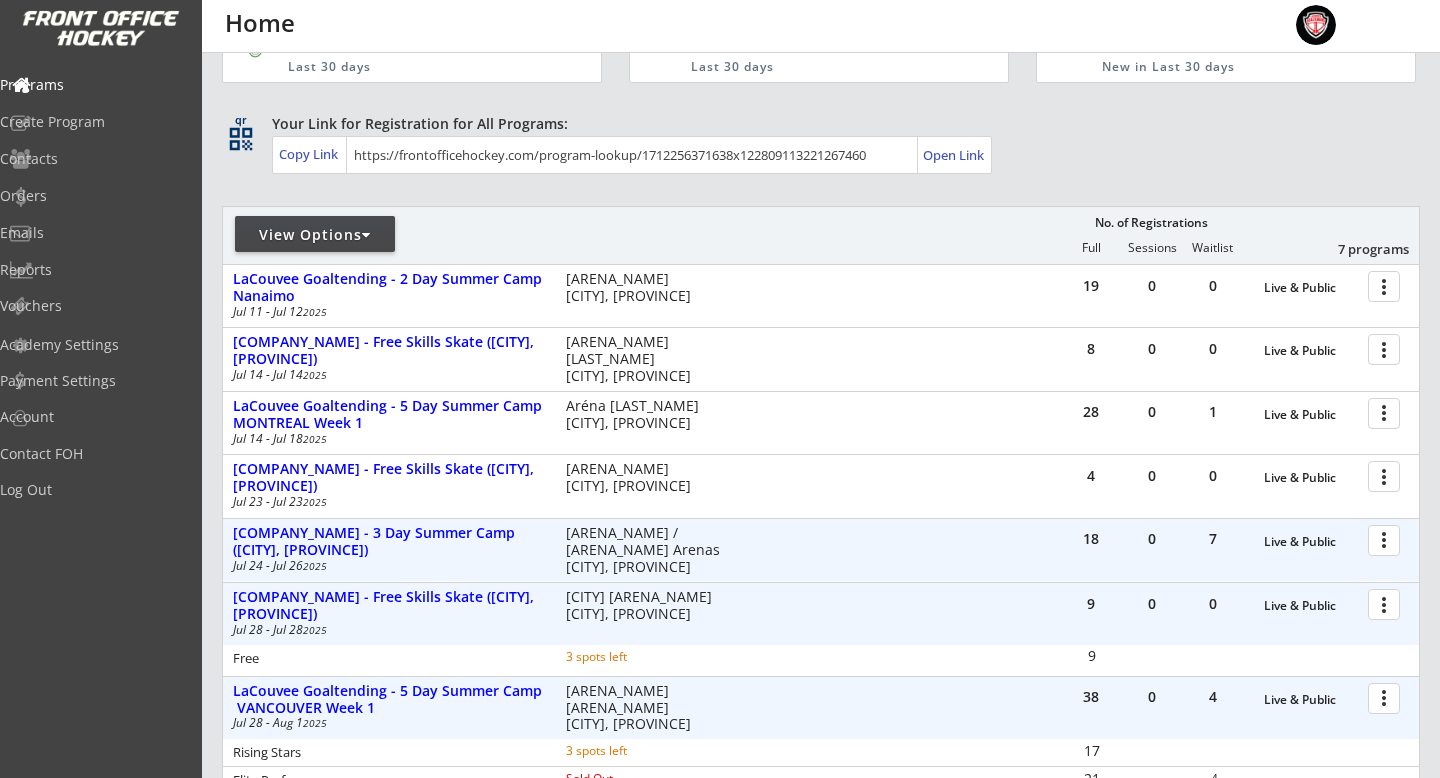 scroll, scrollTop: 229, scrollLeft: 0, axis: vertical 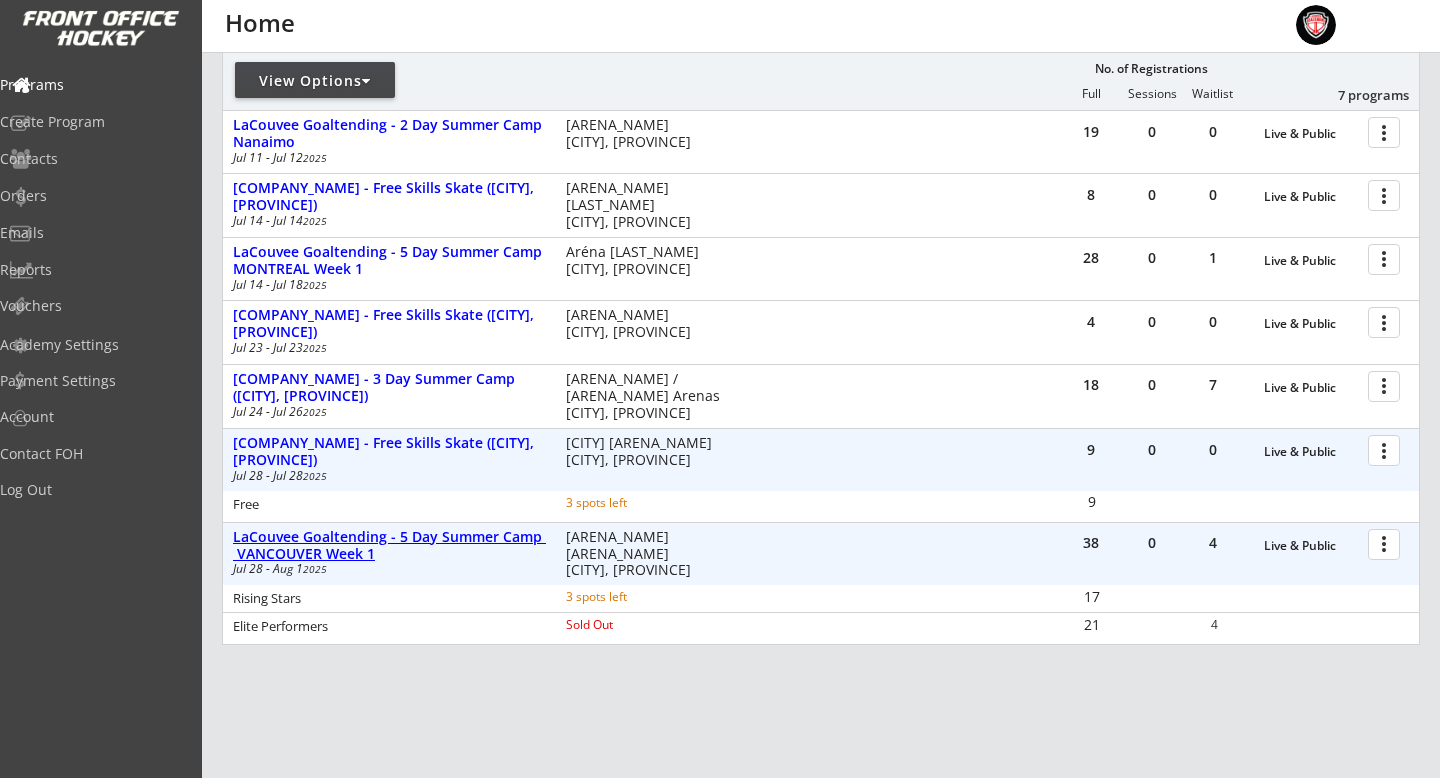 click on "LaCouvee Goaltending - 5 Day Summer Camp  VANCOUVER Week 1" at bounding box center (1311, 546) 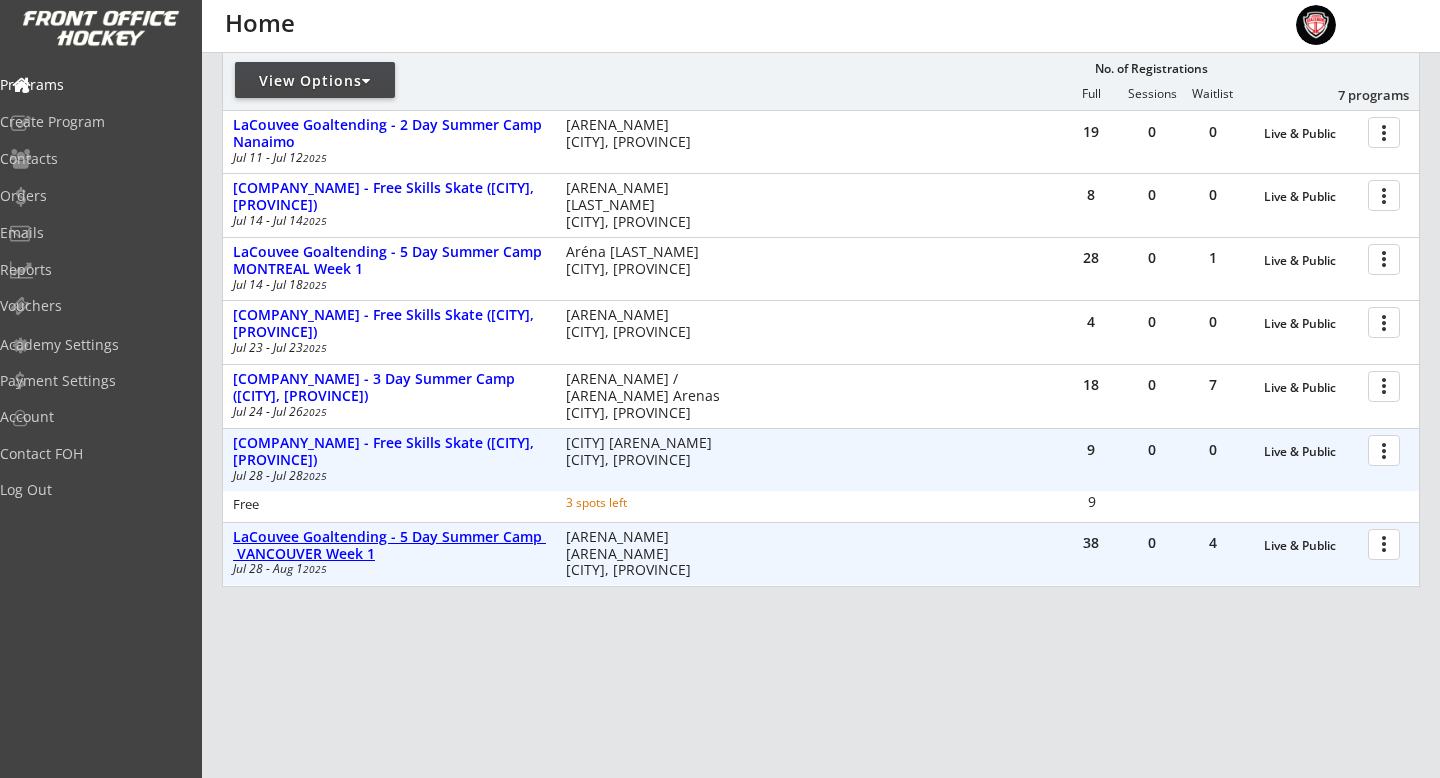 click on "LaCouvee Goaltending - 5 Day Summer Camp  VANCOUVER Week 1" at bounding box center (1311, 546) 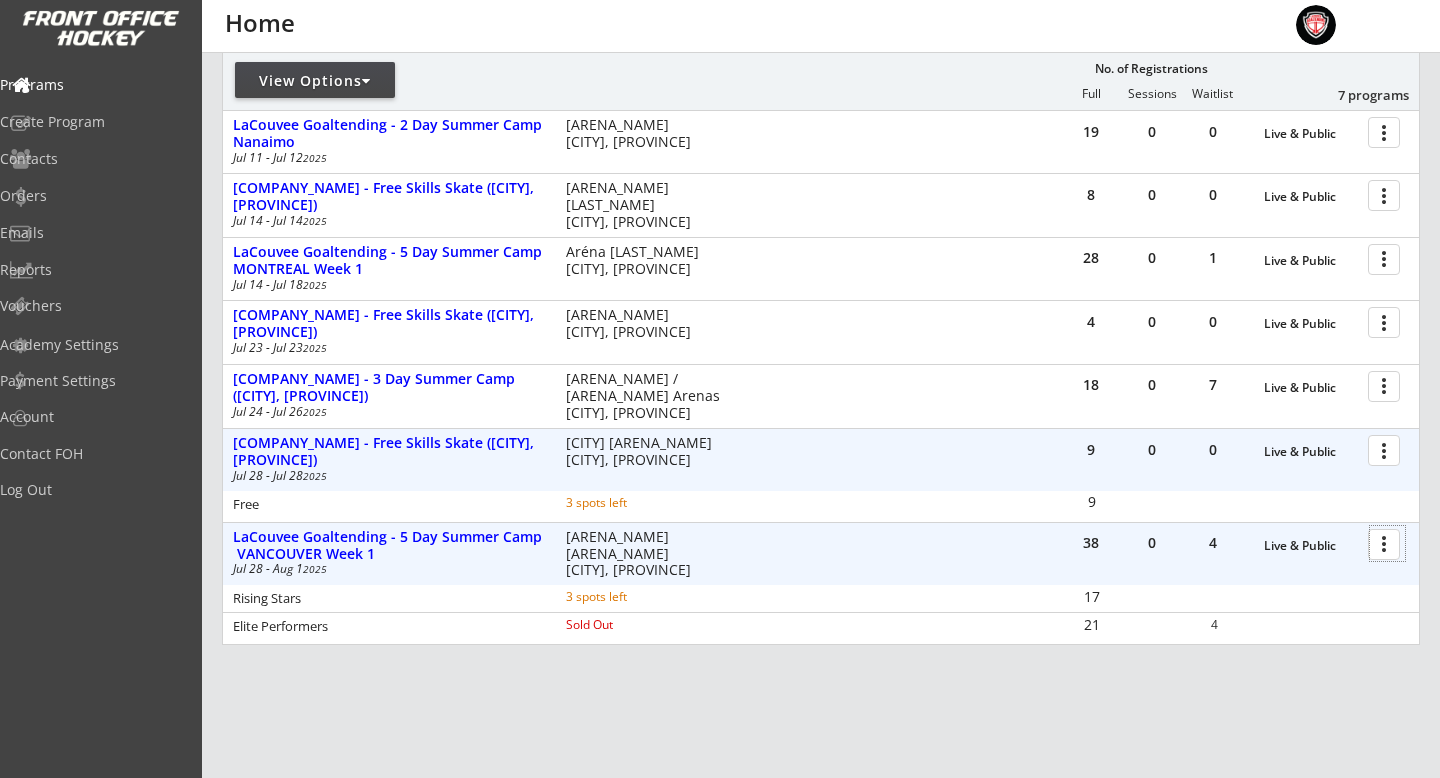 click at bounding box center [1387, 543] 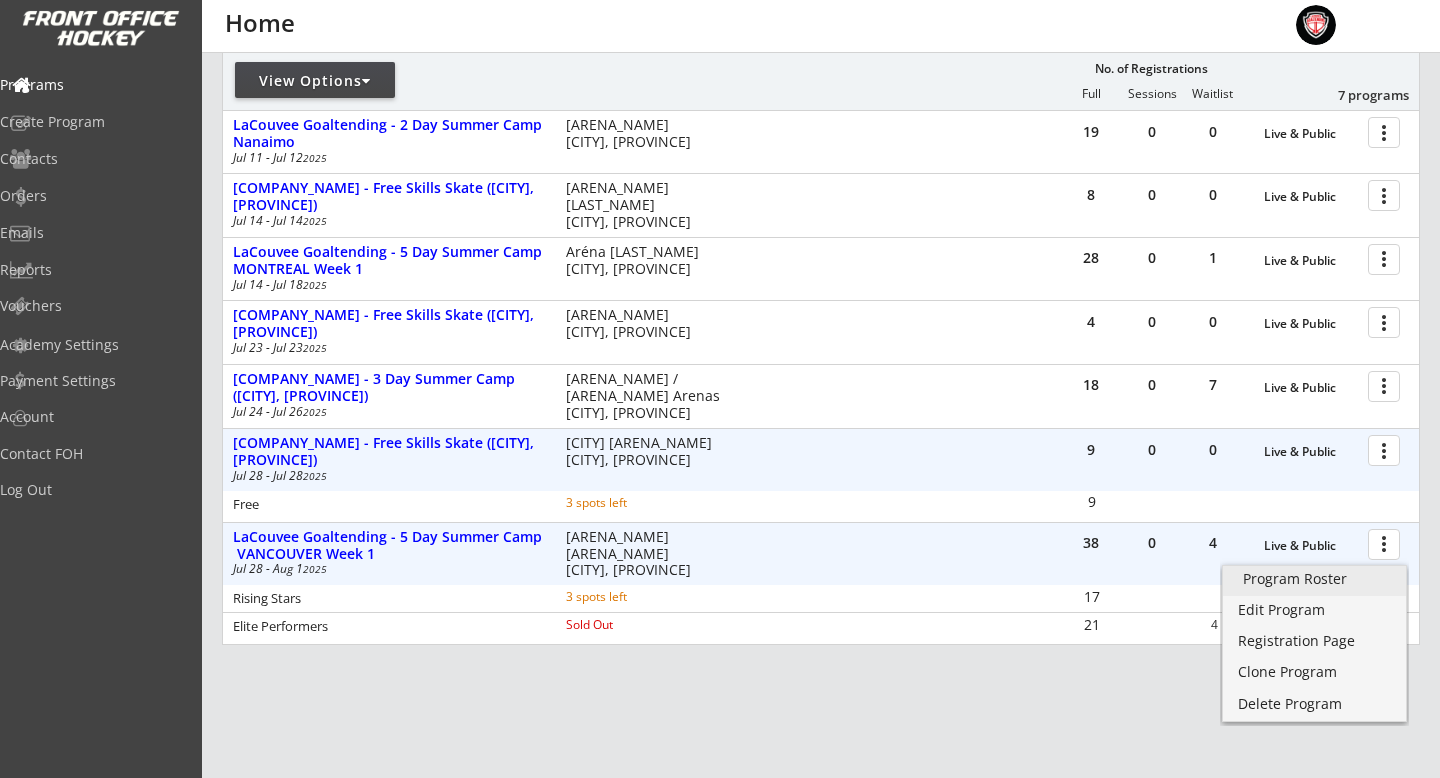 click on "Program Roster" at bounding box center (1314, 579) 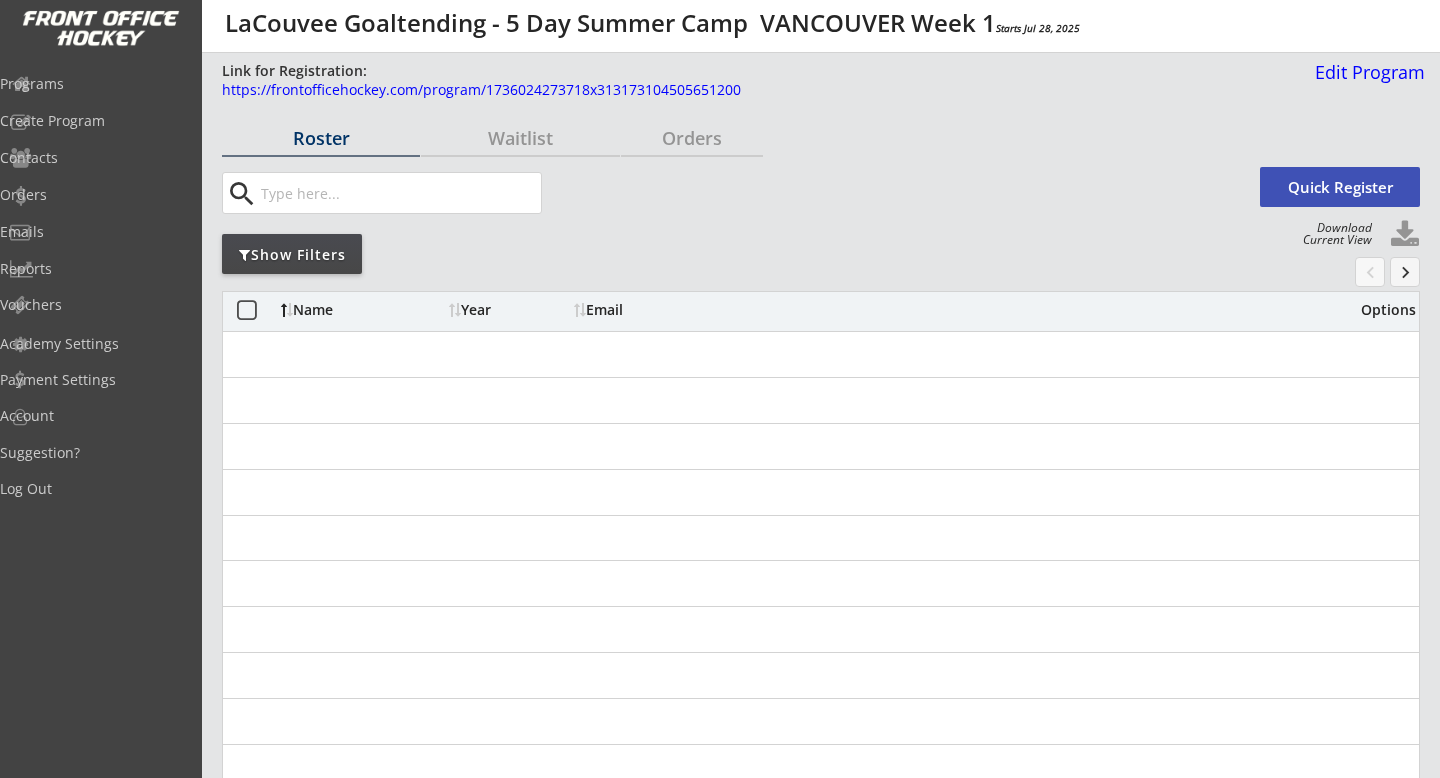 scroll, scrollTop: 0, scrollLeft: 0, axis: both 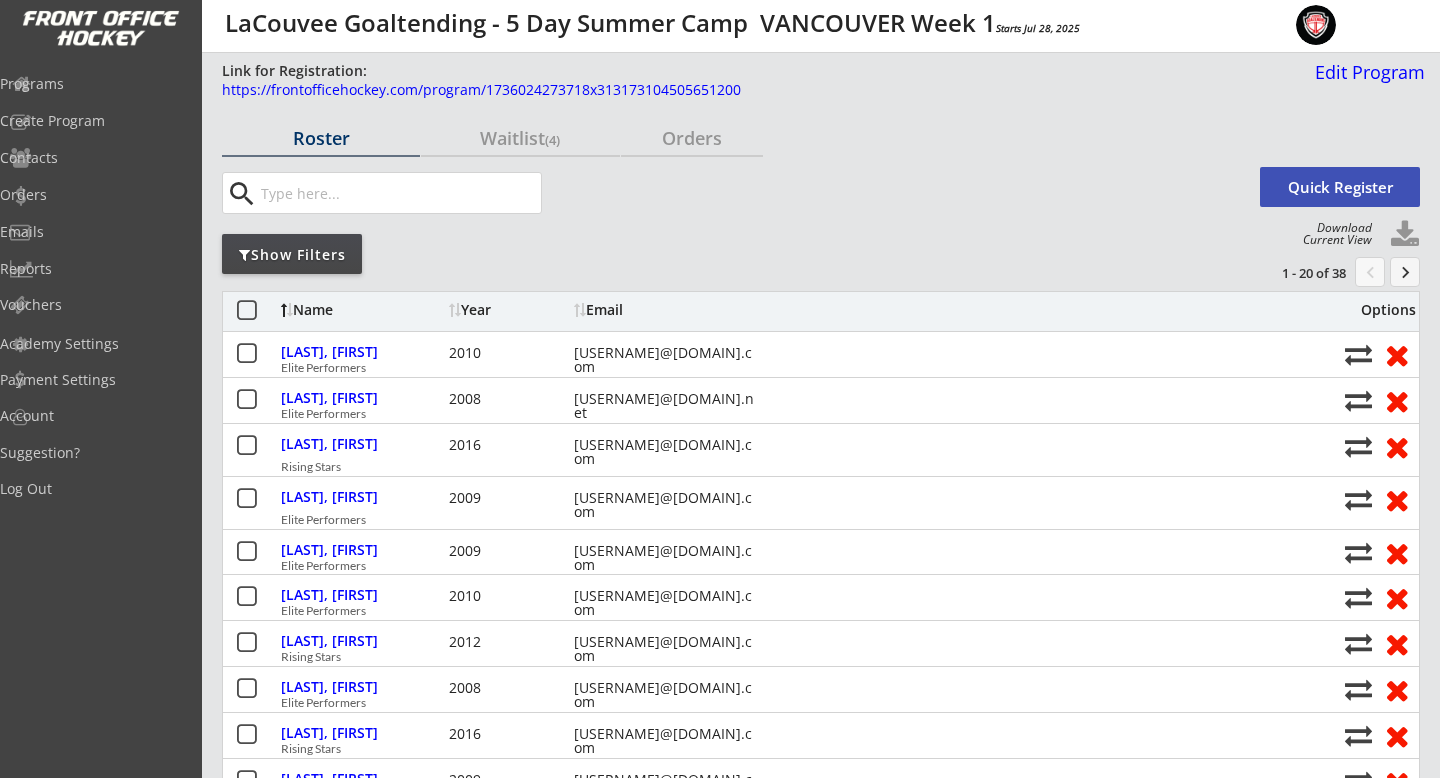 click on "Show Filters" at bounding box center (321, 138) 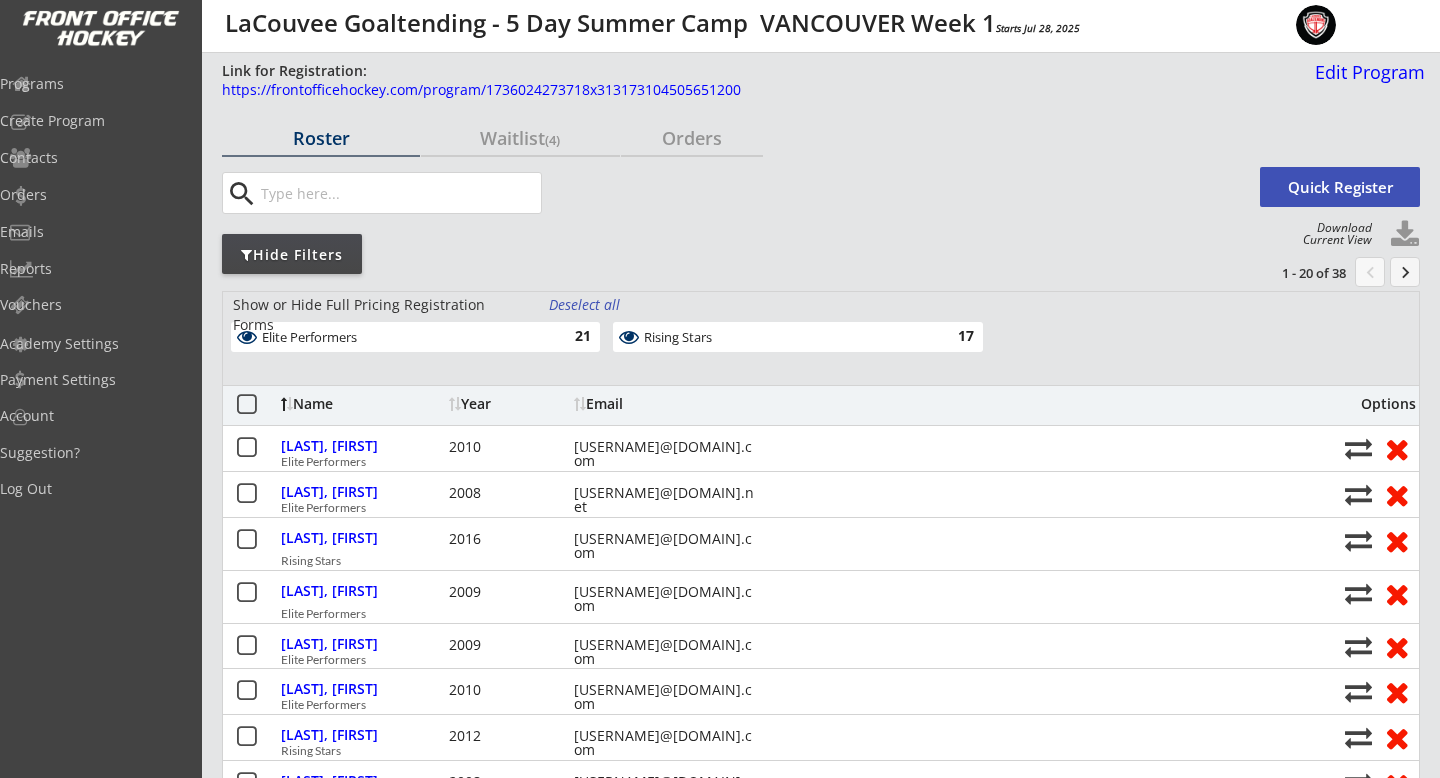 click on "Elite Performers" at bounding box center [404, 338] 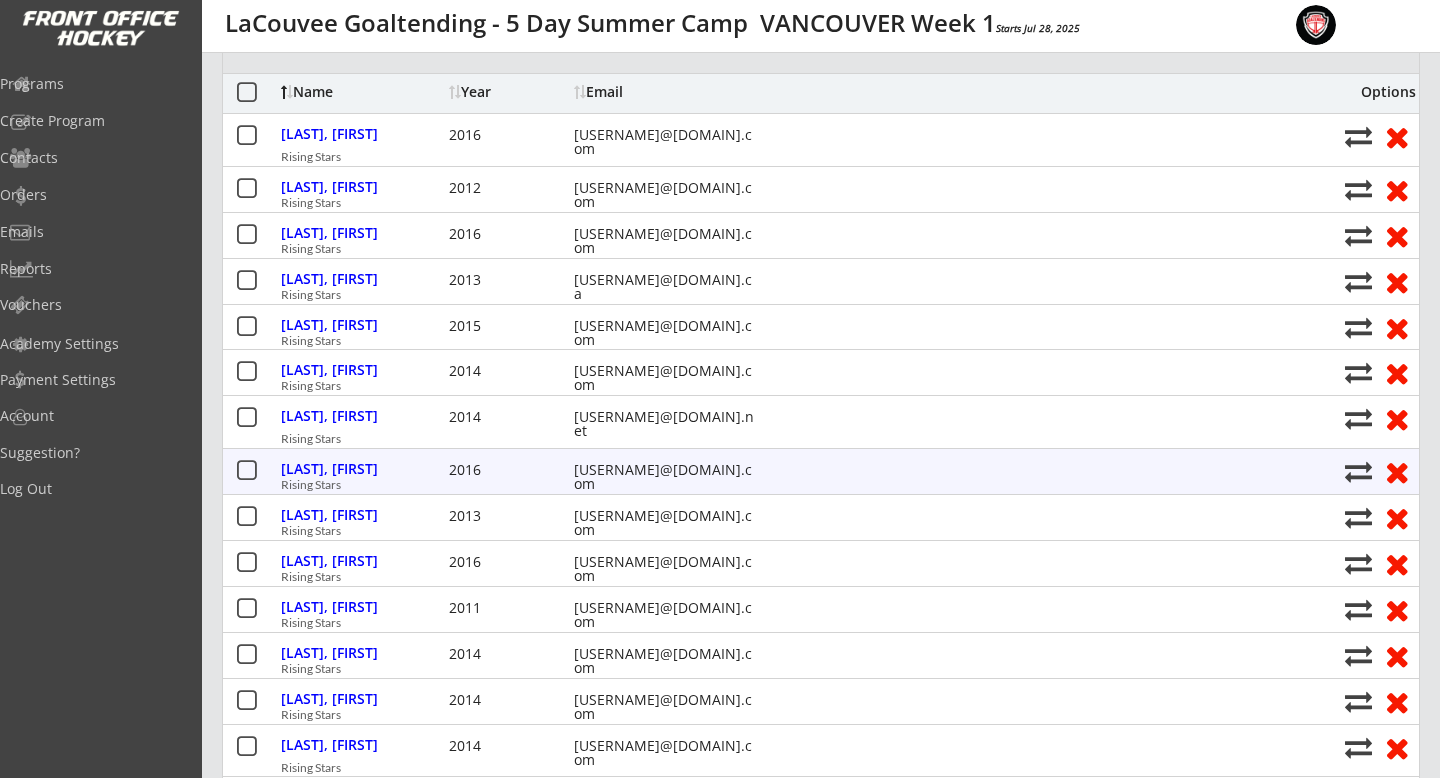 scroll, scrollTop: 297, scrollLeft: 0, axis: vertical 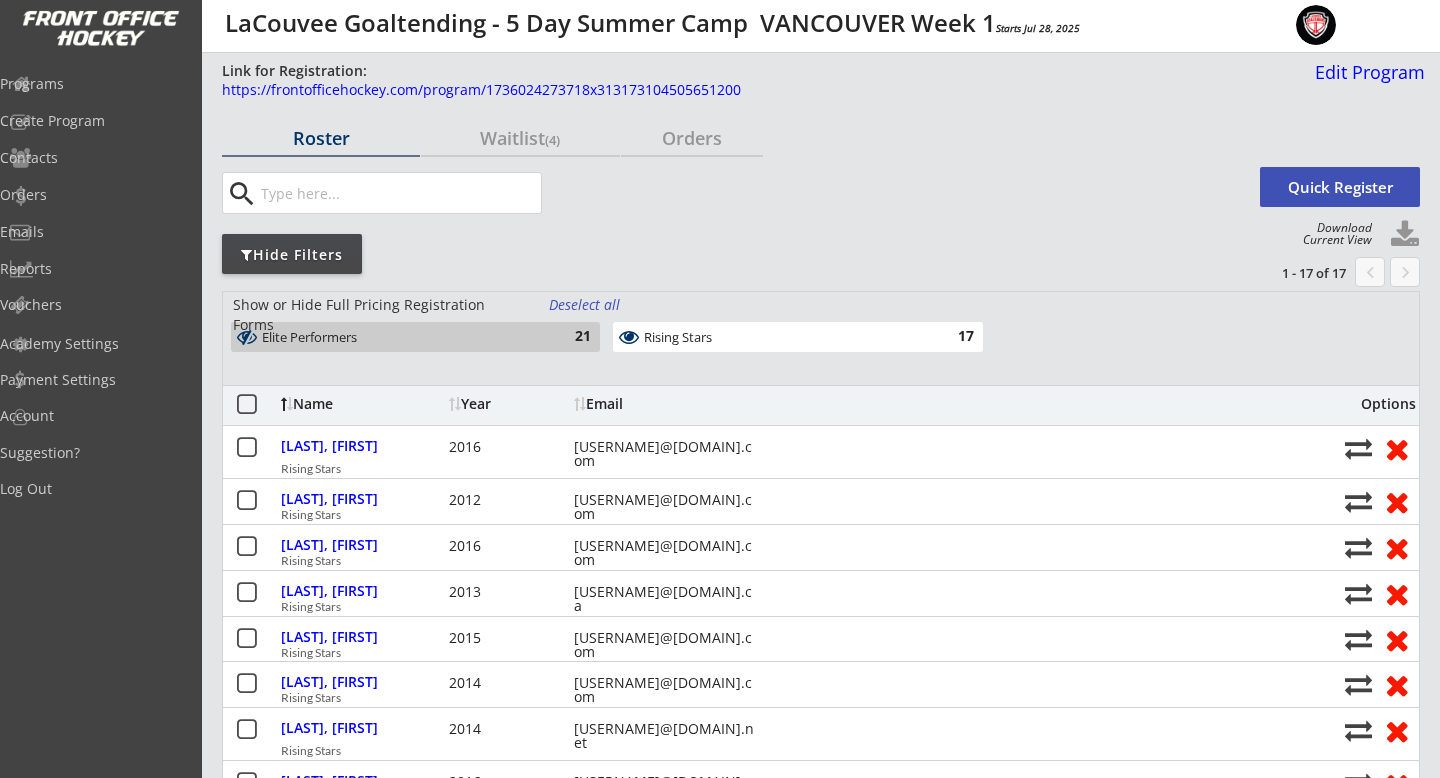 click on "Link for Registration: https://frontofficehockey.com/program/1736024273718x313173104505651200 Edit Program" at bounding box center [823, 88] 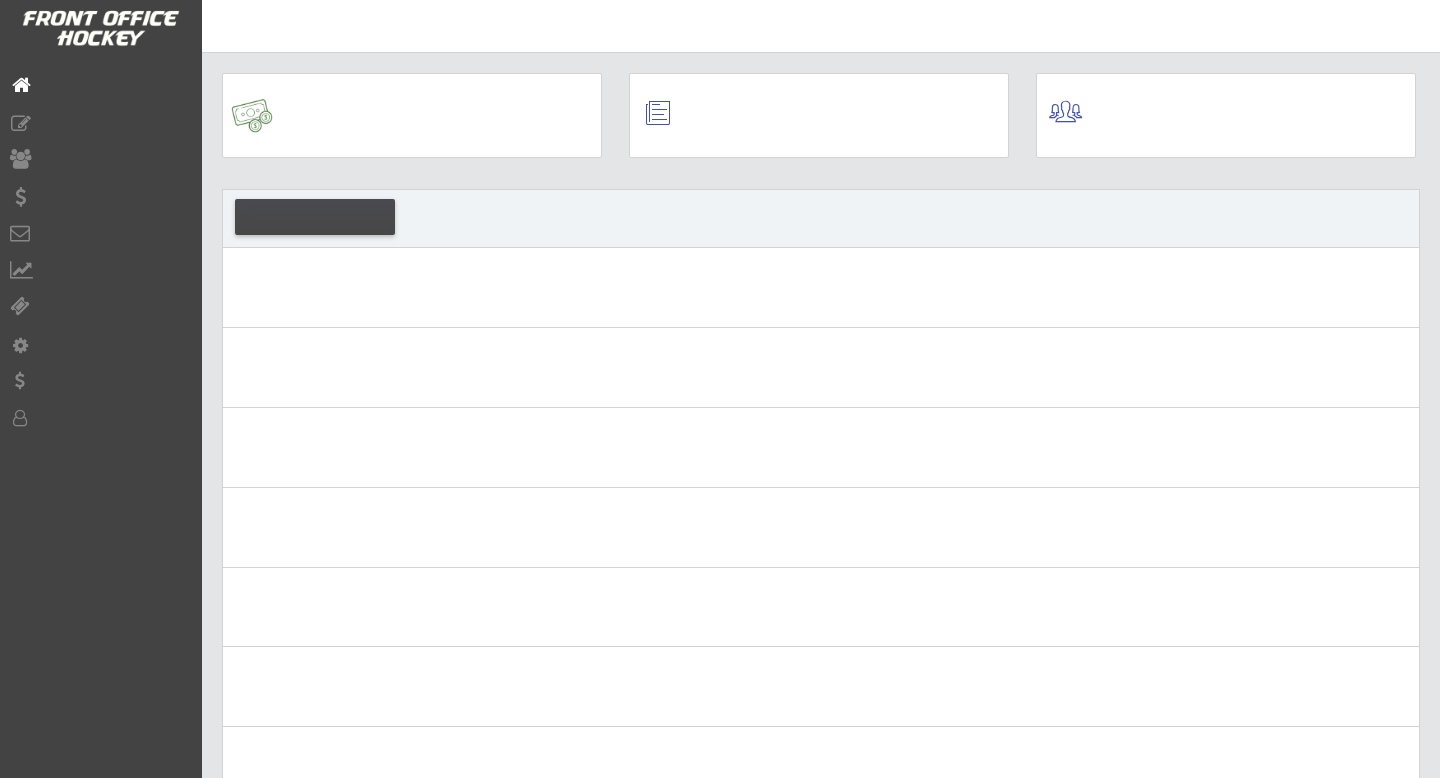 scroll, scrollTop: 0, scrollLeft: 0, axis: both 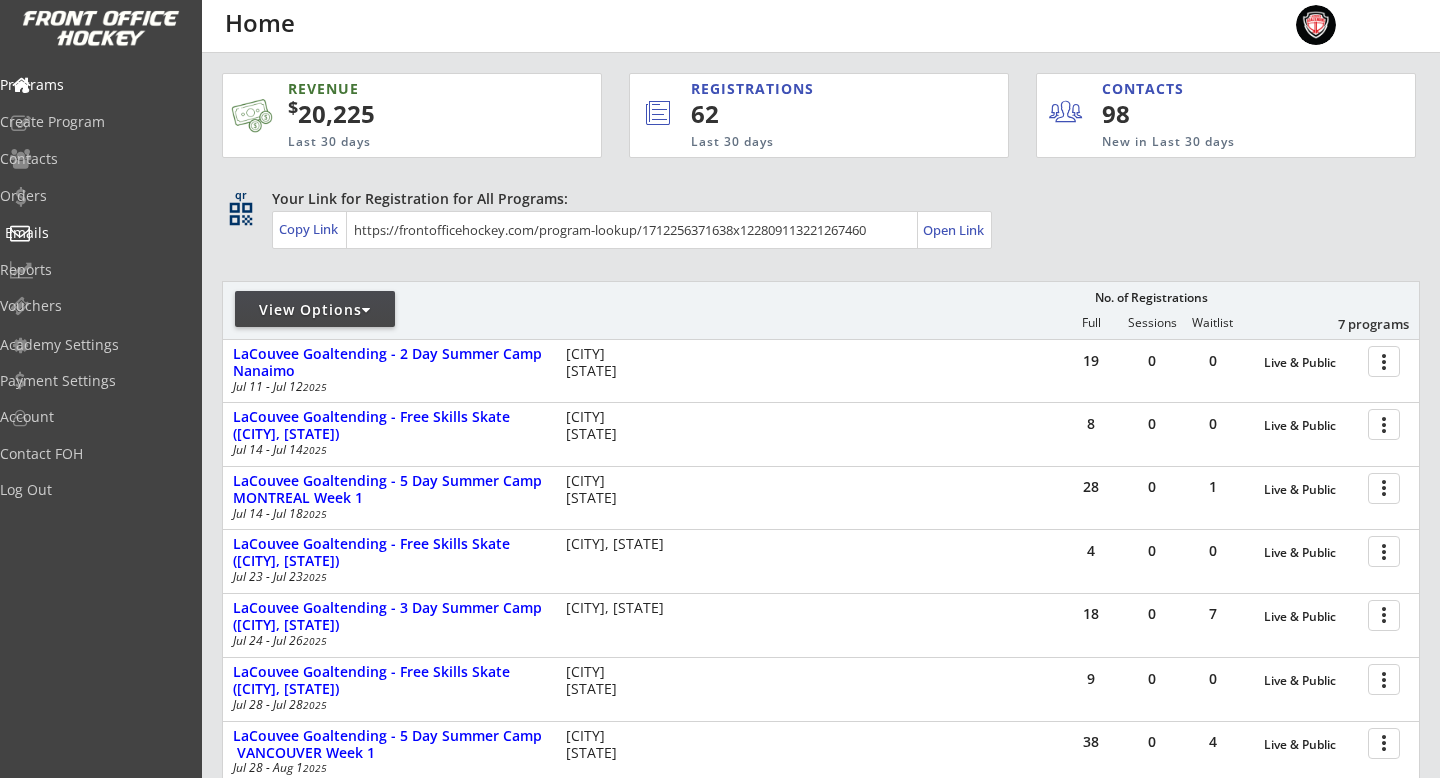 click on "Emails" at bounding box center (95, 86) 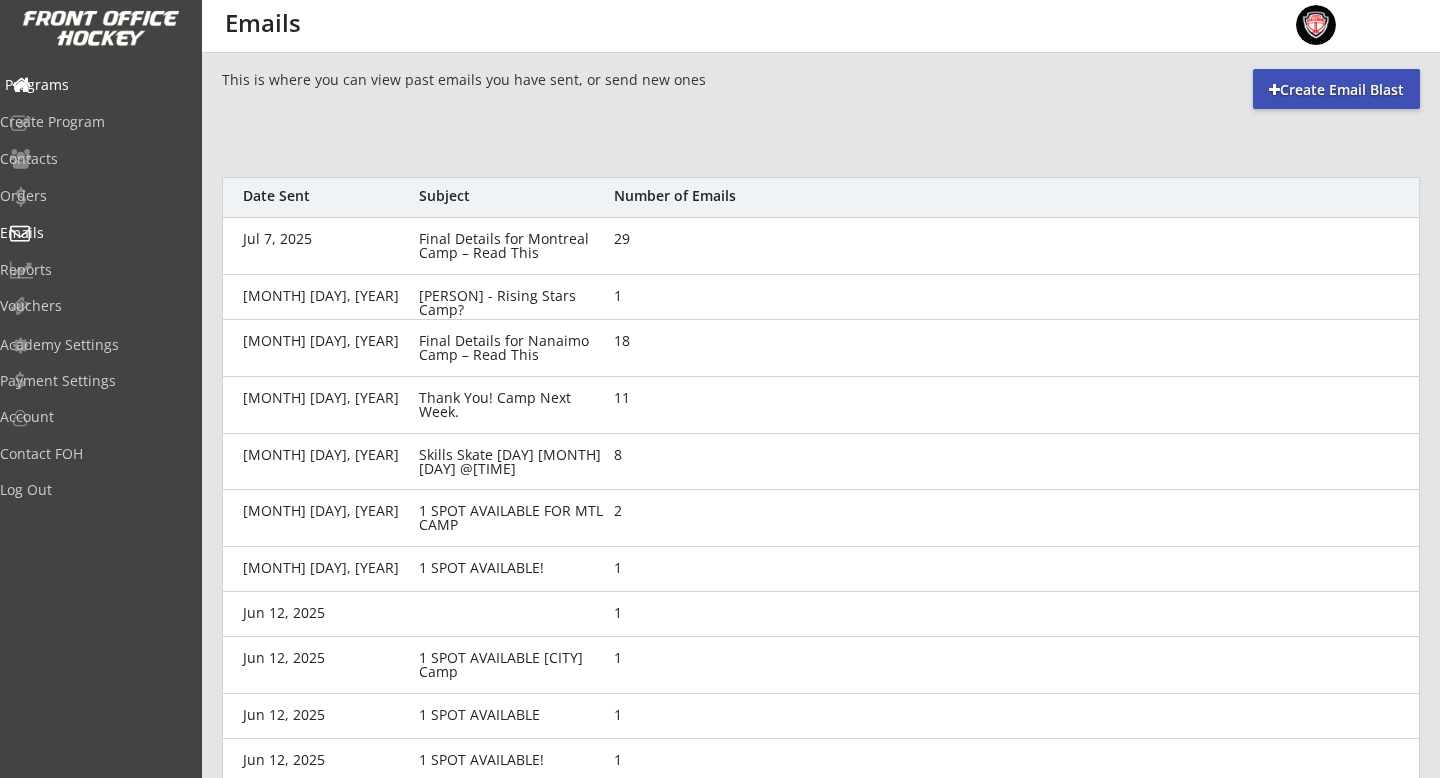 click on "Programs" at bounding box center (95, 85) 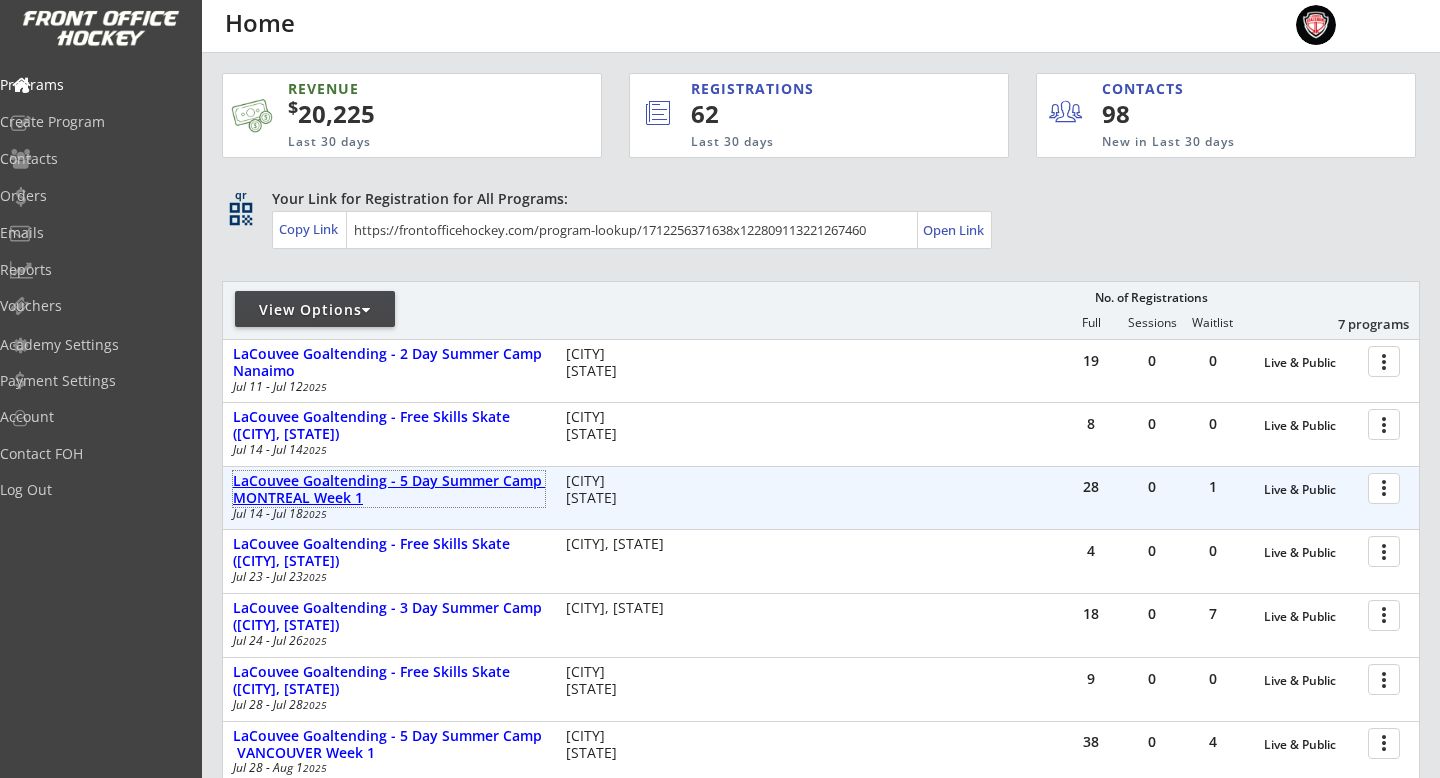 click on "LaCouvee Goaltending - 5 Day Summer Camp MONTREAL Week 1" at bounding box center [389, 490] 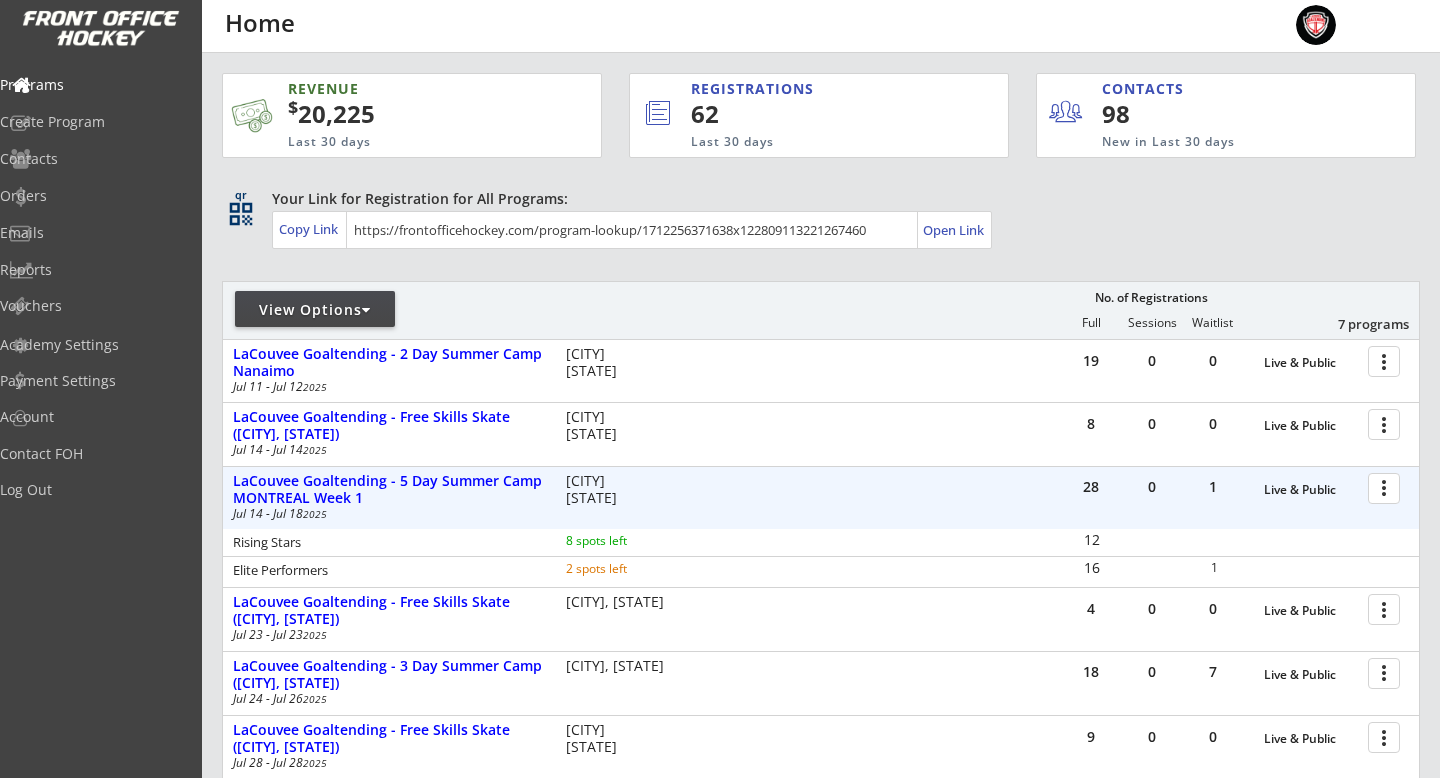 click at bounding box center (1387, 487) 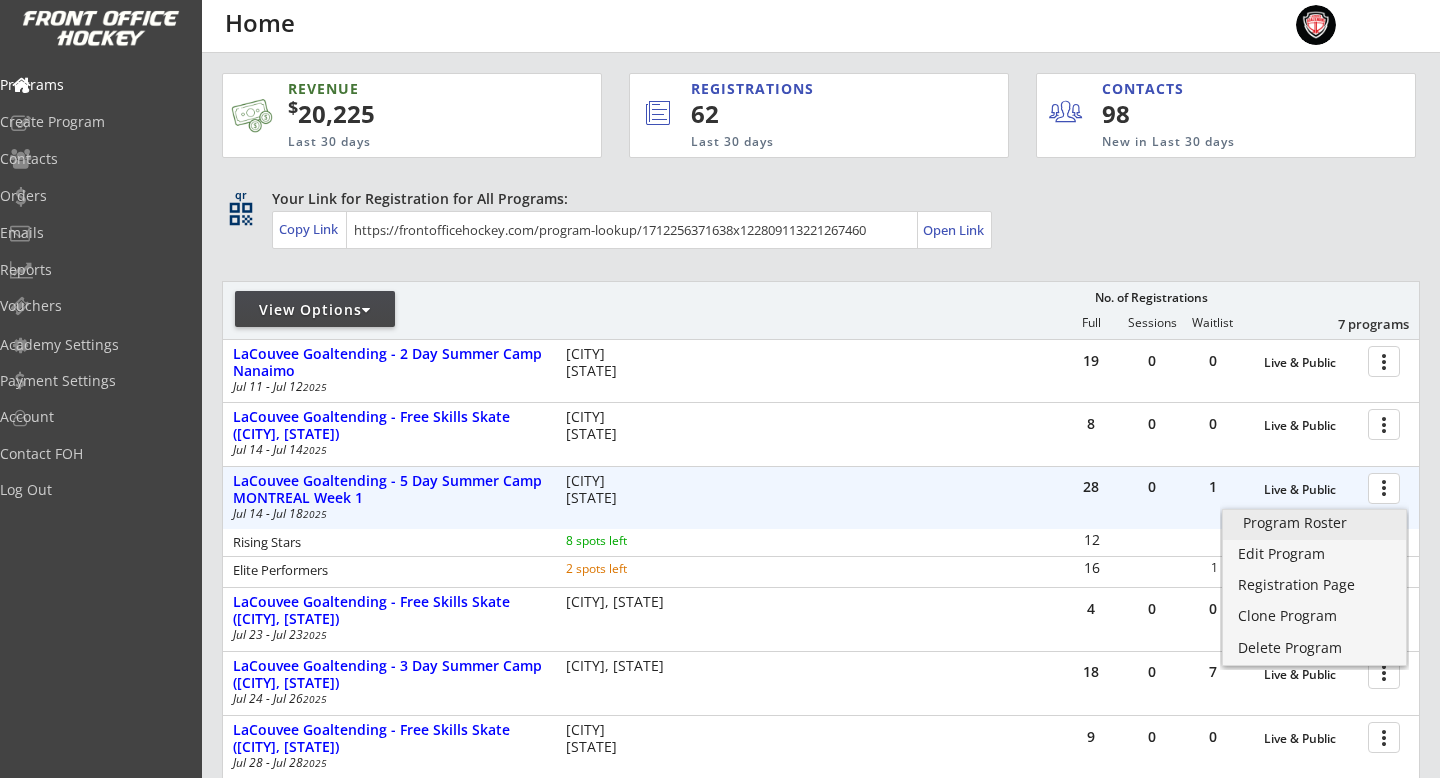 click on "Program Roster" at bounding box center (1314, 525) 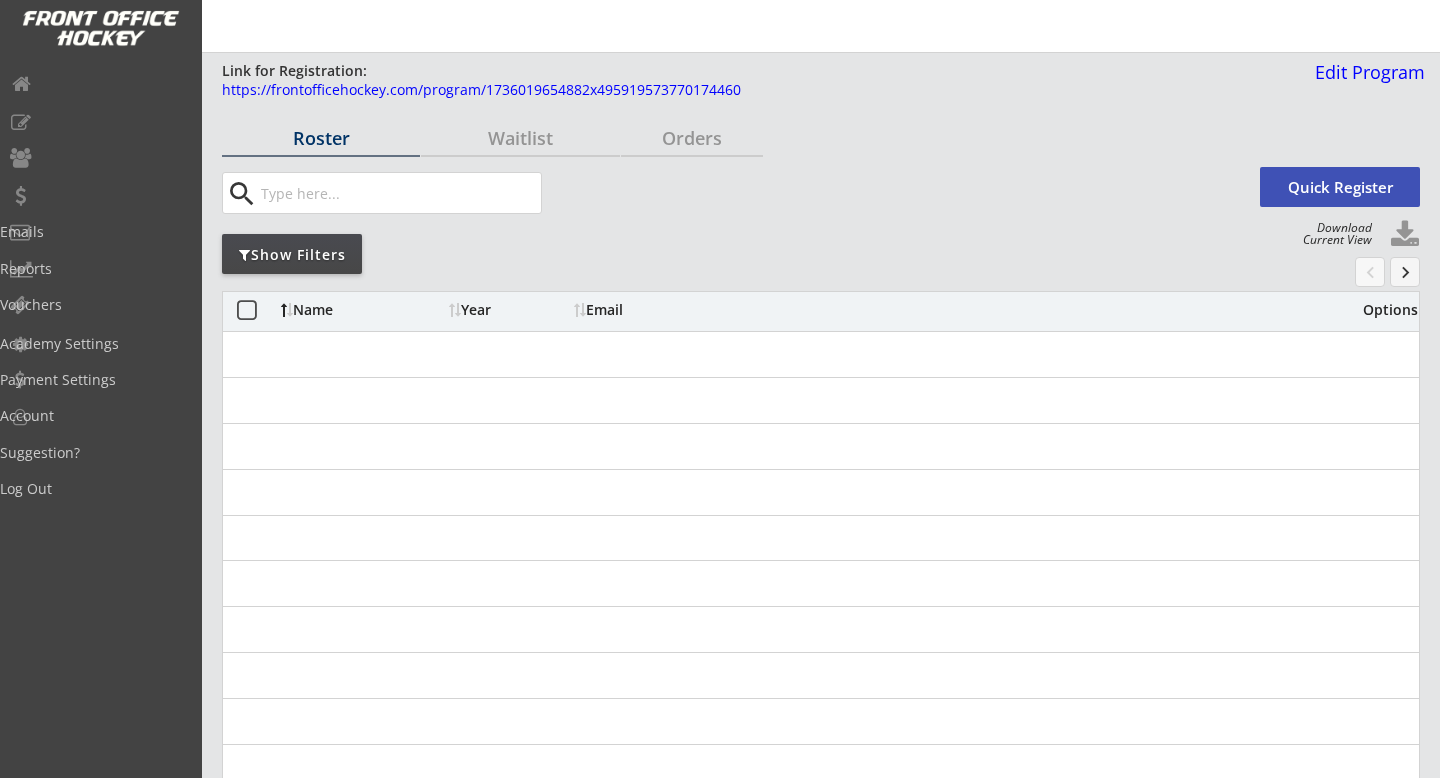 scroll, scrollTop: 0, scrollLeft: 0, axis: both 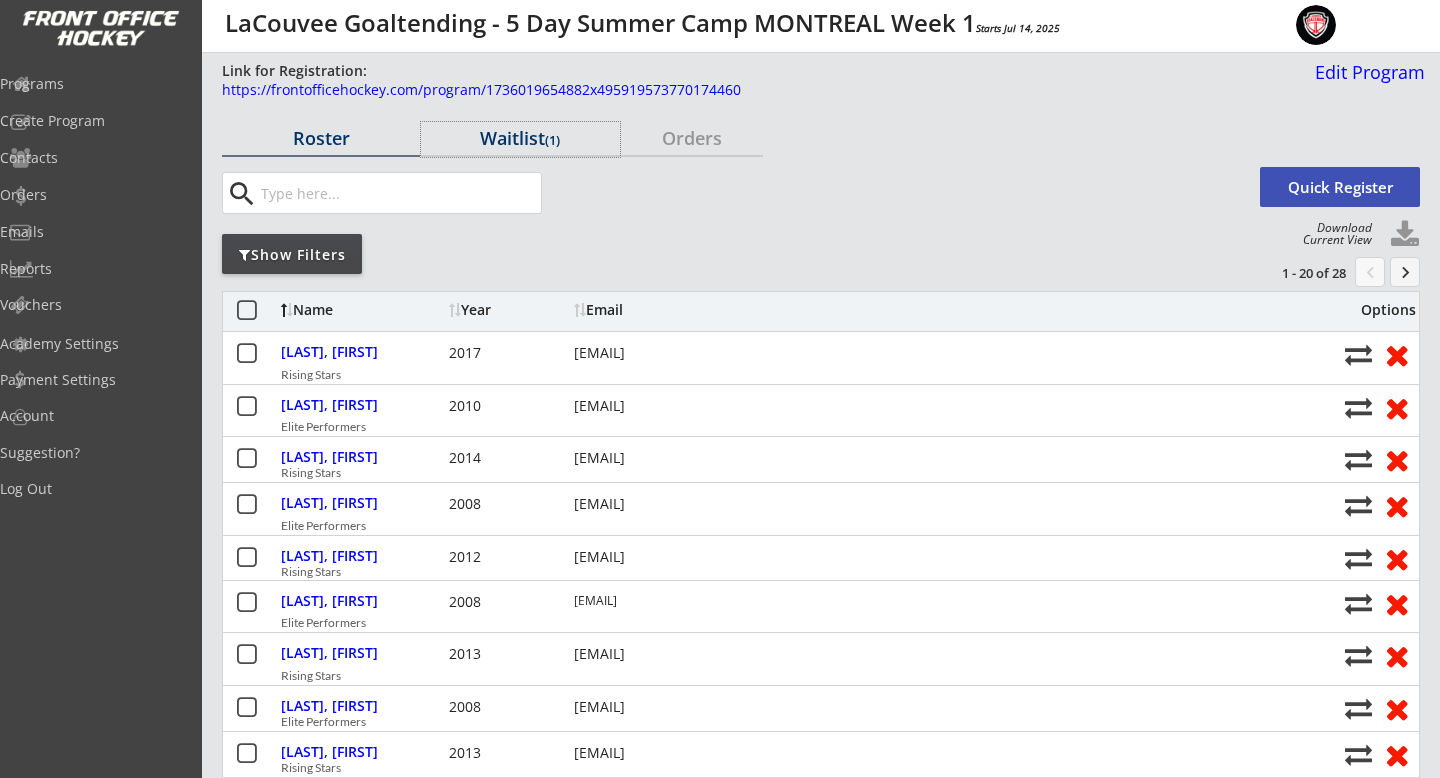 click on "Waitlist   (1)" at bounding box center [520, 138] 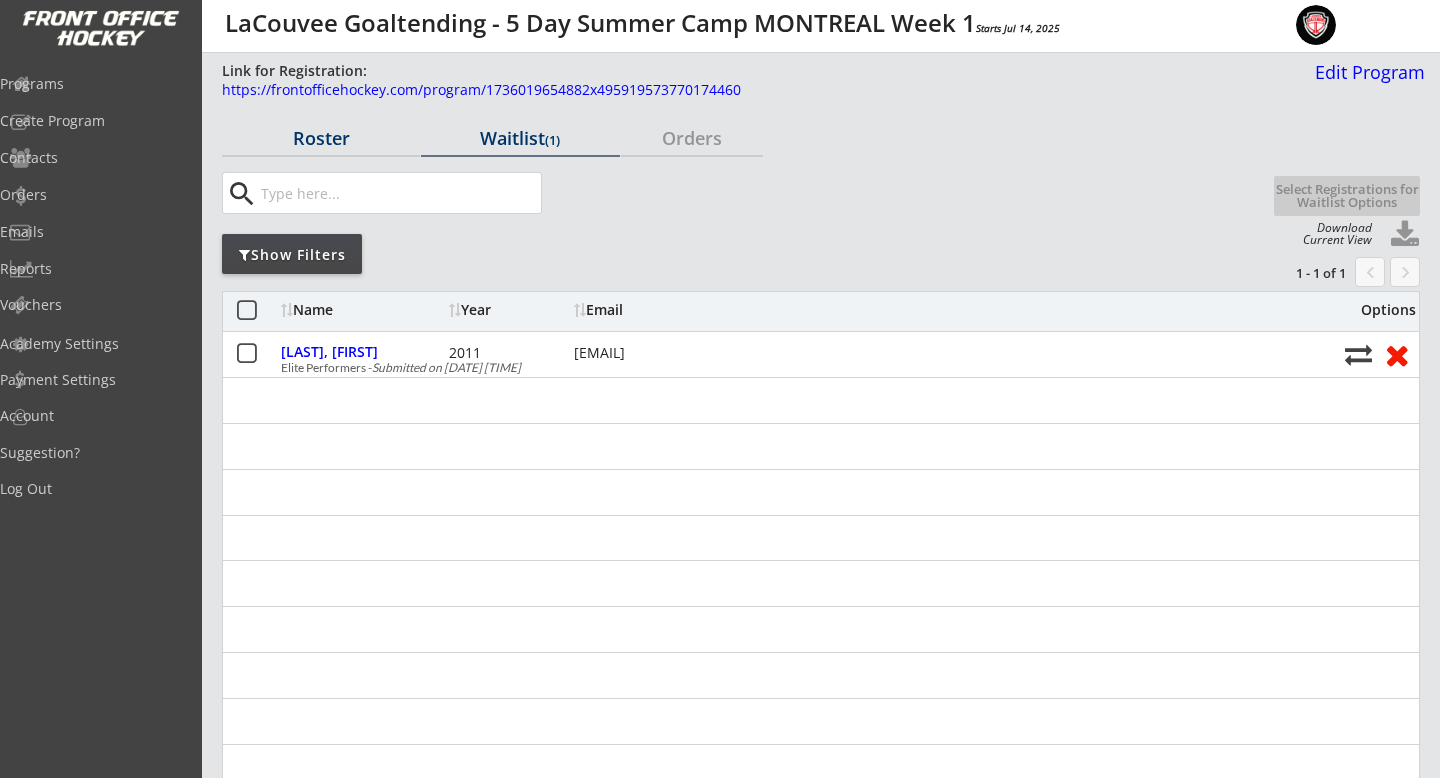click on "Roster" at bounding box center [321, 138] 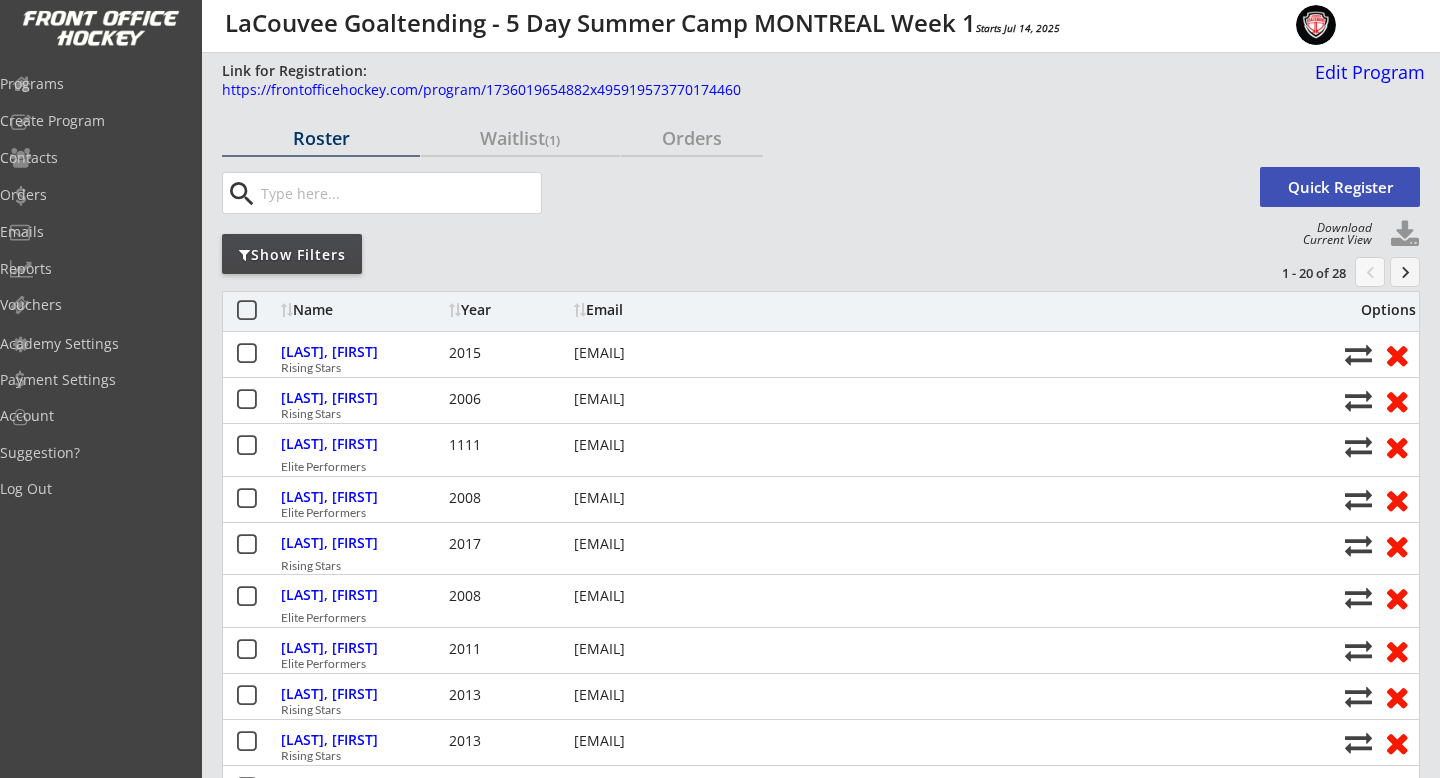 click on "Show Filters" at bounding box center (321, 138) 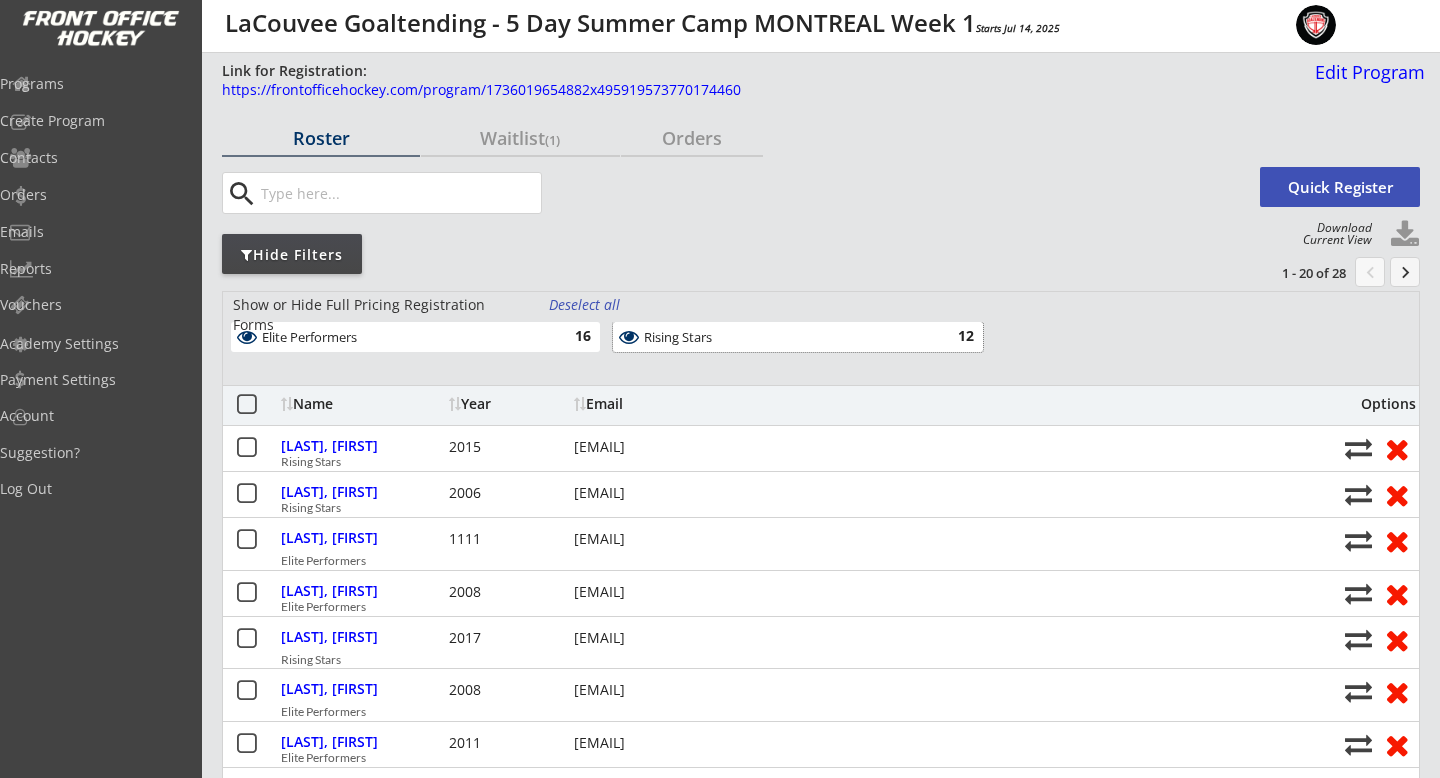 click on "Rising Stars" at bounding box center (786, 338) 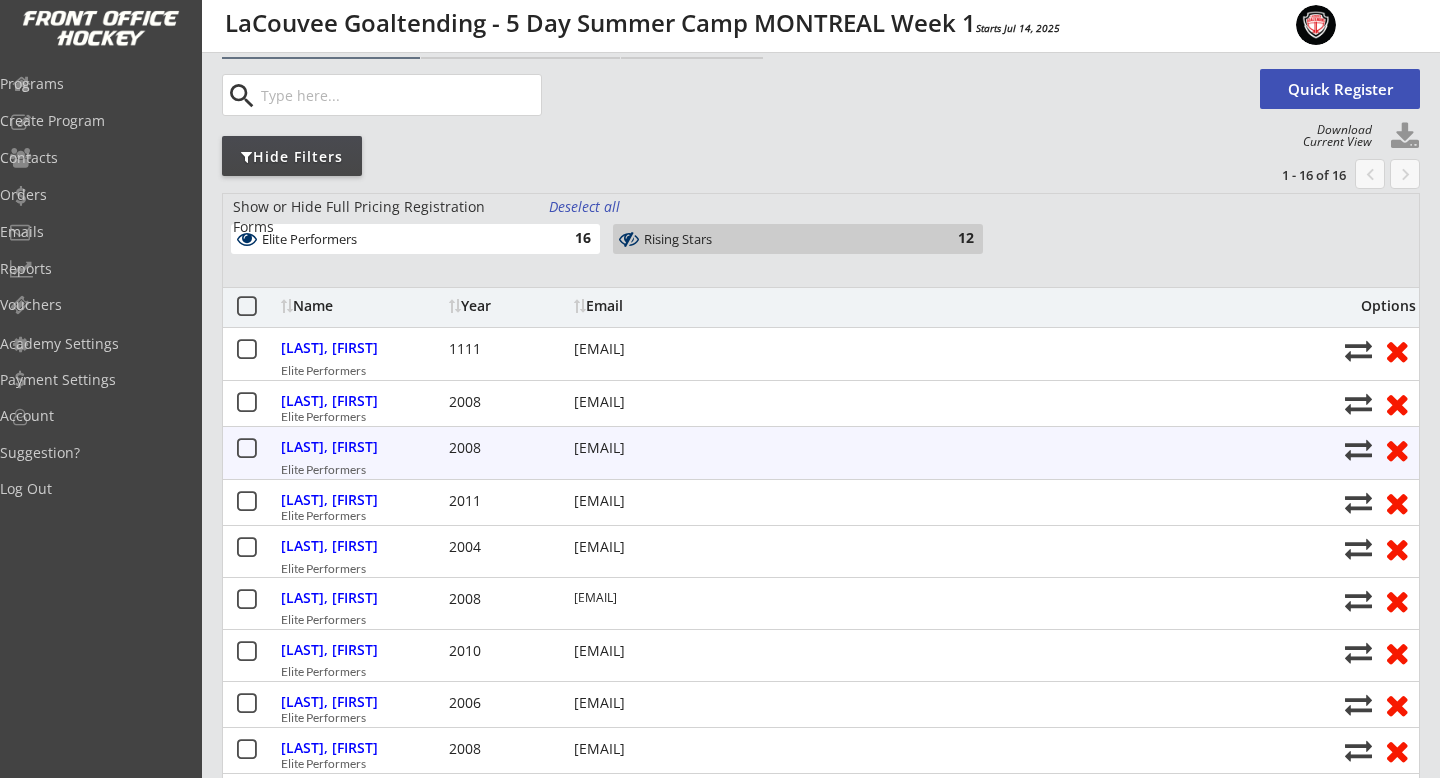 scroll, scrollTop: 133, scrollLeft: 0, axis: vertical 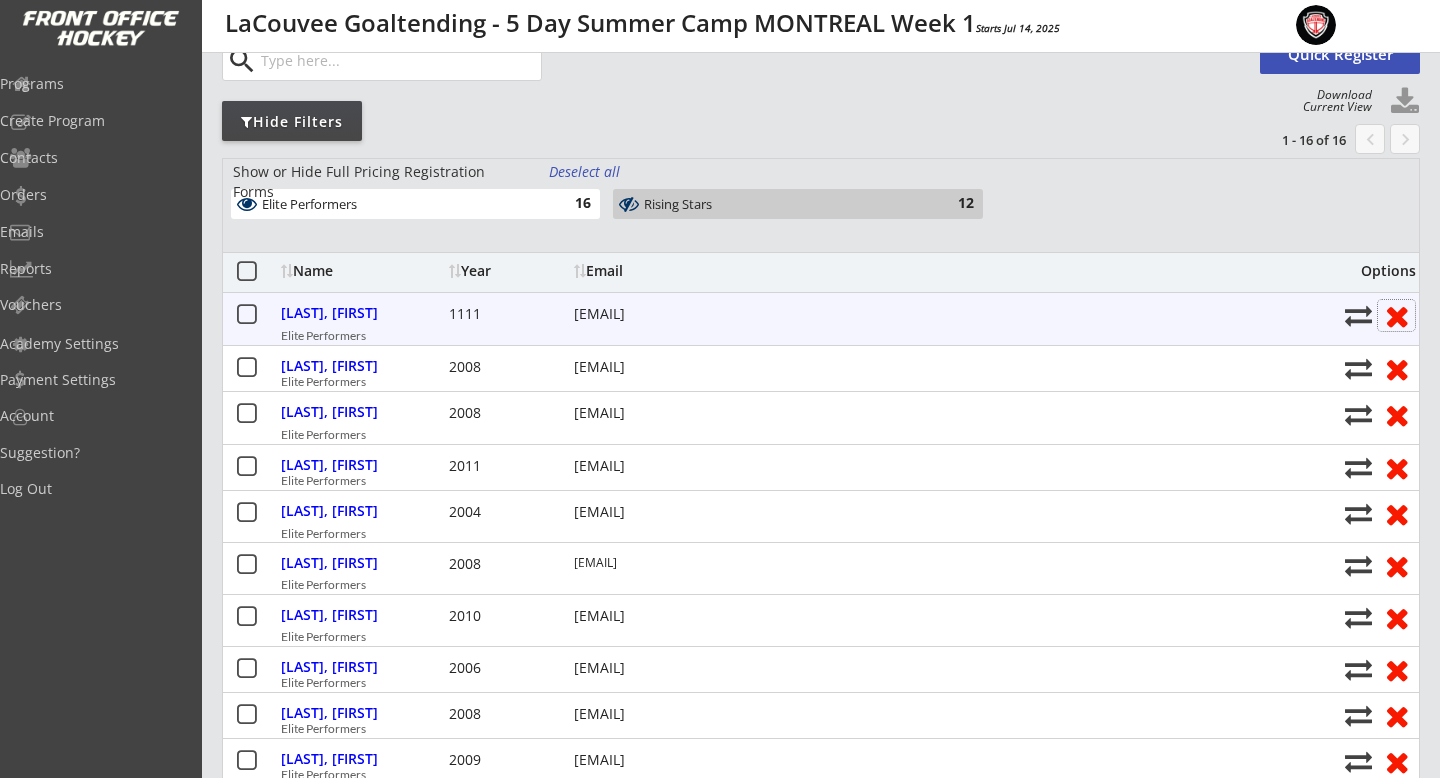 click at bounding box center [1396, 315] 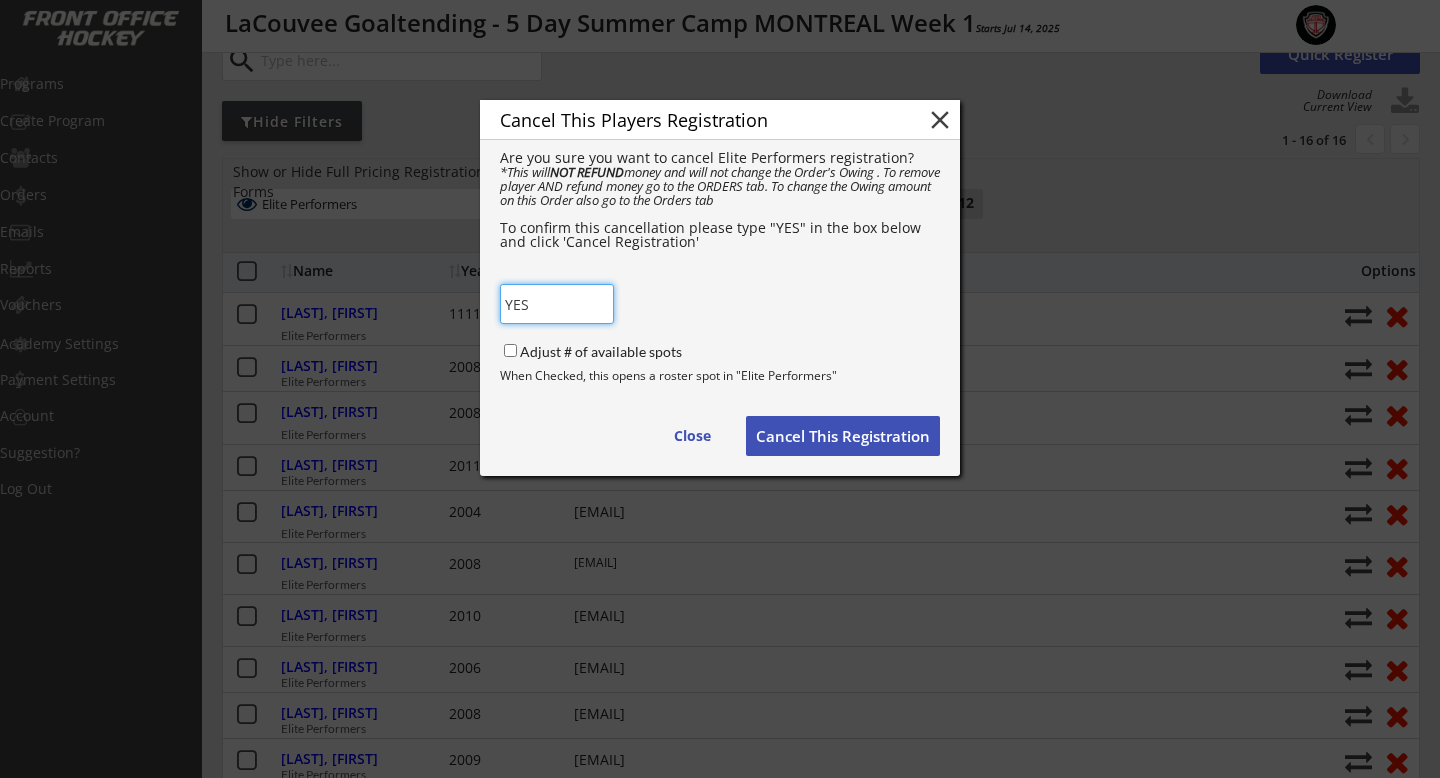 type on "YES" 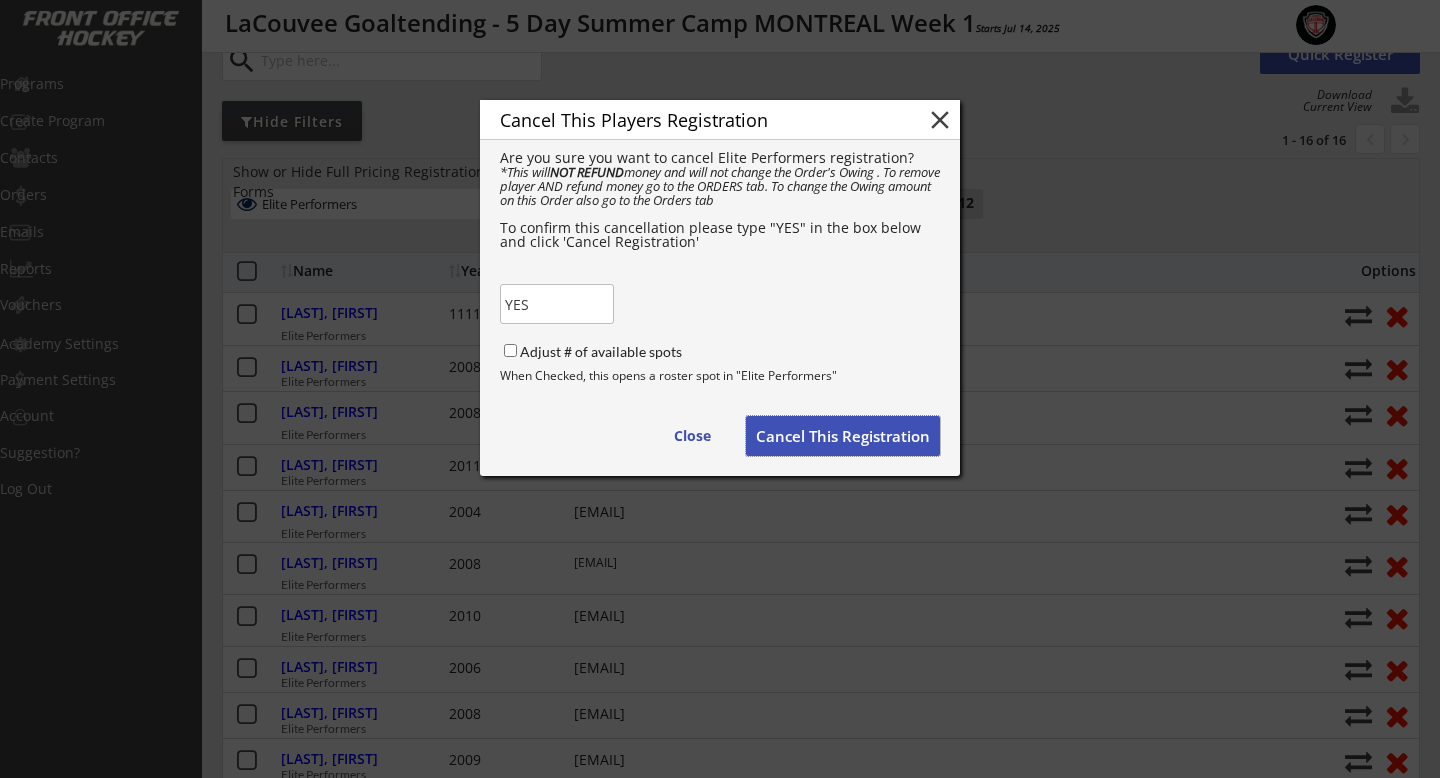 click on "Cancel This Registration" at bounding box center [843, 436] 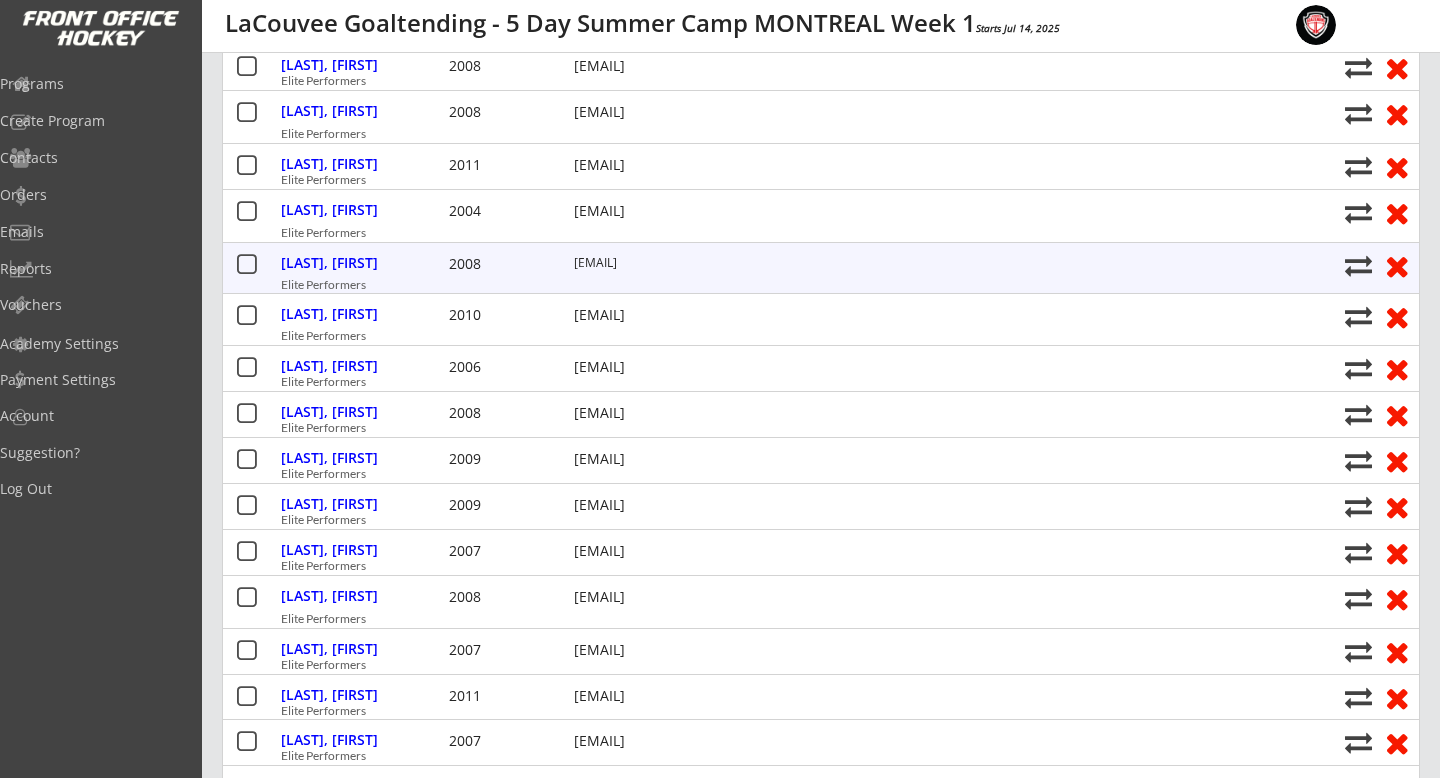 scroll, scrollTop: 0, scrollLeft: 0, axis: both 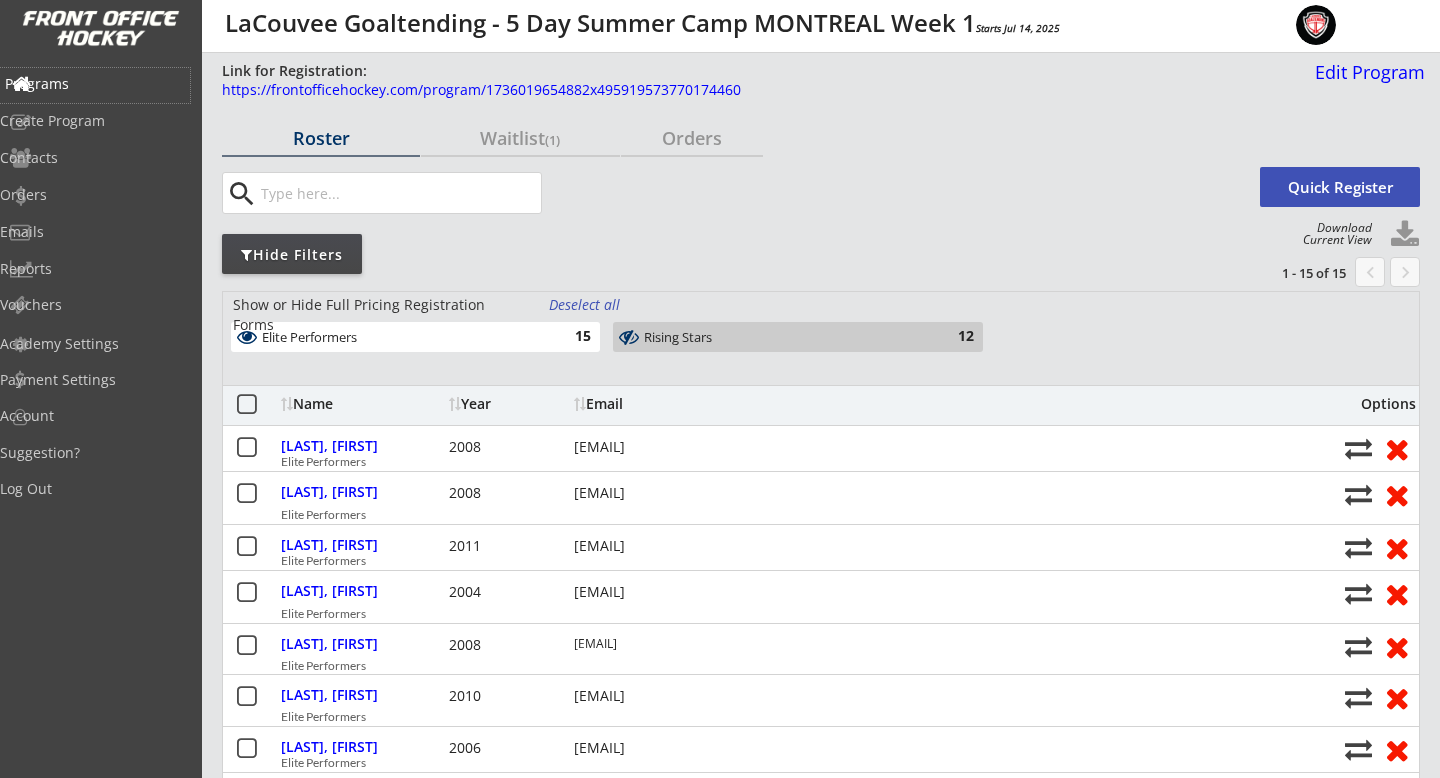 click on "Programs" at bounding box center [95, 84] 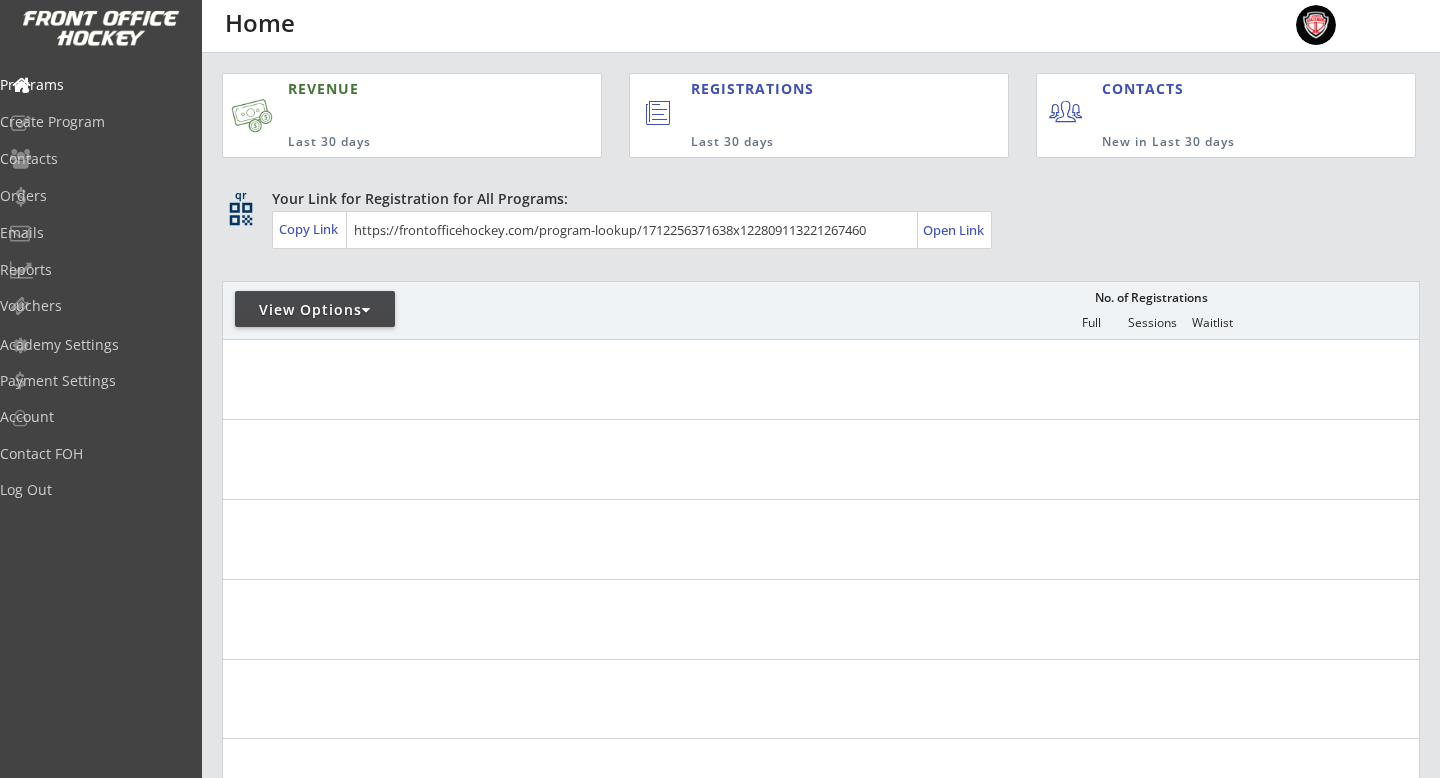 scroll, scrollTop: 0, scrollLeft: 0, axis: both 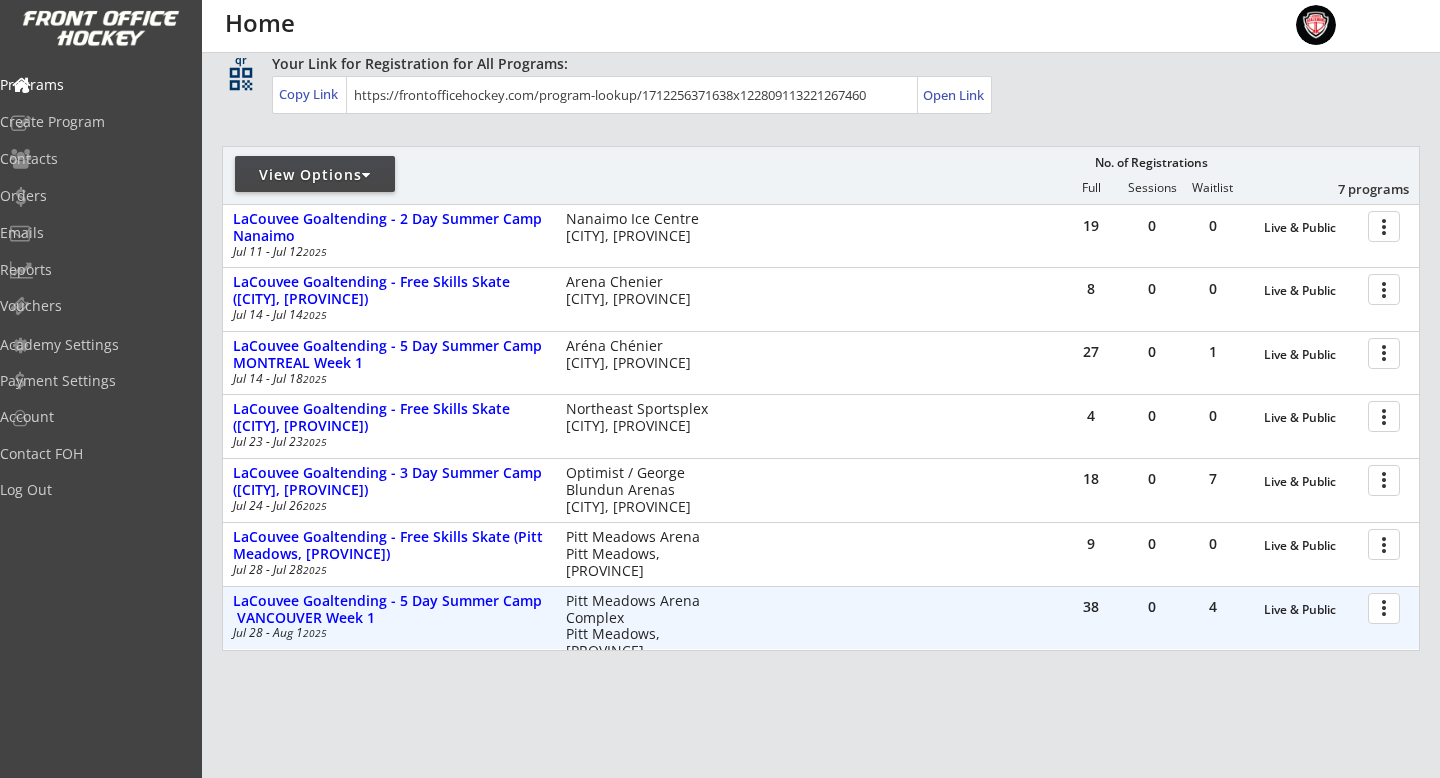 click at bounding box center [1387, 607] 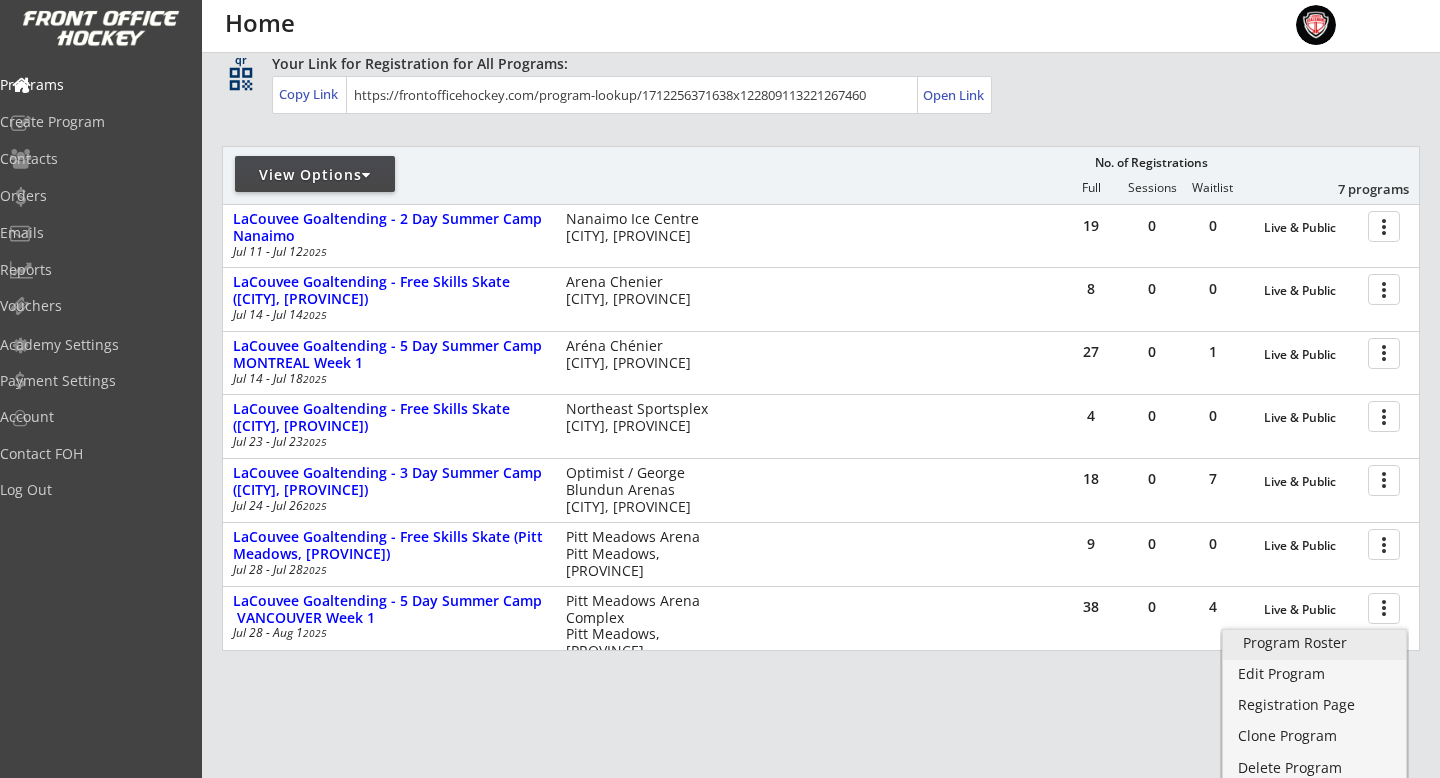 click on "Program Roster" at bounding box center (1314, 643) 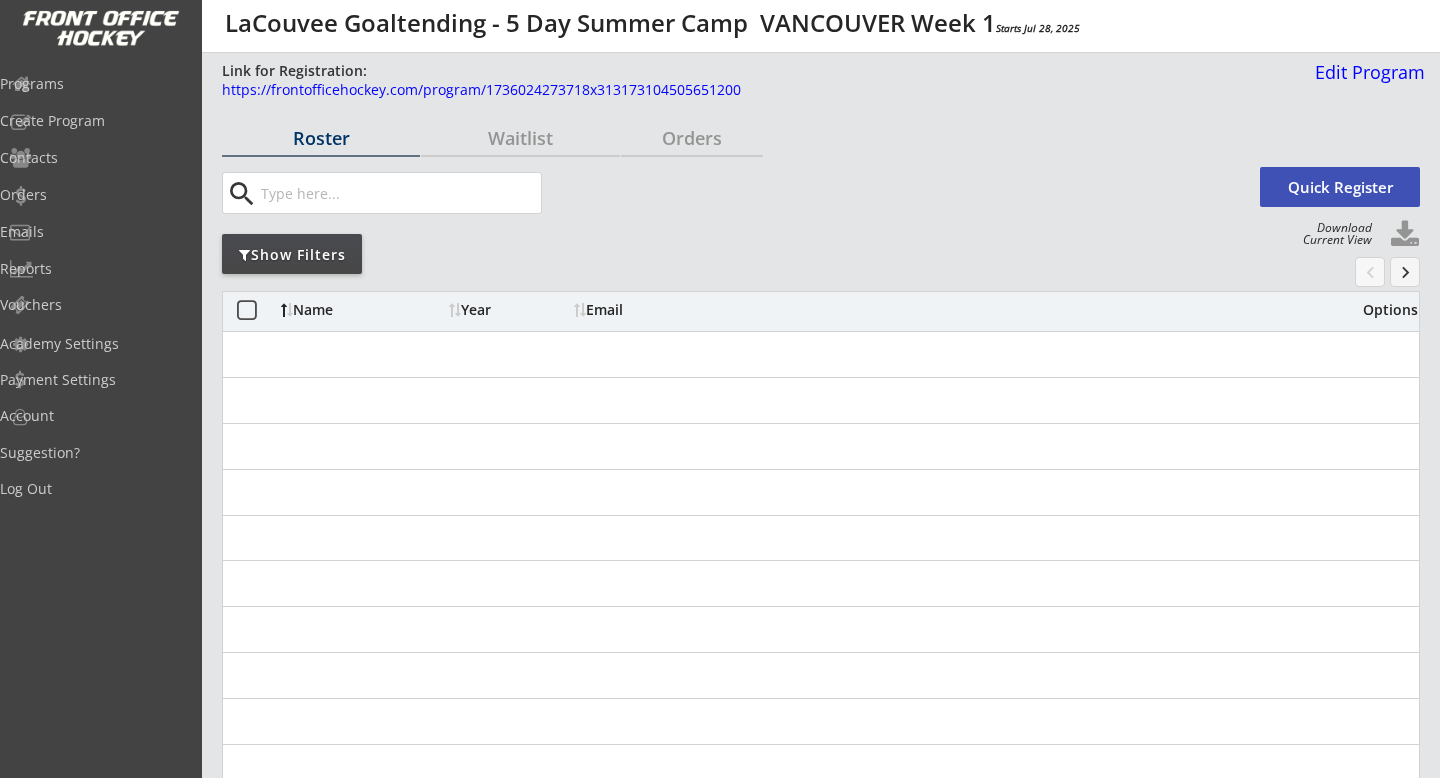 scroll, scrollTop: 0, scrollLeft: 0, axis: both 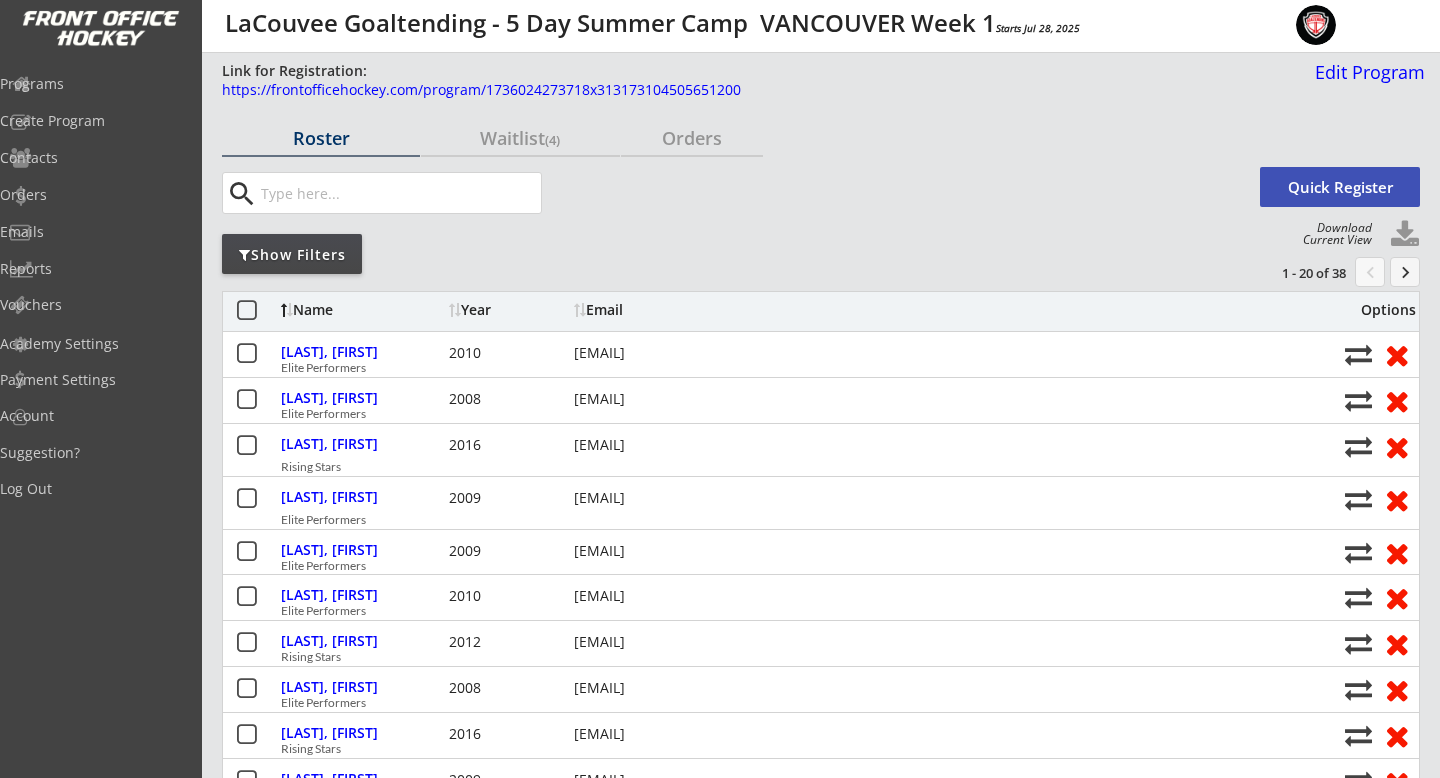 click on "Roster Waitlist  (4) Orders search Quick Register Download
Current View  Show Filters 1 - 20 of 38 chevron_left keyboard_arrow_right  Name  Year  Email Options     [LAST], [FIRST] 2010 [EMAIL] Elite Performers  [LAST], [FIRST] 2008 [EMAIL] Elite Performers  [LAST], [FIRST] 2016 [EMAIL] Rising Stars  [LAST], [FIRST] 2009 [EMAIL] Elite Performers  [LAST], [FIRST] 2009 [EMAIL] Elite Performers  [LAST], [FIRST] 2010 [EMAIL] Elite Performers  [LAST], [FIRST] 2012 [EMAIL] Rising Stars  [LAST], [FIRST] 2008 [EMAIL] Elite Performers  [LAST], [FIRST] 2016 [EMAIL] Rising Stars  [LAST], [FIRST] 2009 [EMAIL] Elite Performers  [LAST], [FIRST] 2010 [EMAIL] Elite Performers  [LAST], [FIRST] 2013 [EMAIL] Rising Stars  [LAST], [FIRST] 2010 [EMAIL] Elite Performers  [LAST], [FIRST] 2015 [EMAIL] Rising Stars  [LAST], [FIRST] 2014 [EMAIL] 2014 2016" at bounding box center [823, 88] 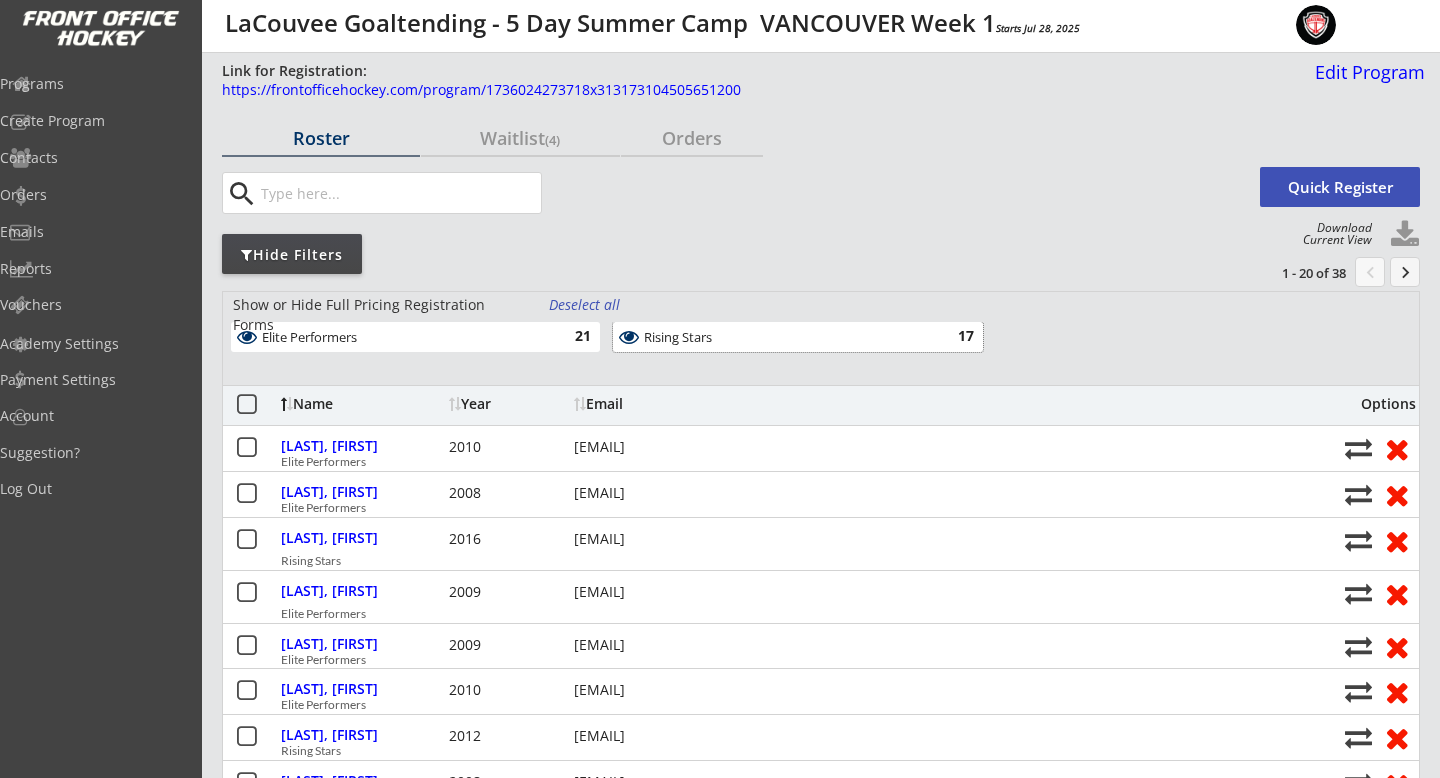 click on "Rising Stars" at bounding box center [786, 338] 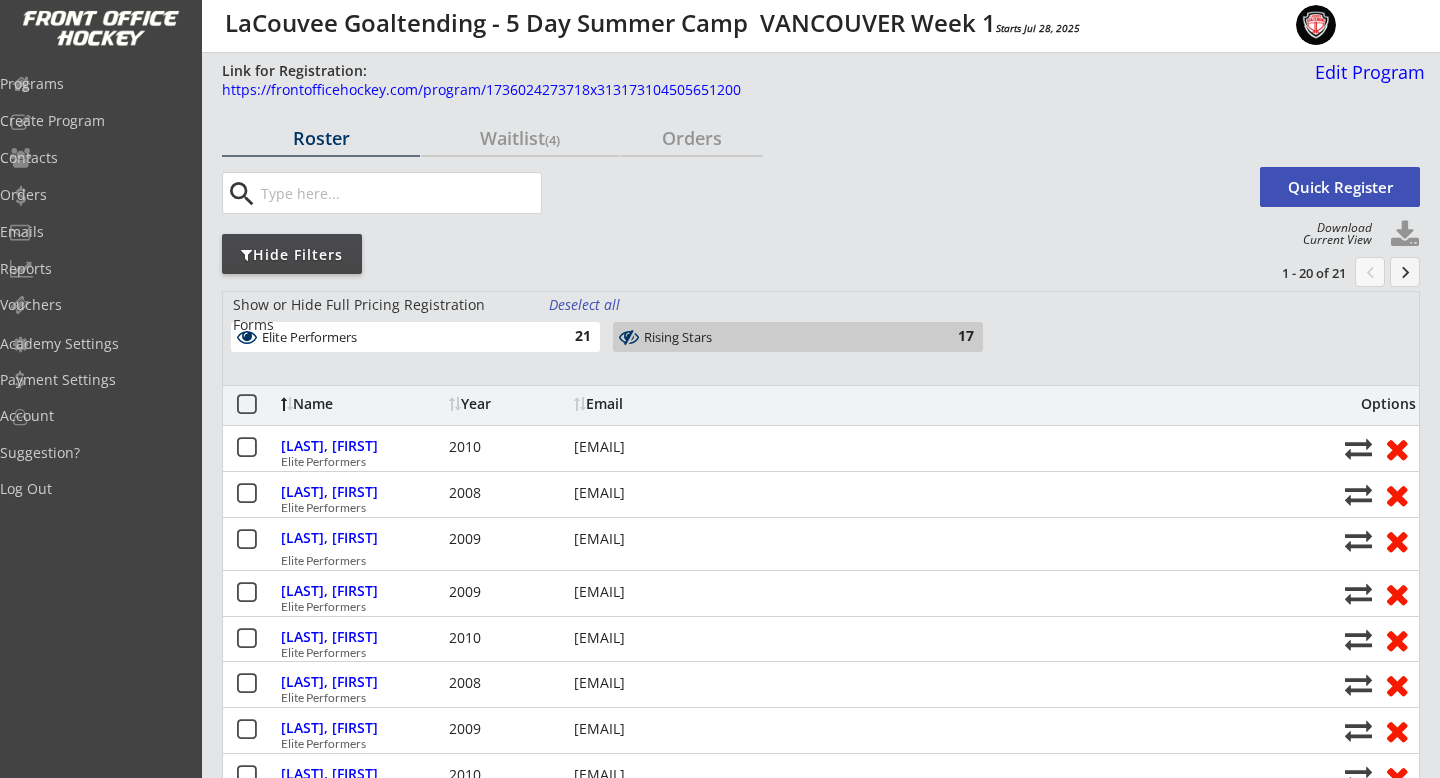 click at bounding box center [246, 405] 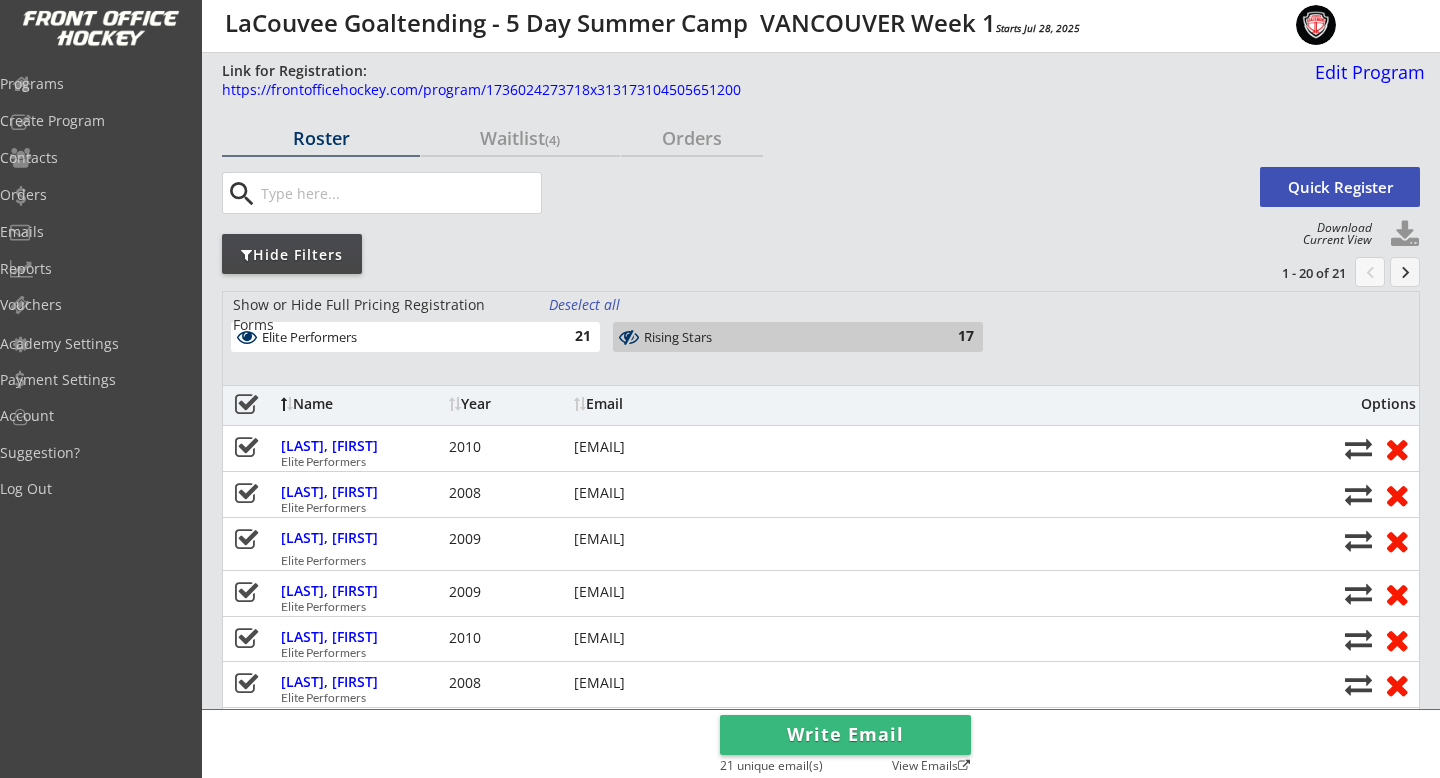 click on "Write Email" at bounding box center [845, 735] 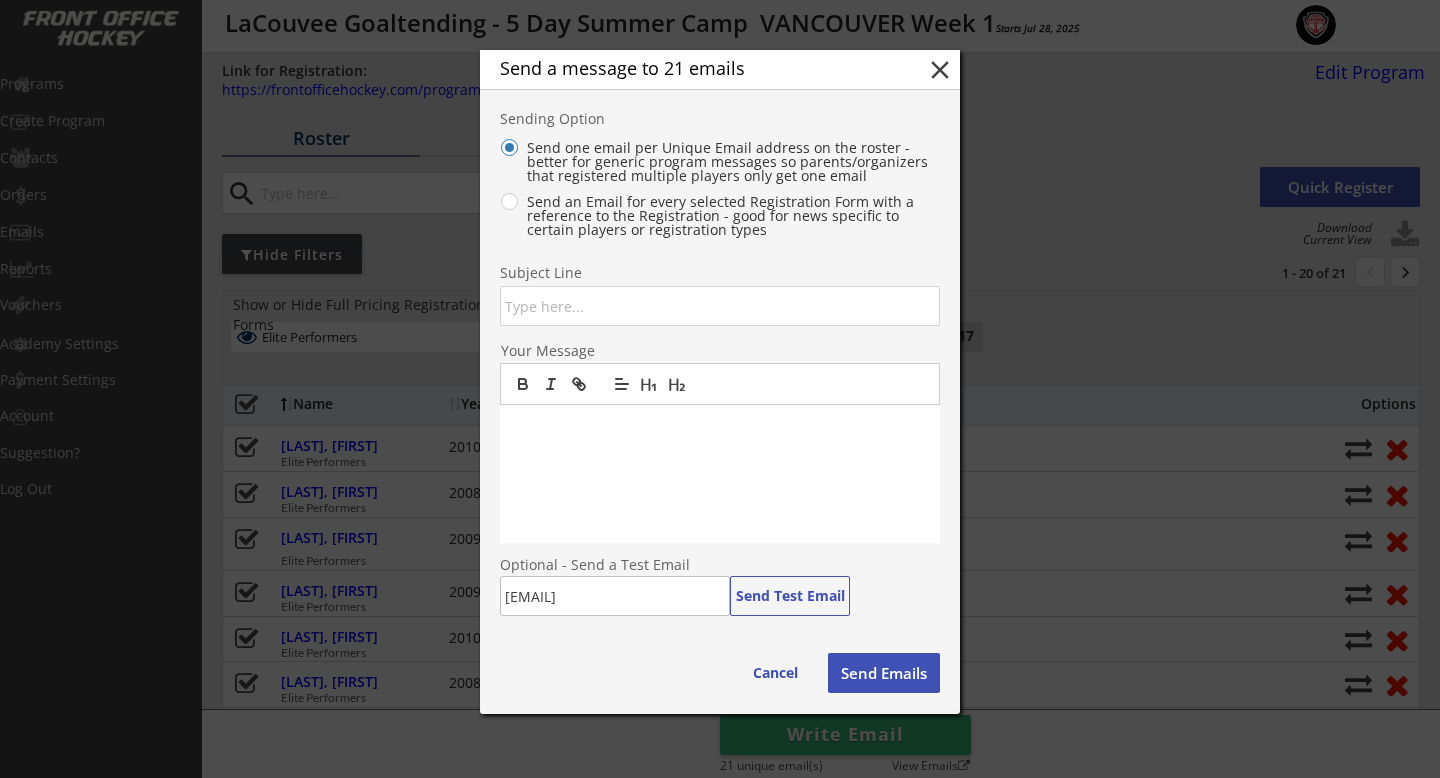 click at bounding box center [720, 426] 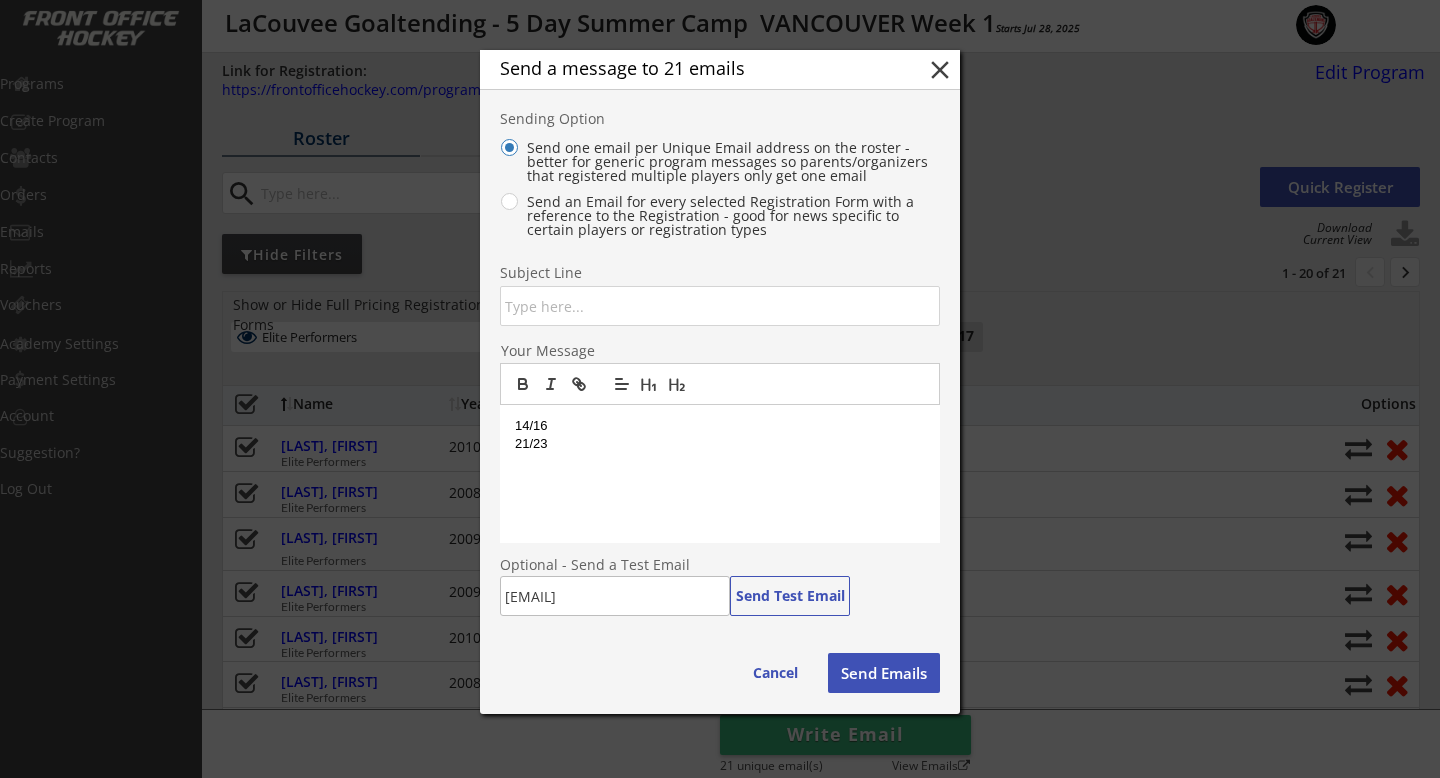 scroll, scrollTop: 0, scrollLeft: 0, axis: both 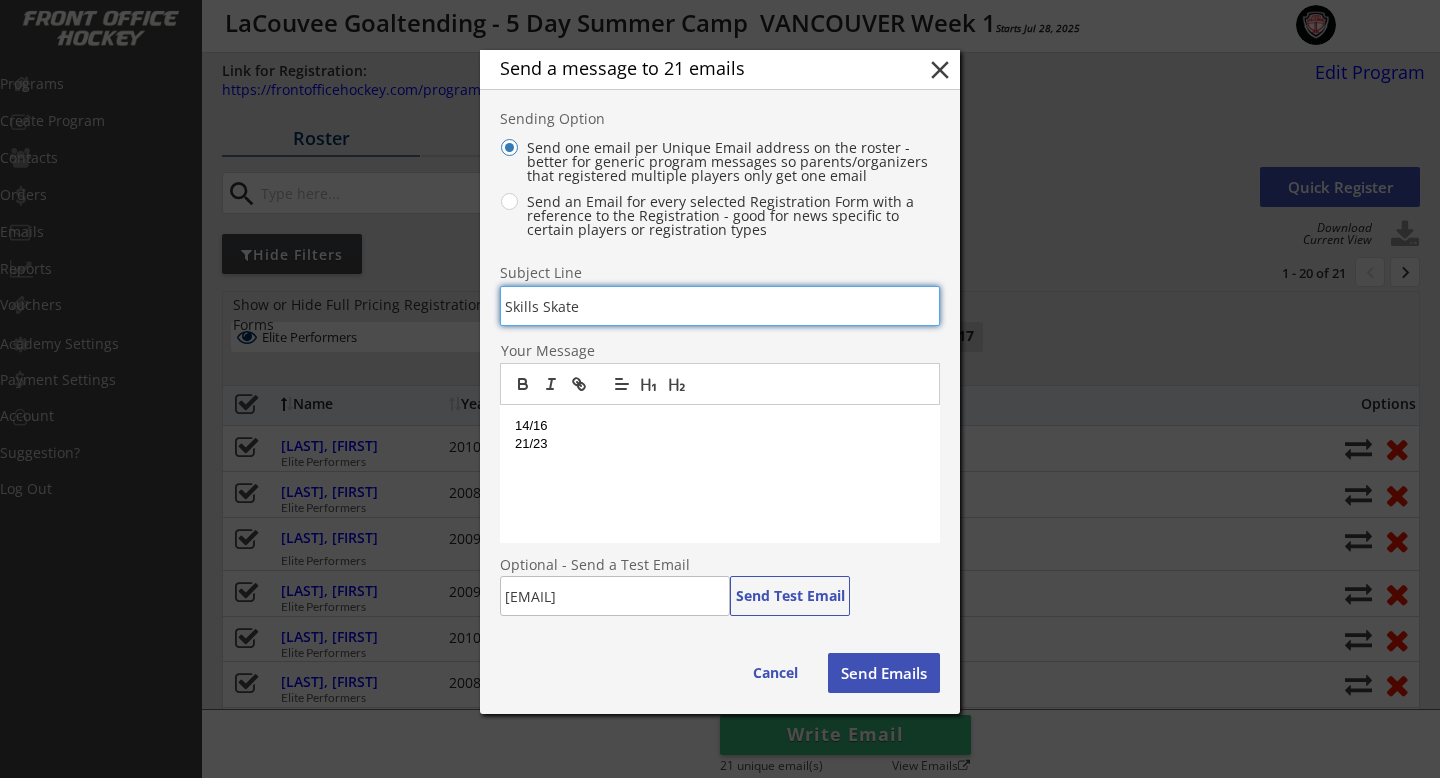 type on "Skills Skate" 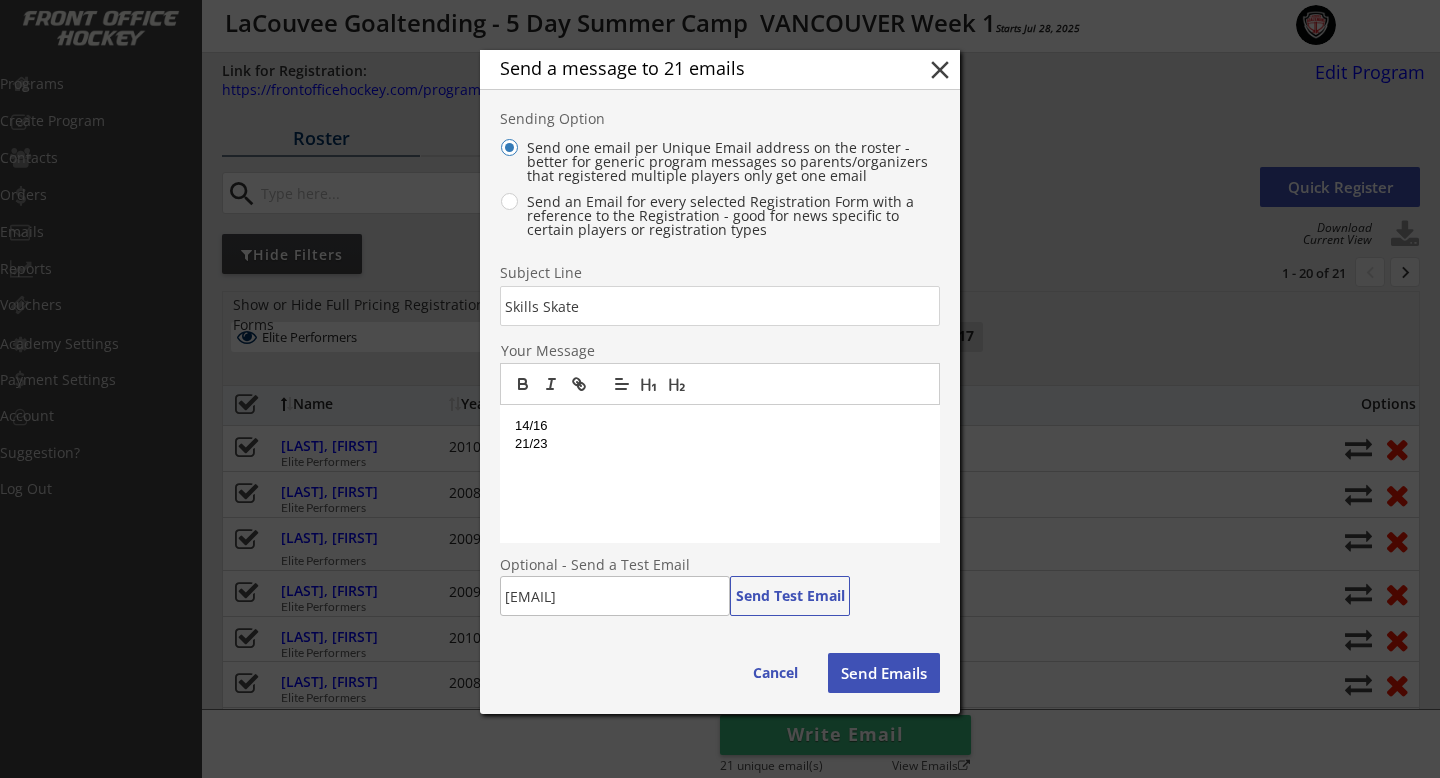 click on "14/16" at bounding box center [720, 426] 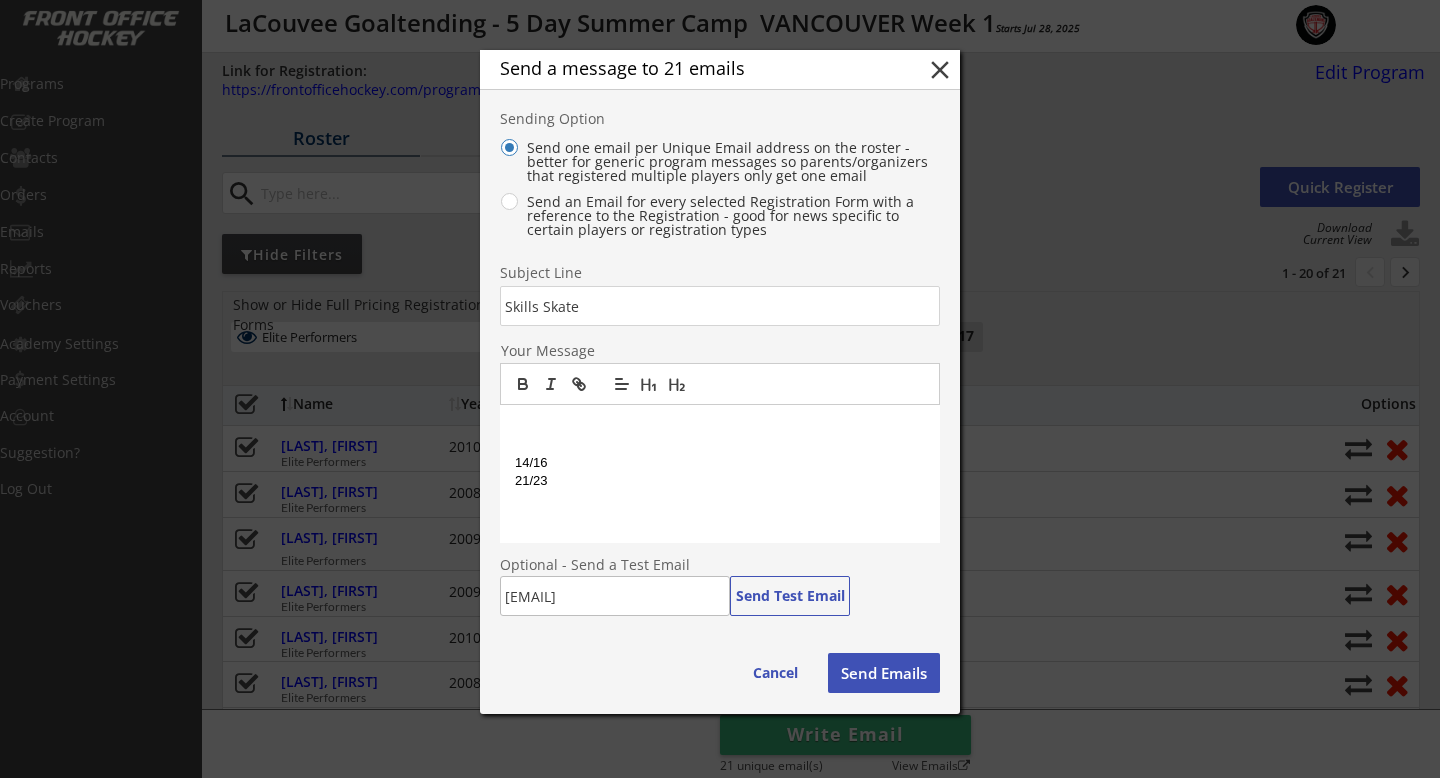 click at bounding box center (720, 426) 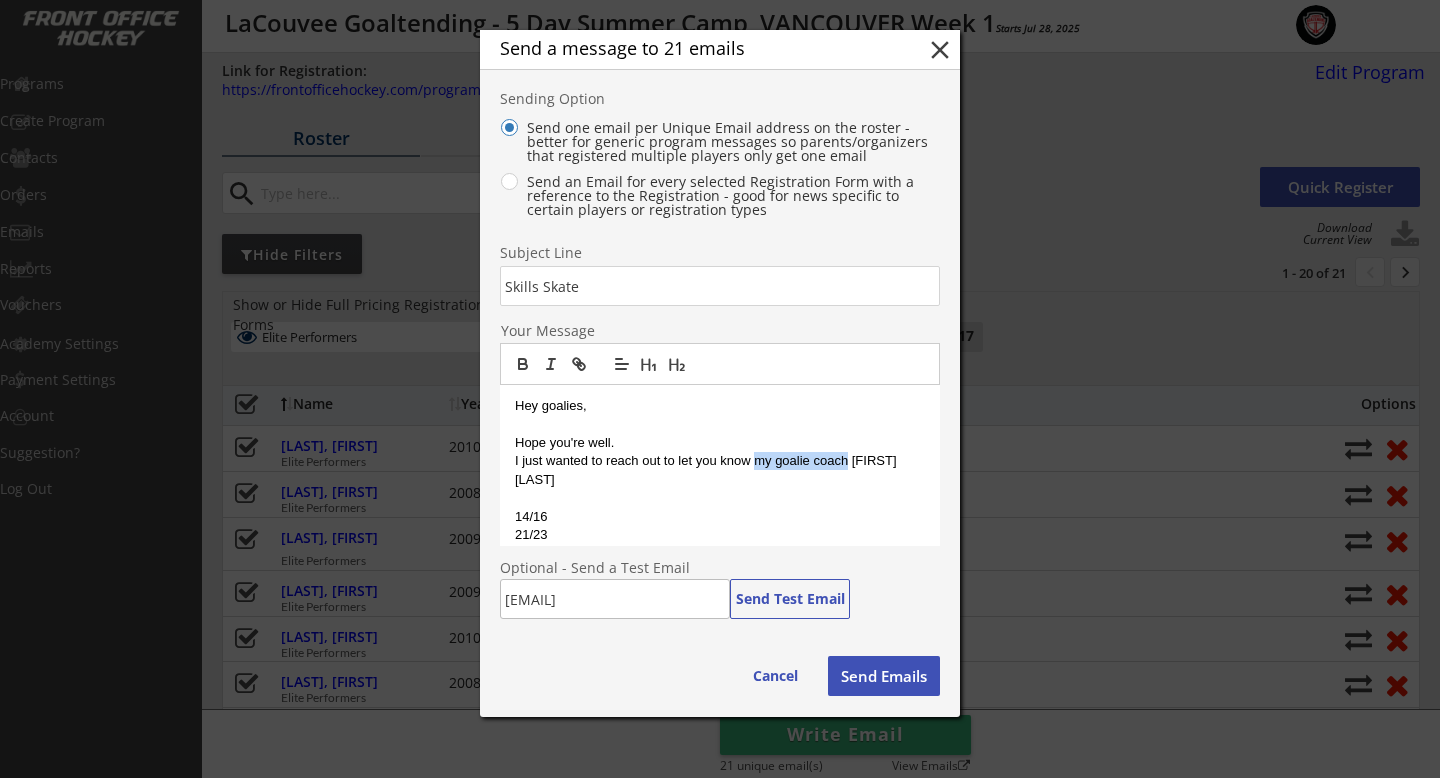 drag, startPoint x: 847, startPoint y: 460, endPoint x: 755, endPoint y: 459, distance: 92.00543 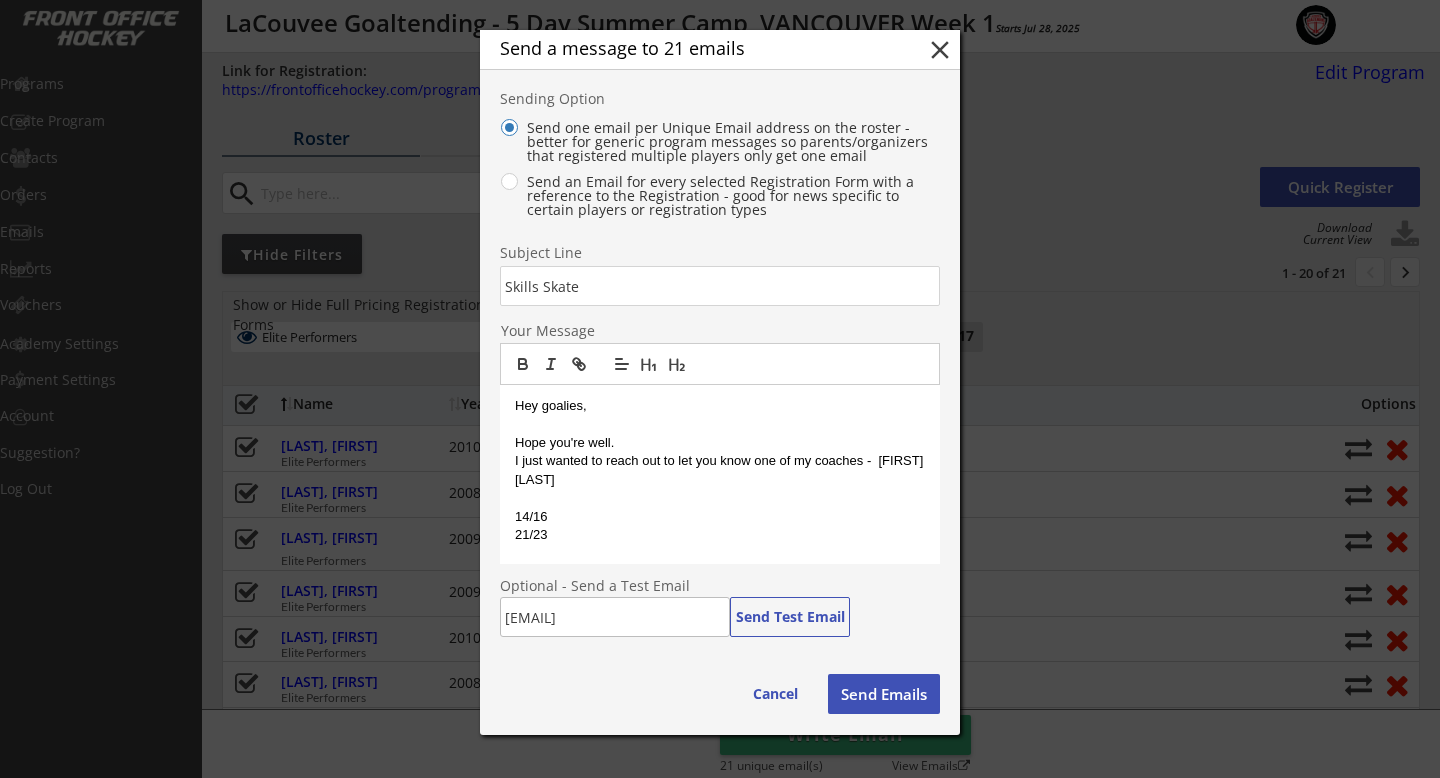 click on "I just wanted to reach out to let you know one of my coaches -  [FIRST] [LAST]" at bounding box center [720, 470] 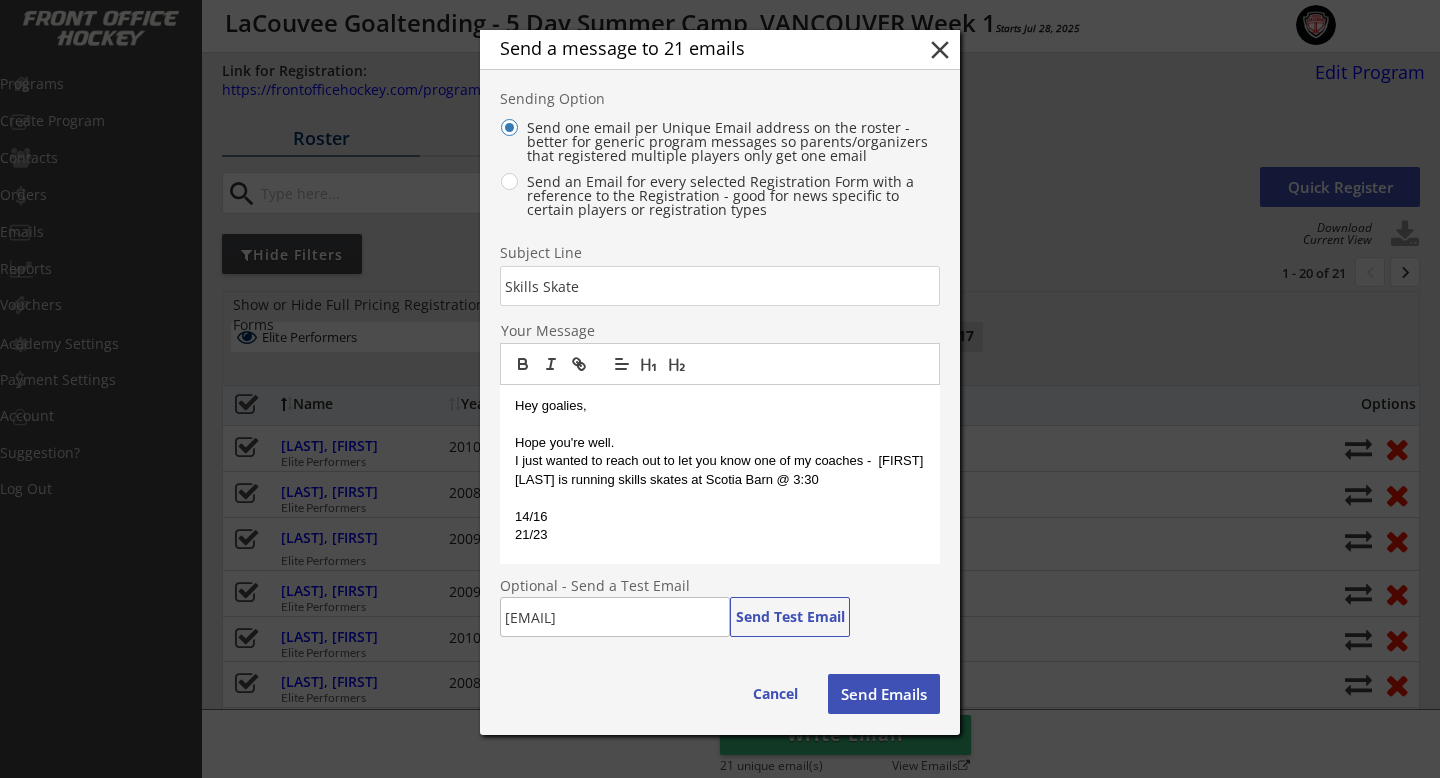 click on "14/16" at bounding box center [720, 517] 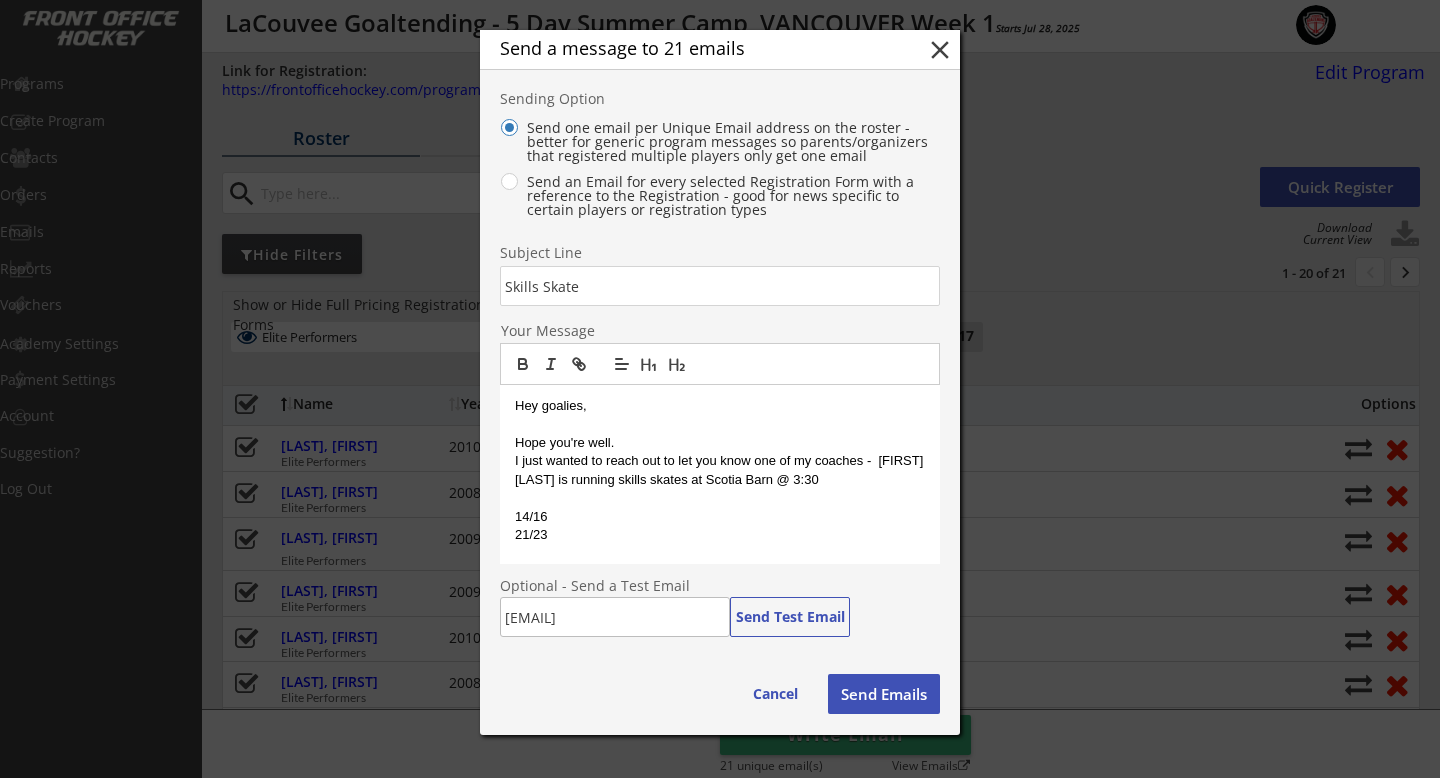 click on "I just wanted to reach out to let you know one of my coaches -  [FIRST] [LAST] is running skills skates at Scotia Barn @ 3:30" at bounding box center [720, 470] 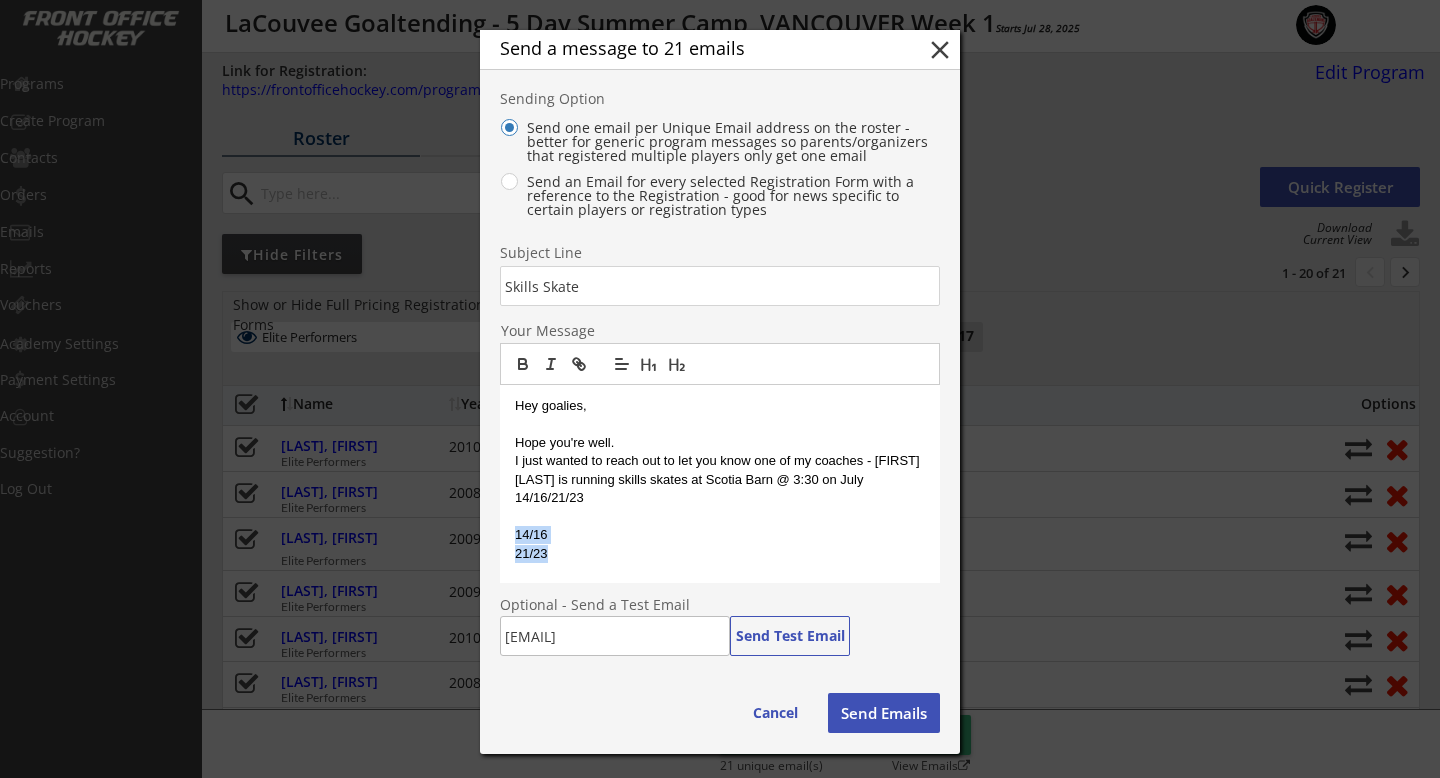 drag, startPoint x: 591, startPoint y: 556, endPoint x: 496, endPoint y: 542, distance: 96.02604 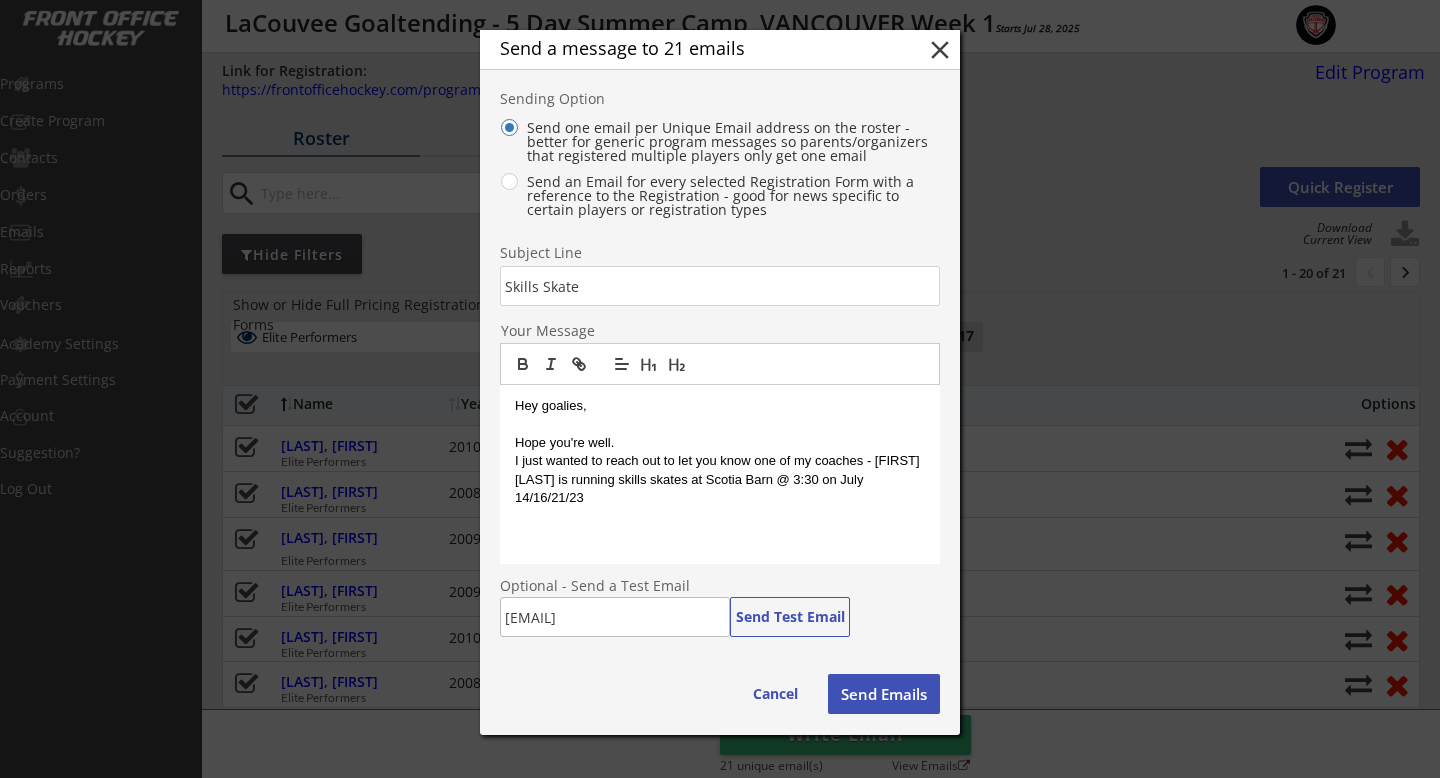 click on "I just wanted to reach out to let you know one of my coaches - [FIRST] [LAST] is running skills skates at Scotia Barn @ 3:30 on July 14/16/21/23" at bounding box center [720, 479] 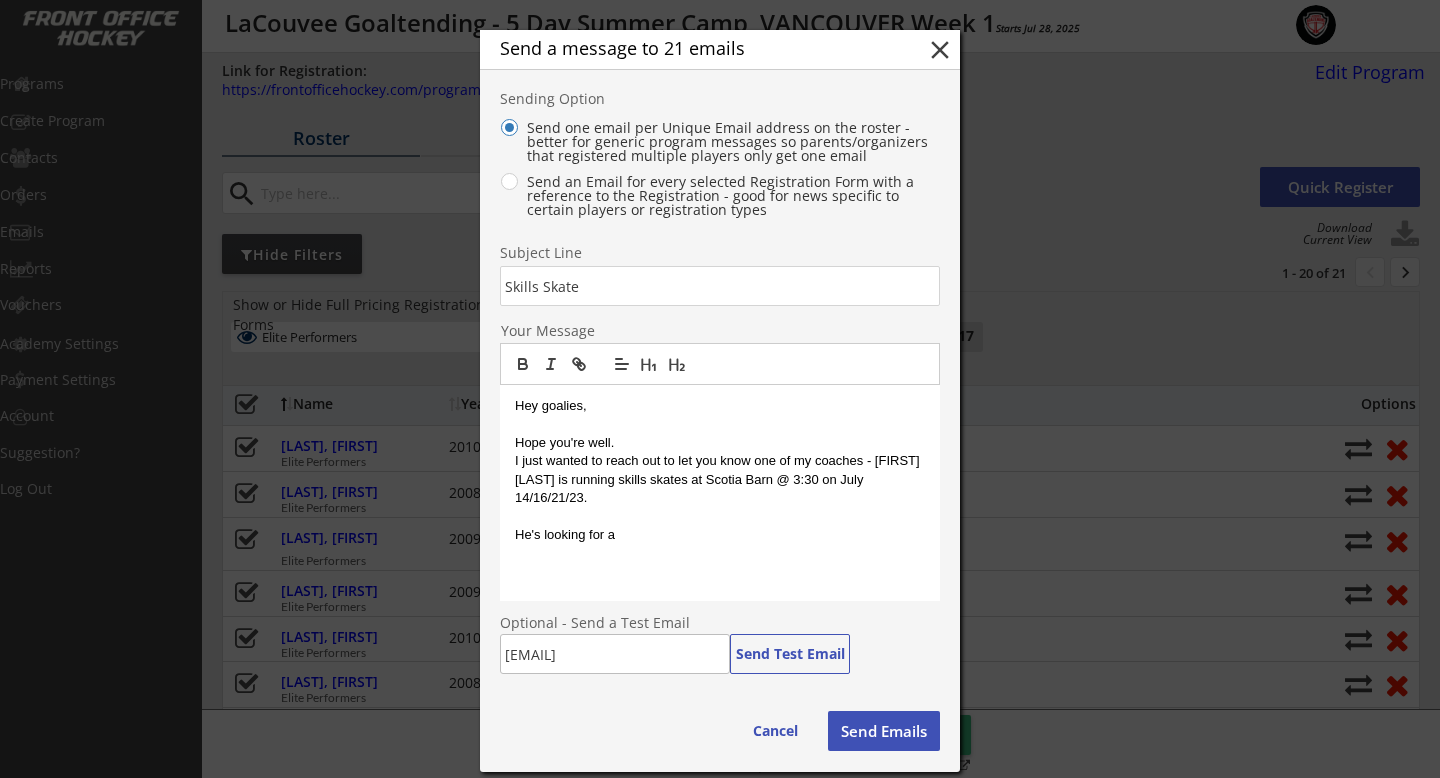 click on "Hope you're well." at bounding box center (720, 443) 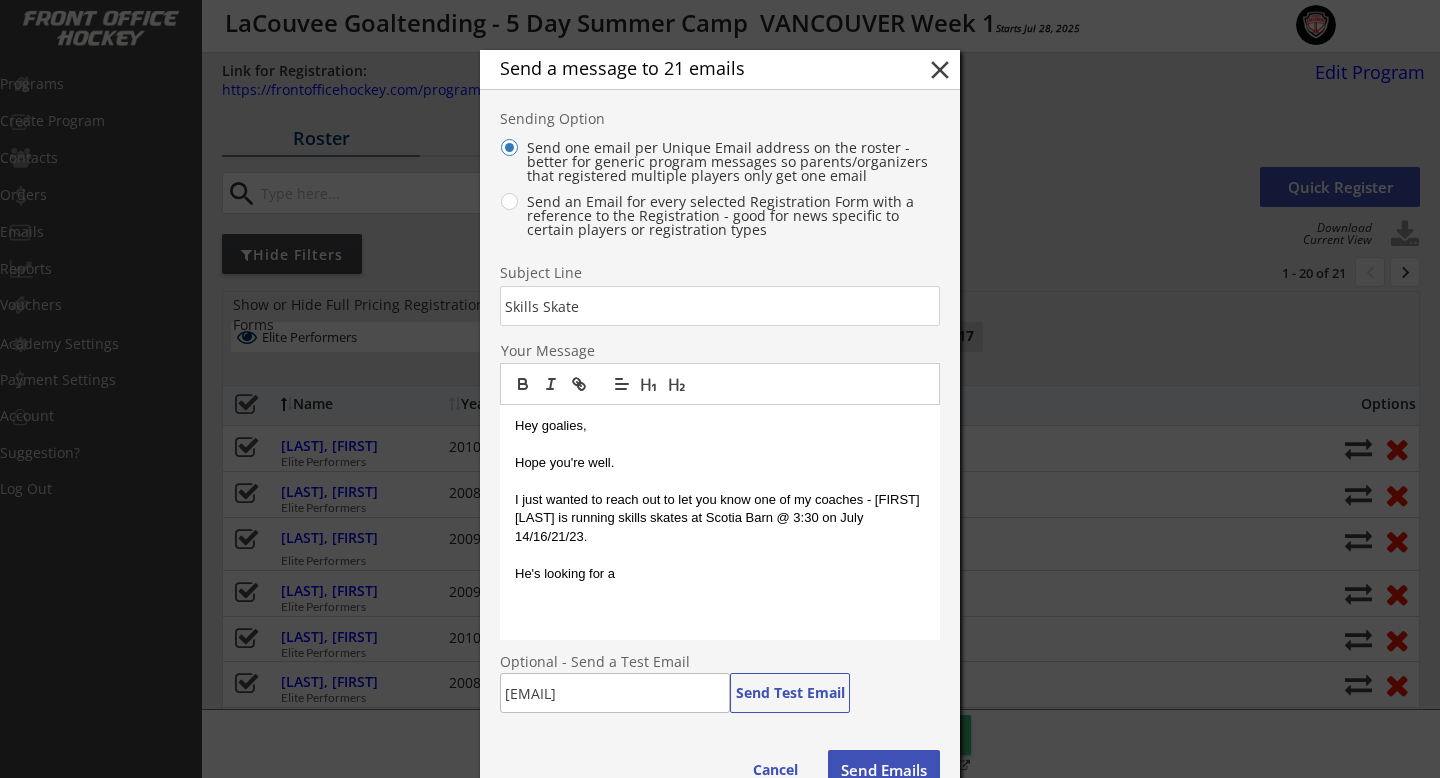 click on "He's looking for a" at bounding box center (720, 574) 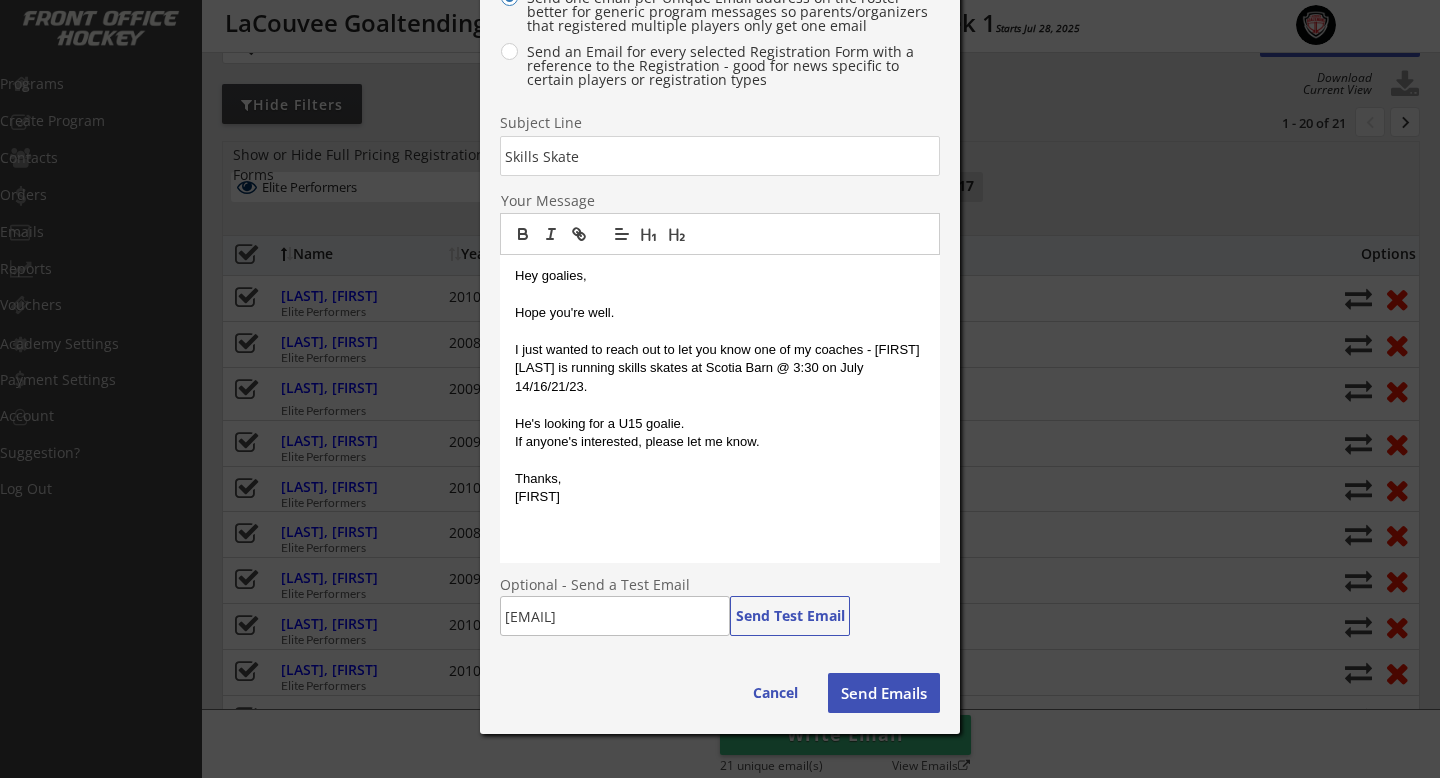scroll, scrollTop: 153, scrollLeft: 0, axis: vertical 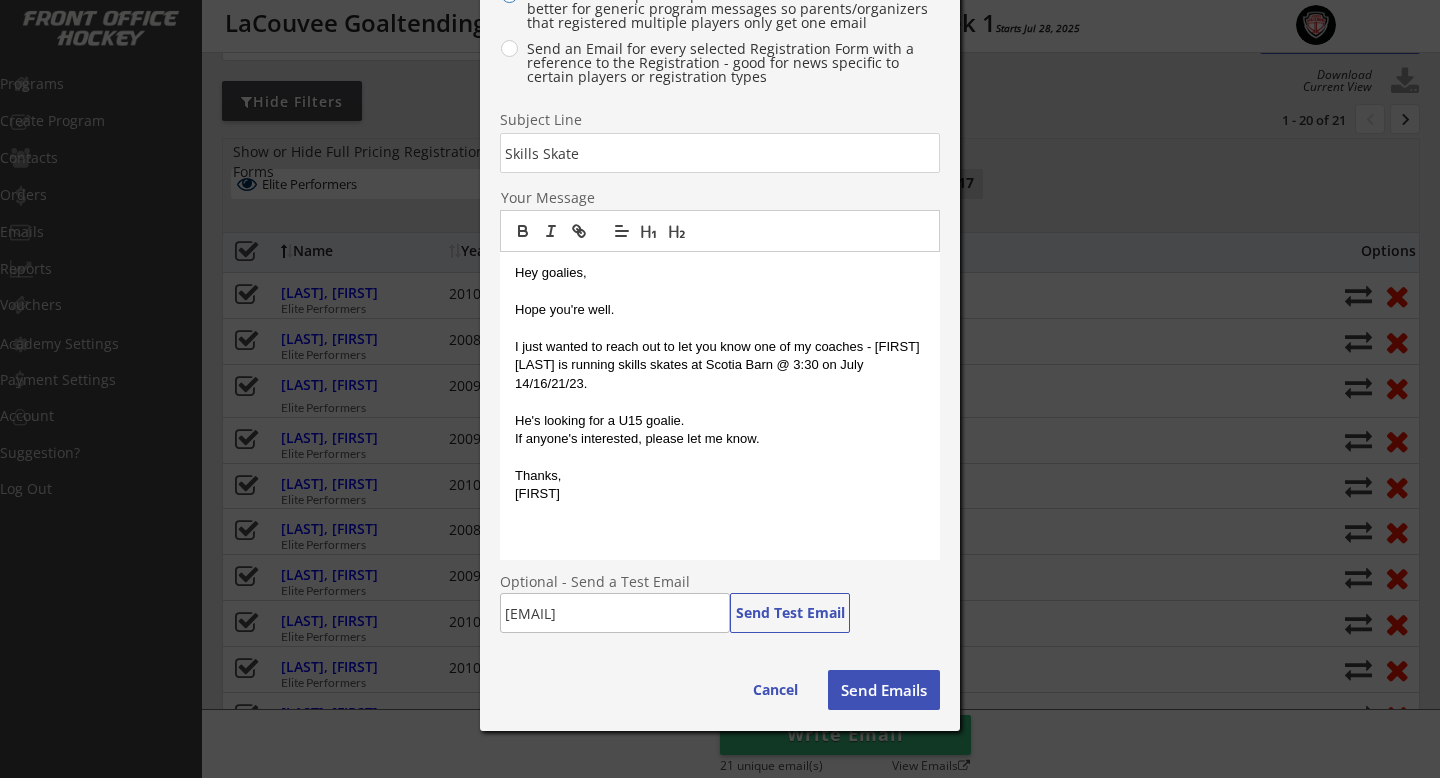 click on "Send Emails" at bounding box center (790, 613) 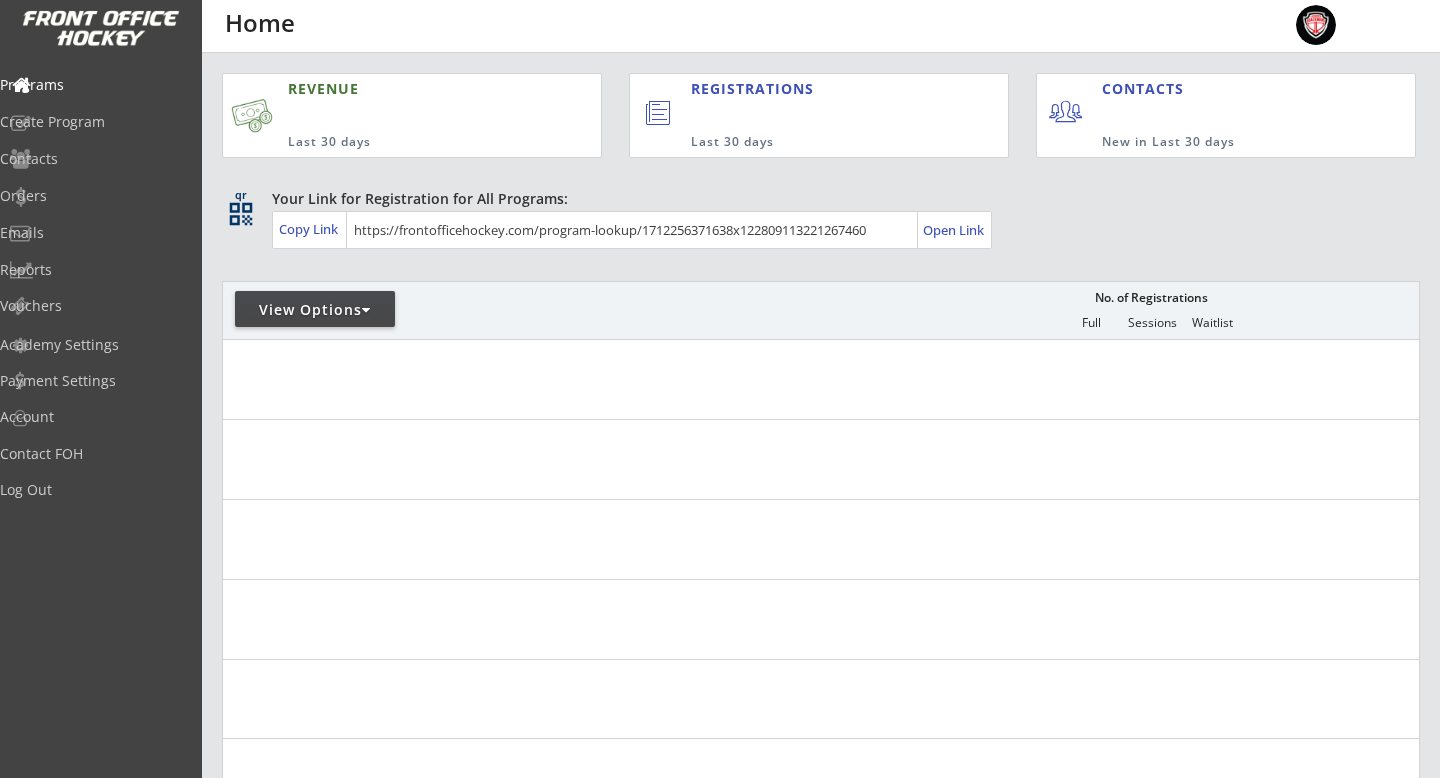 scroll, scrollTop: 0, scrollLeft: 0, axis: both 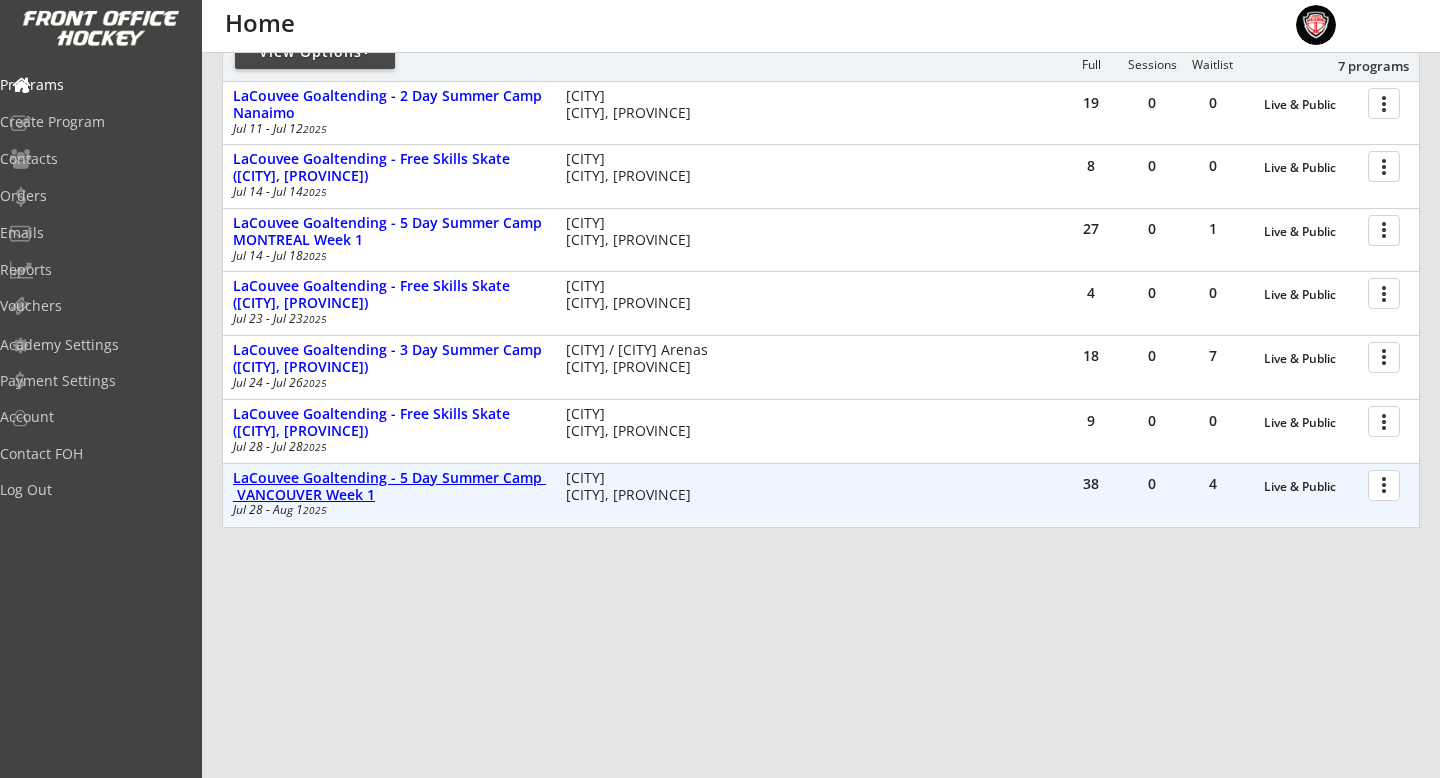 click on "LaCouvee Goaltending - 5 Day Summer Camp  VANCOUVER Week 1" at bounding box center [1311, 487] 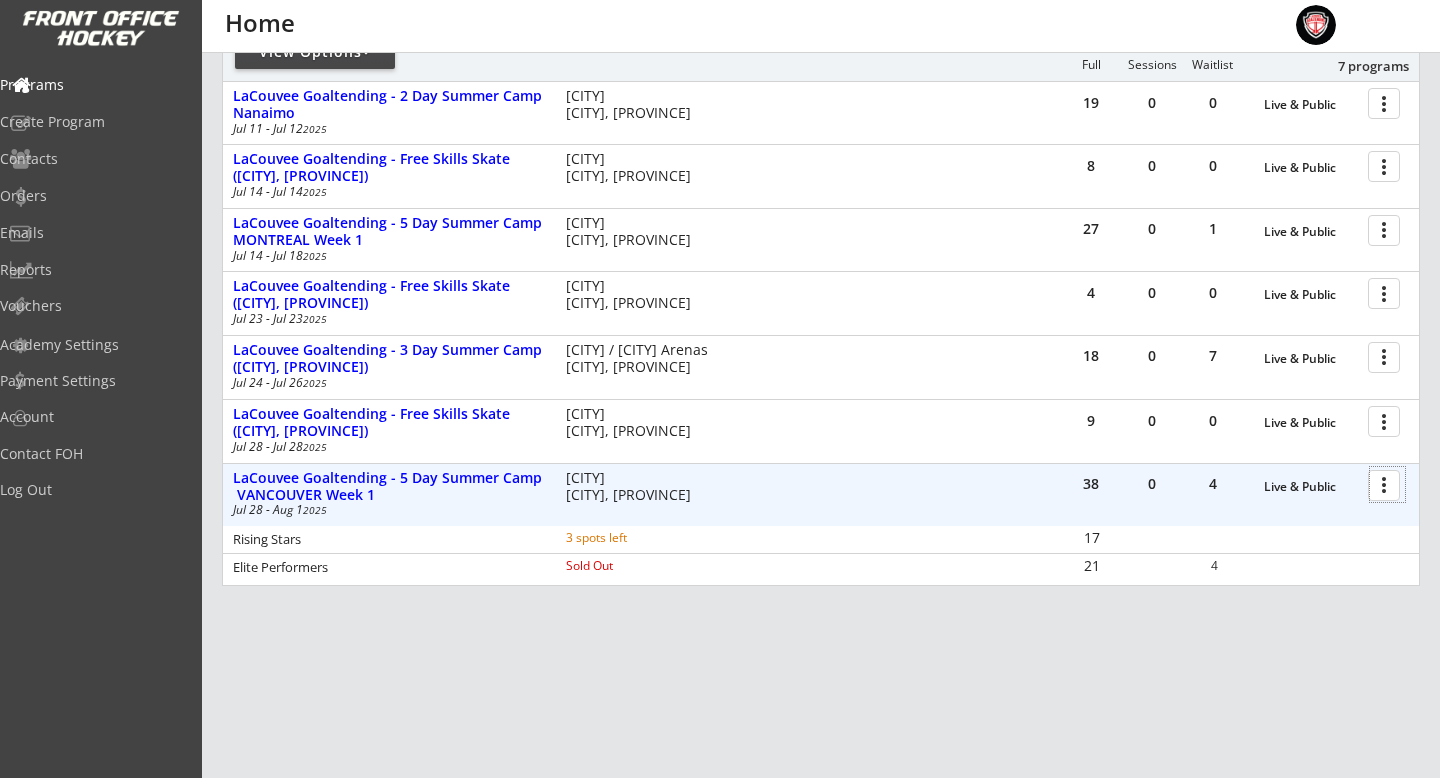 click at bounding box center [1387, 484] 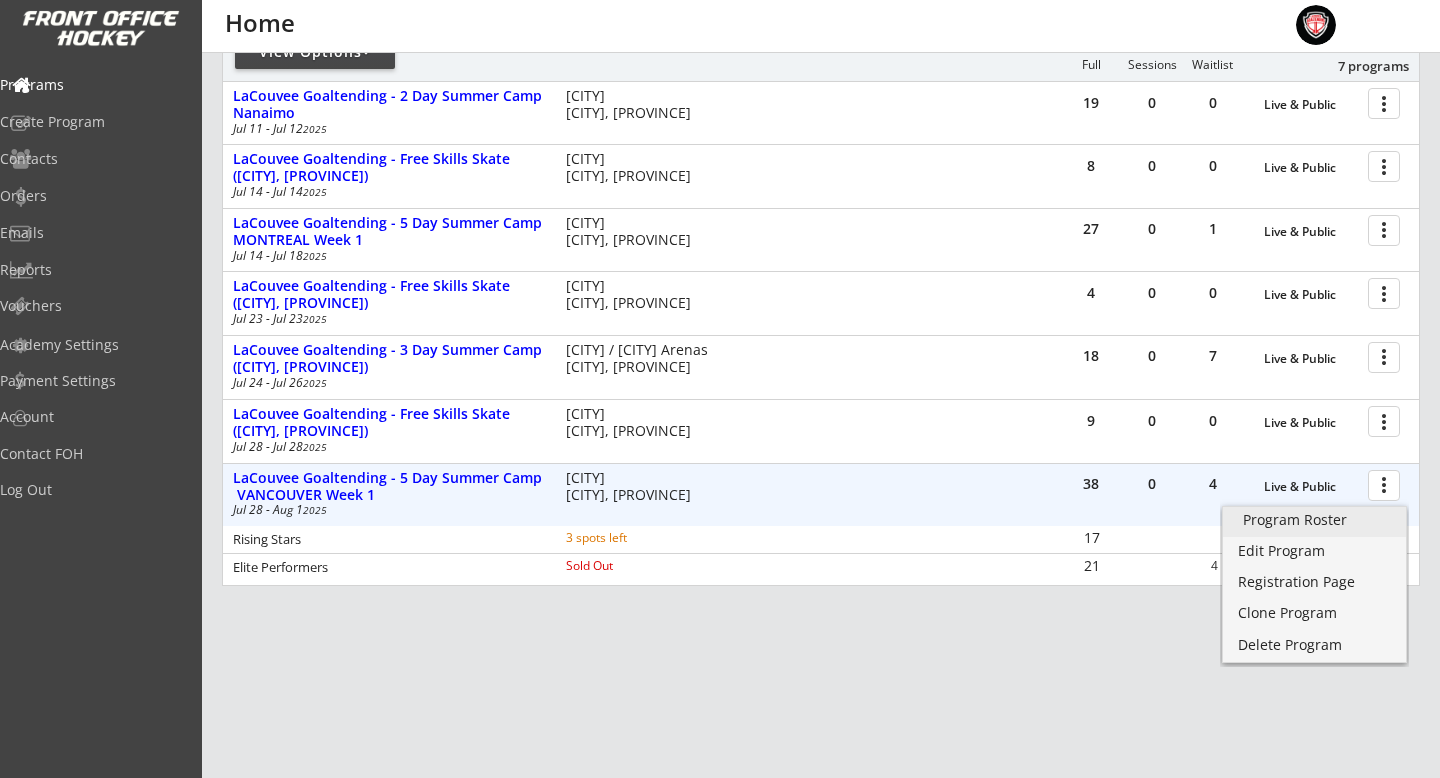 click on "Program Roster" at bounding box center [1314, 520] 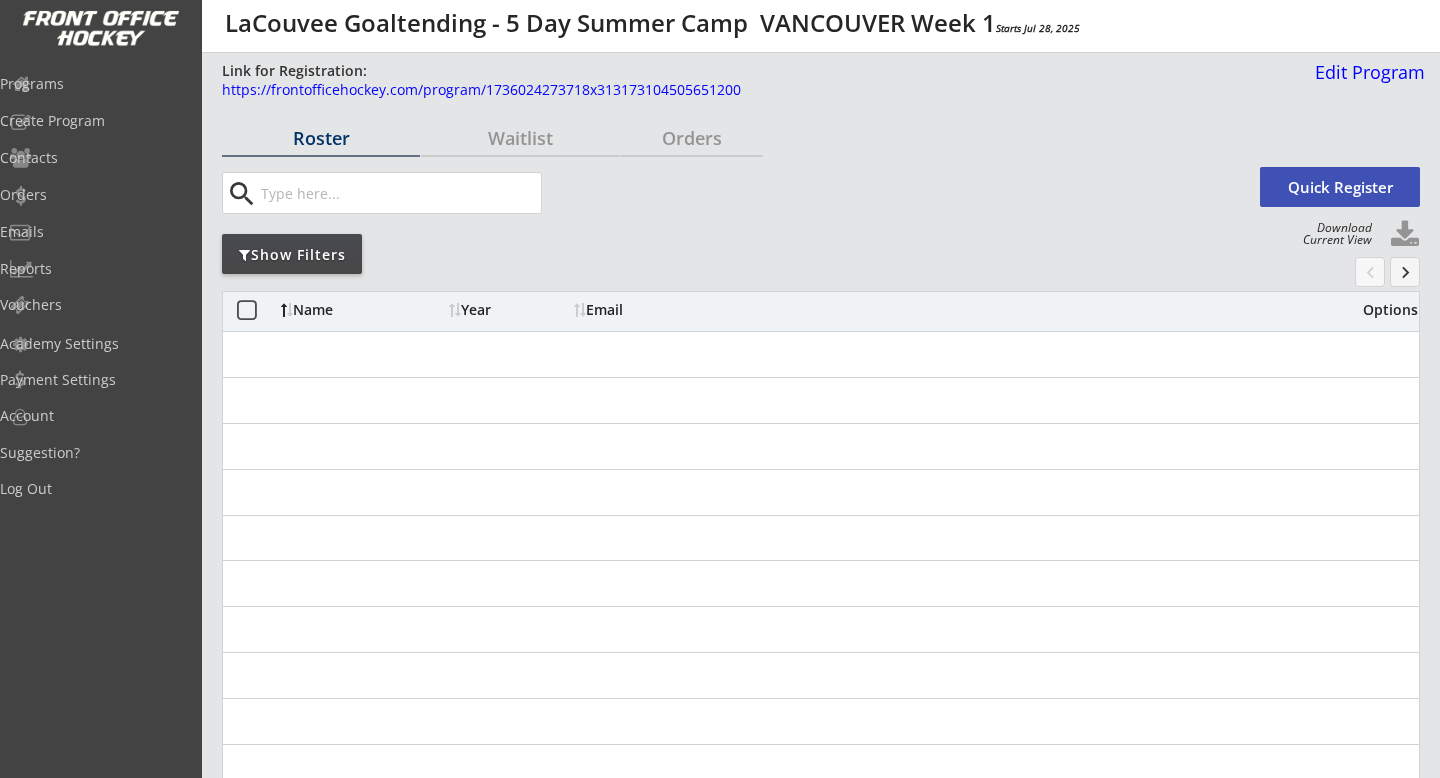 scroll, scrollTop: 0, scrollLeft: 0, axis: both 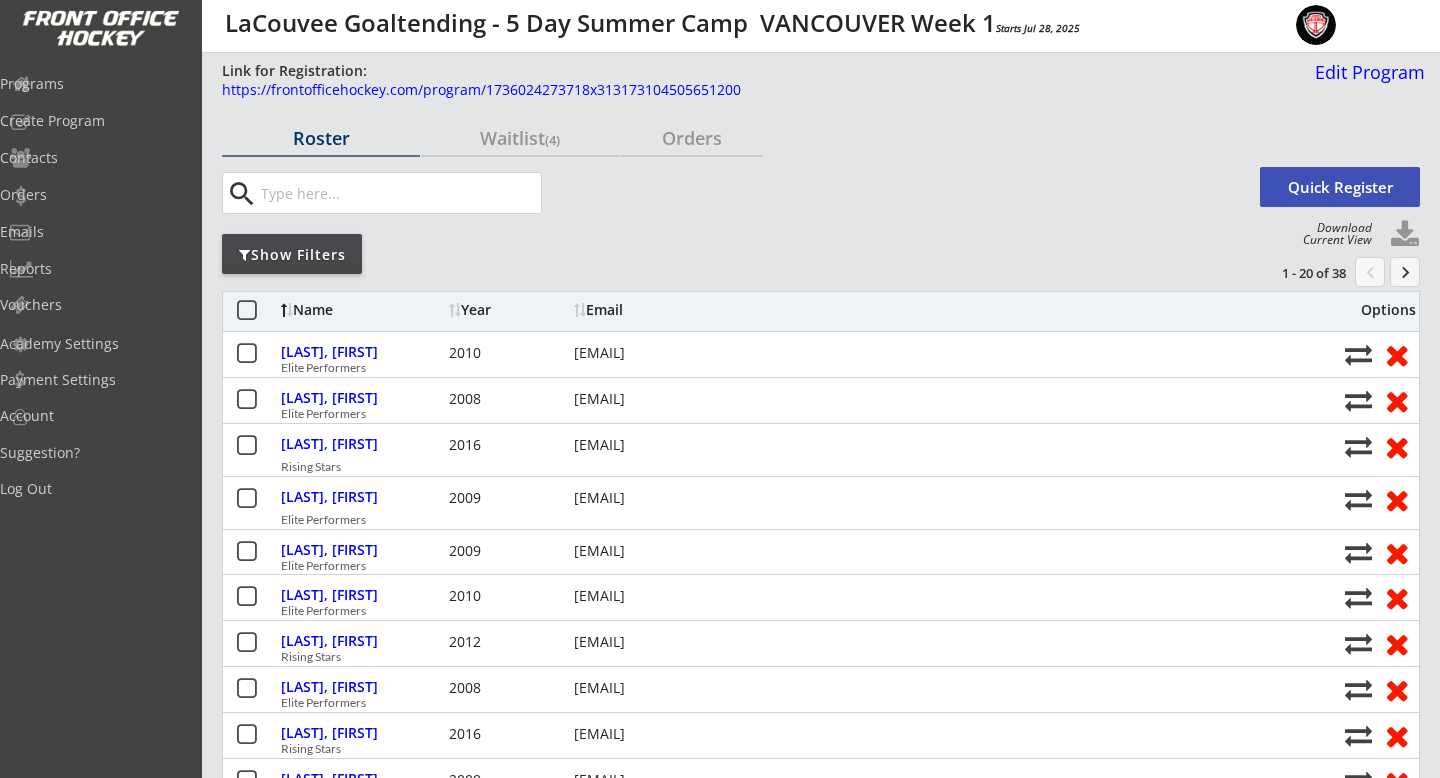 click on "Show Filters" at bounding box center [321, 138] 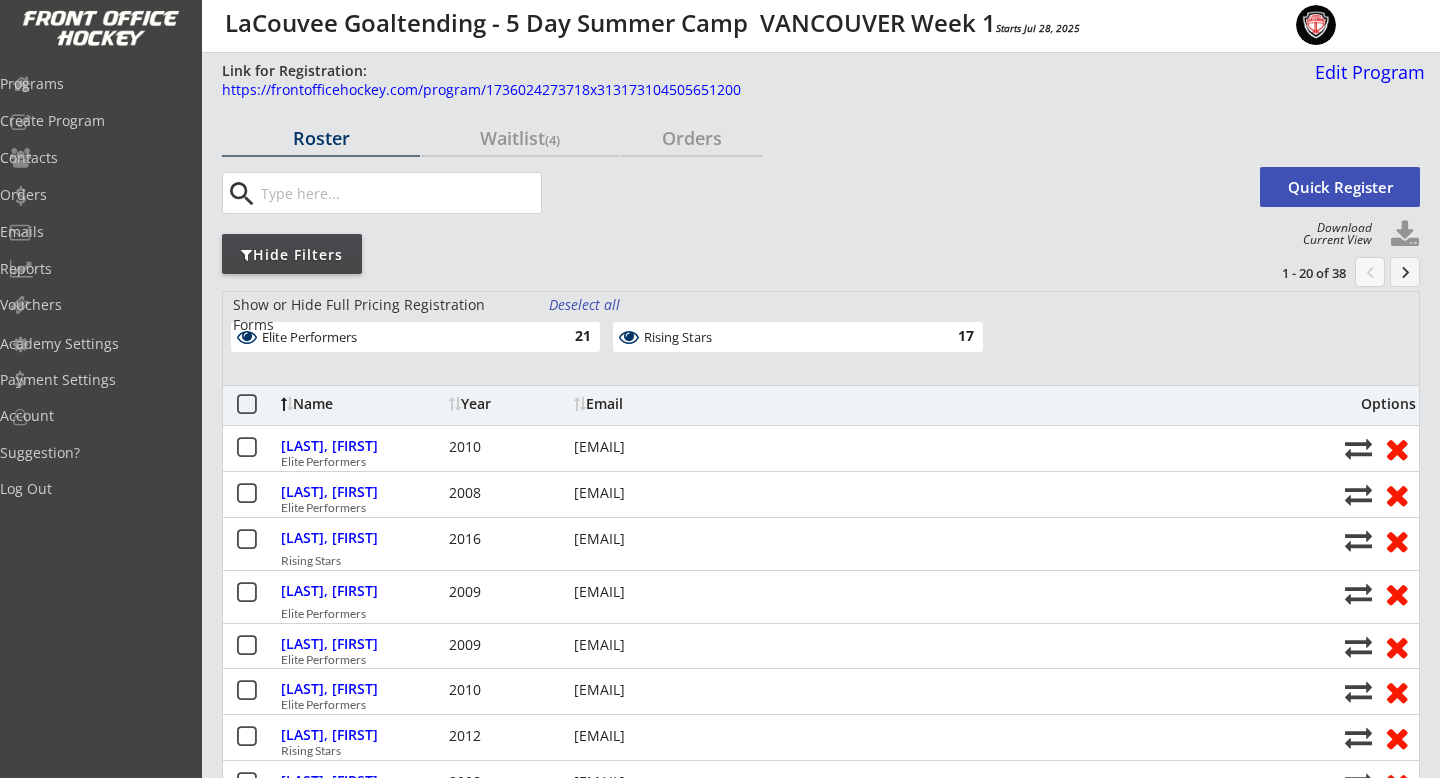 click on "Rising Stars" at bounding box center (786, 338) 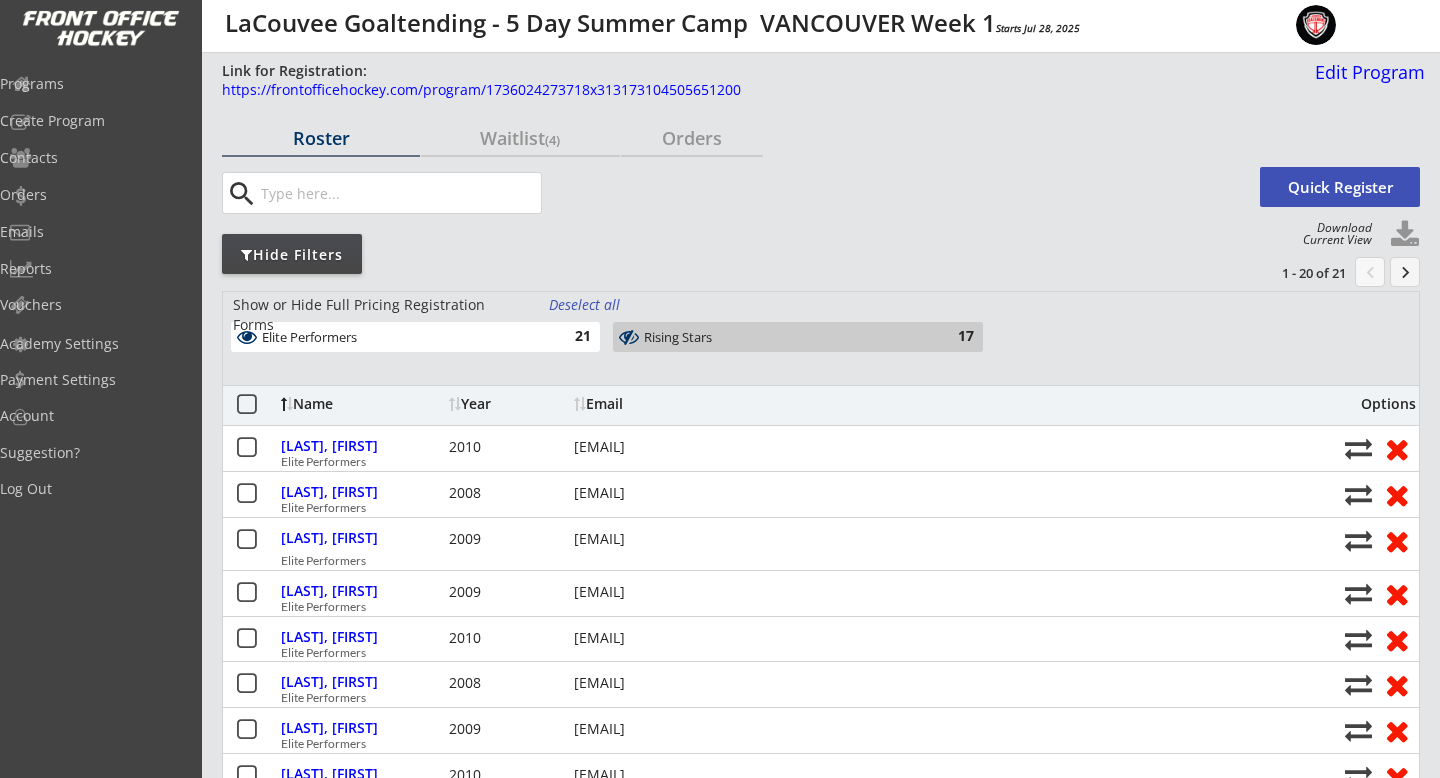 click on "Rising Stars" at bounding box center [786, 338] 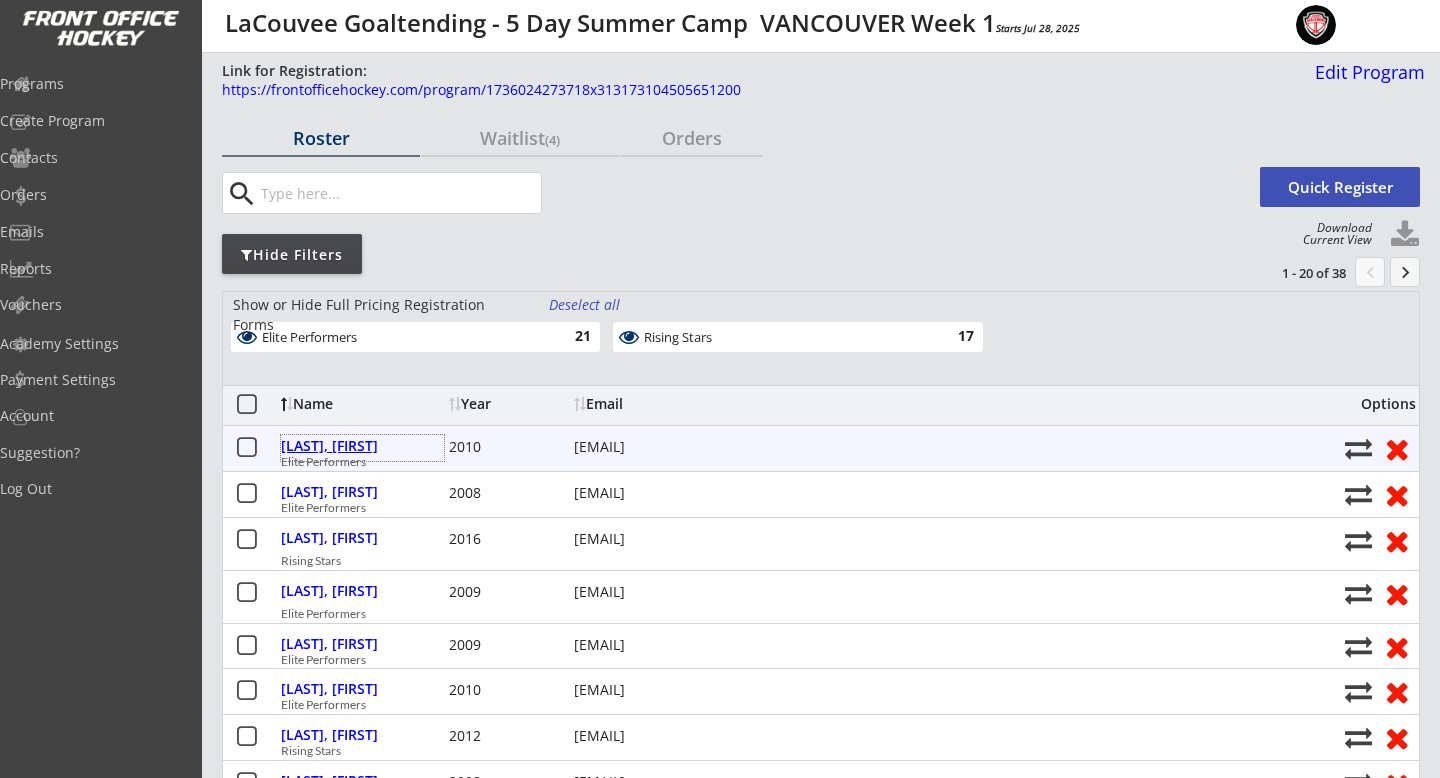 click on "[LAST], [FIRST]" at bounding box center (362, 446) 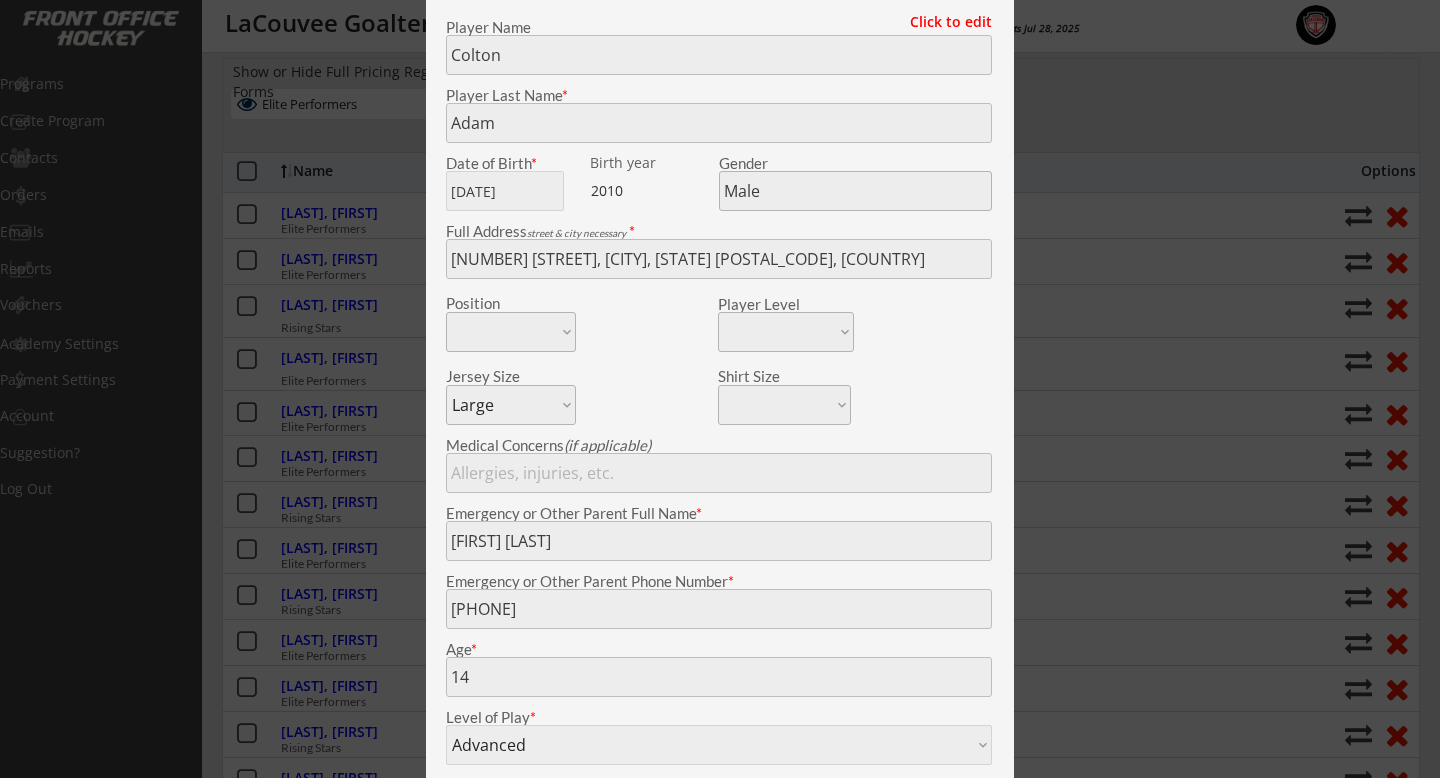 scroll, scrollTop: 0, scrollLeft: 0, axis: both 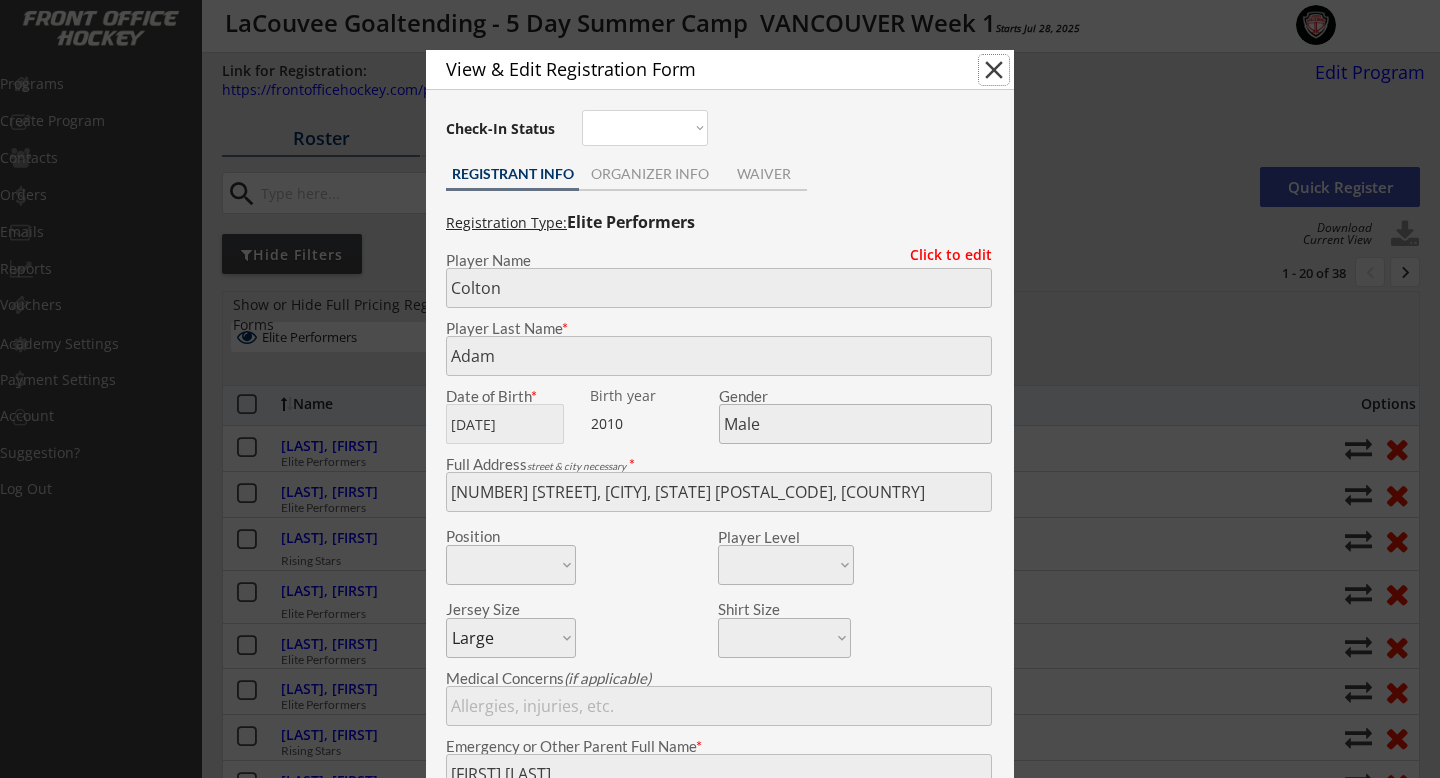 click on "close" at bounding box center [994, 70] 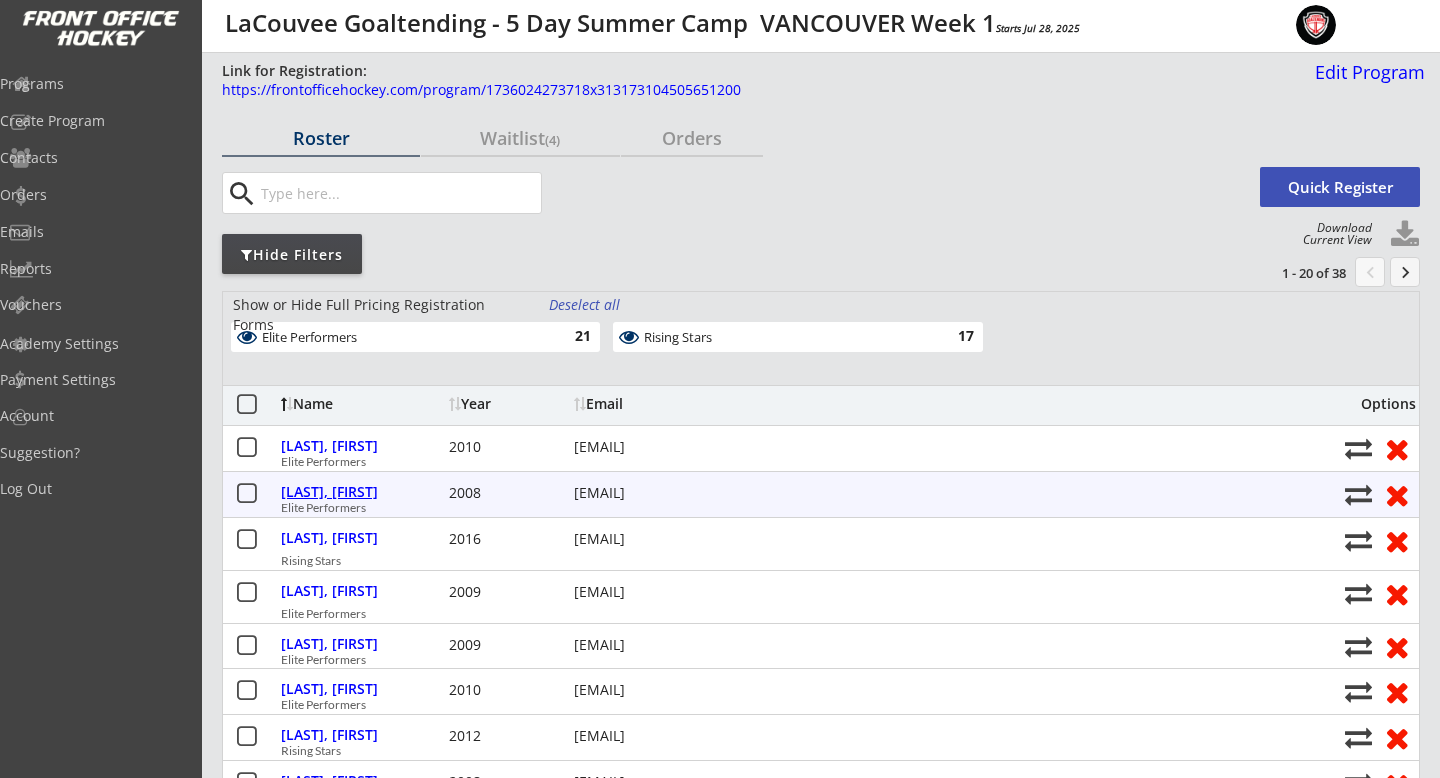 click on "[LAST], [FIRST]" at bounding box center (362, 492) 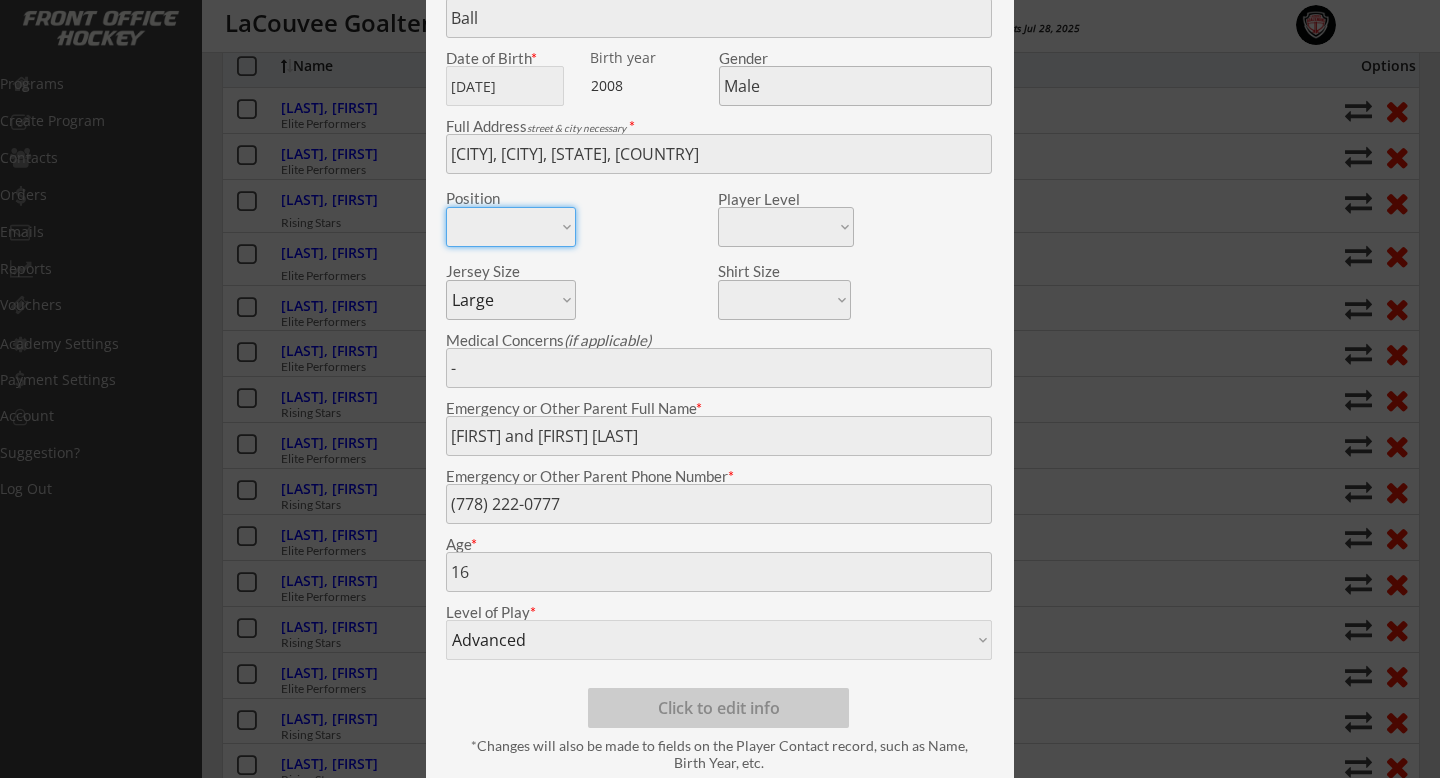 scroll, scrollTop: 0, scrollLeft: 0, axis: both 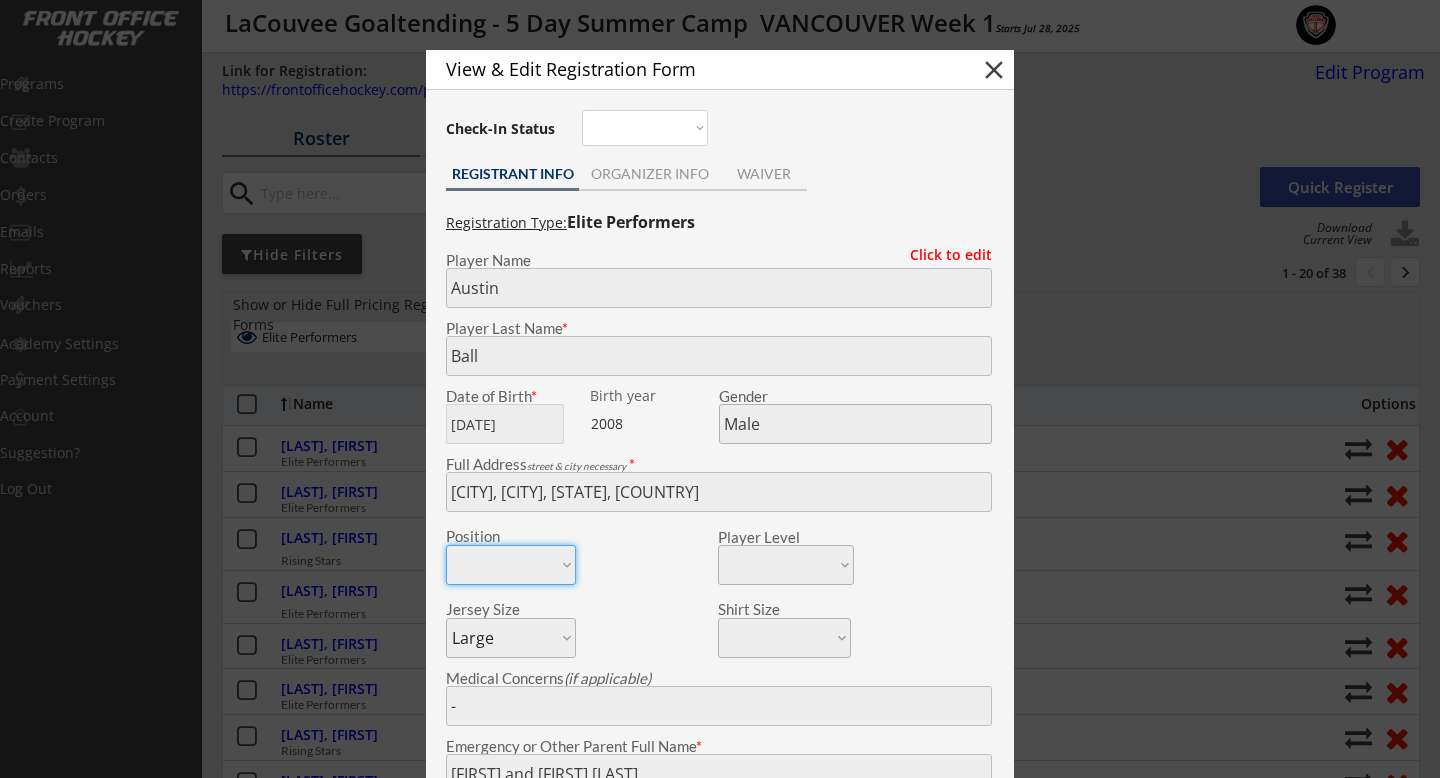 click on "close" at bounding box center (994, 70) 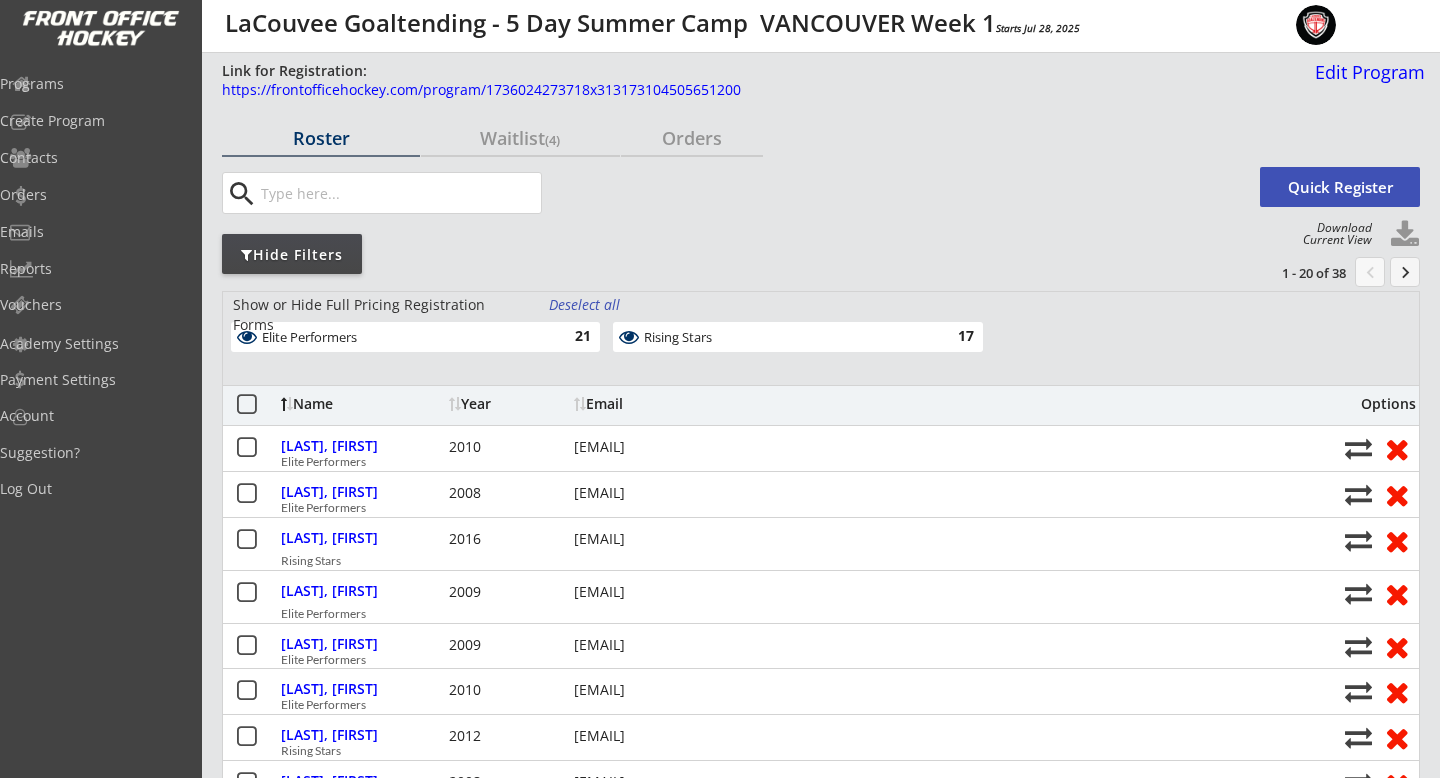 click on "Elite Performers 21" at bounding box center (415, 337) 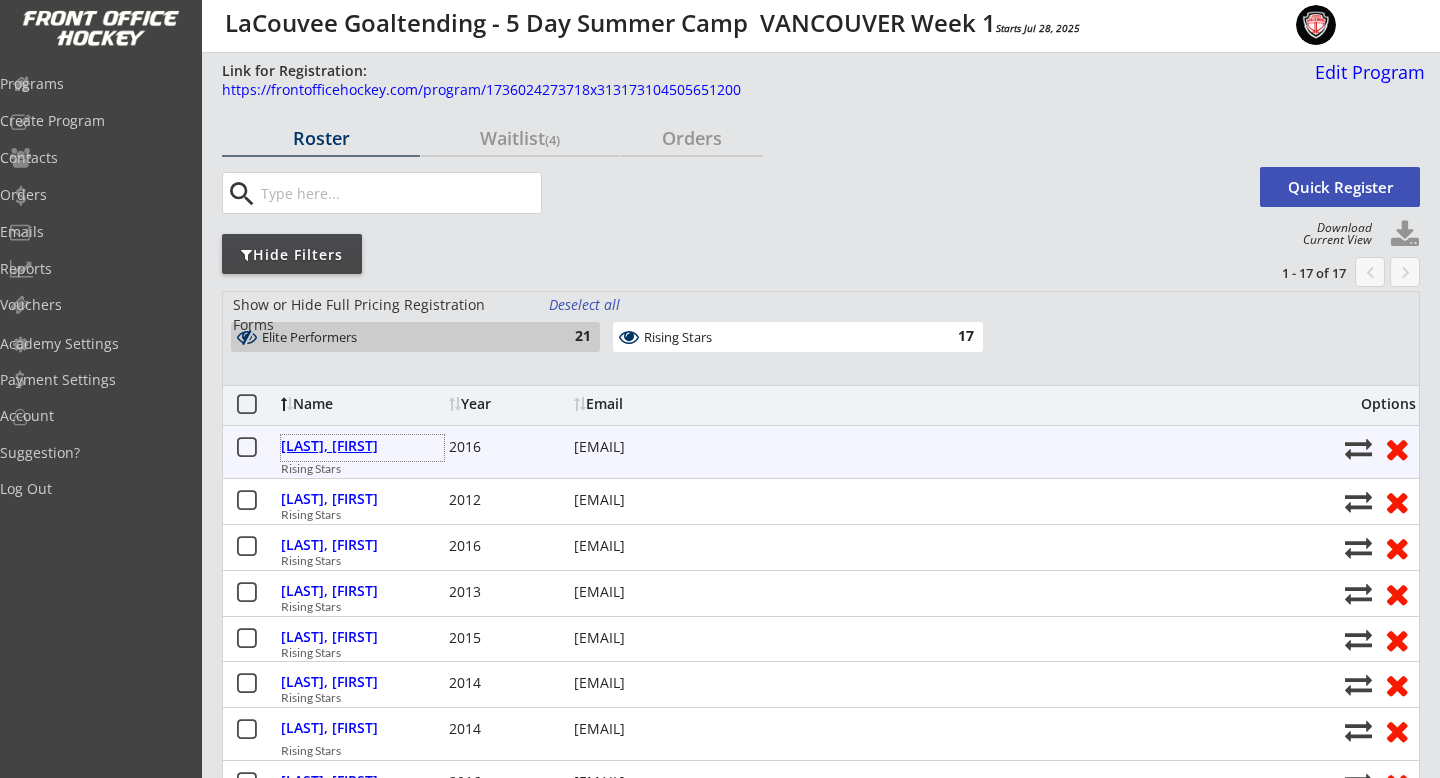 click on "[LAST], [FIRST]" at bounding box center (362, 446) 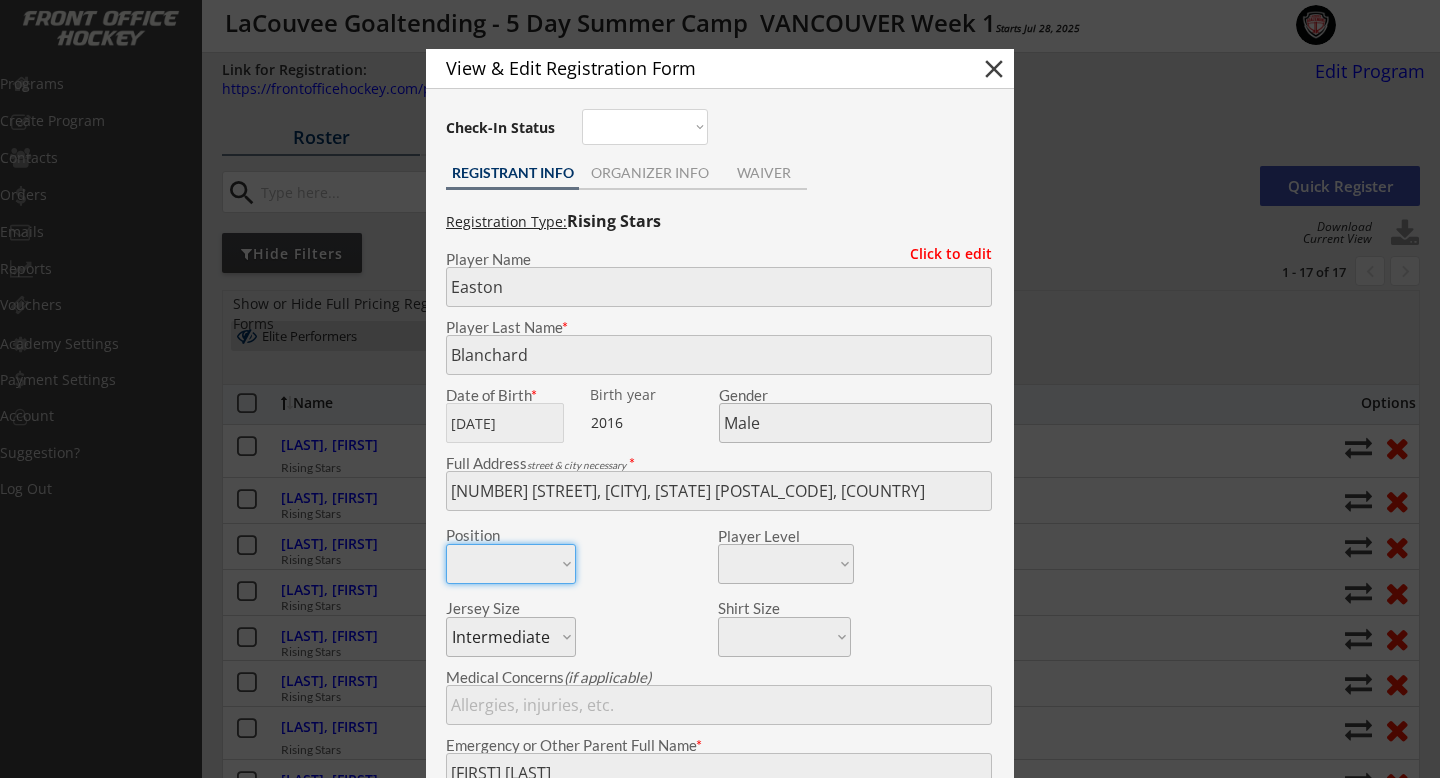 scroll, scrollTop: 0, scrollLeft: 0, axis: both 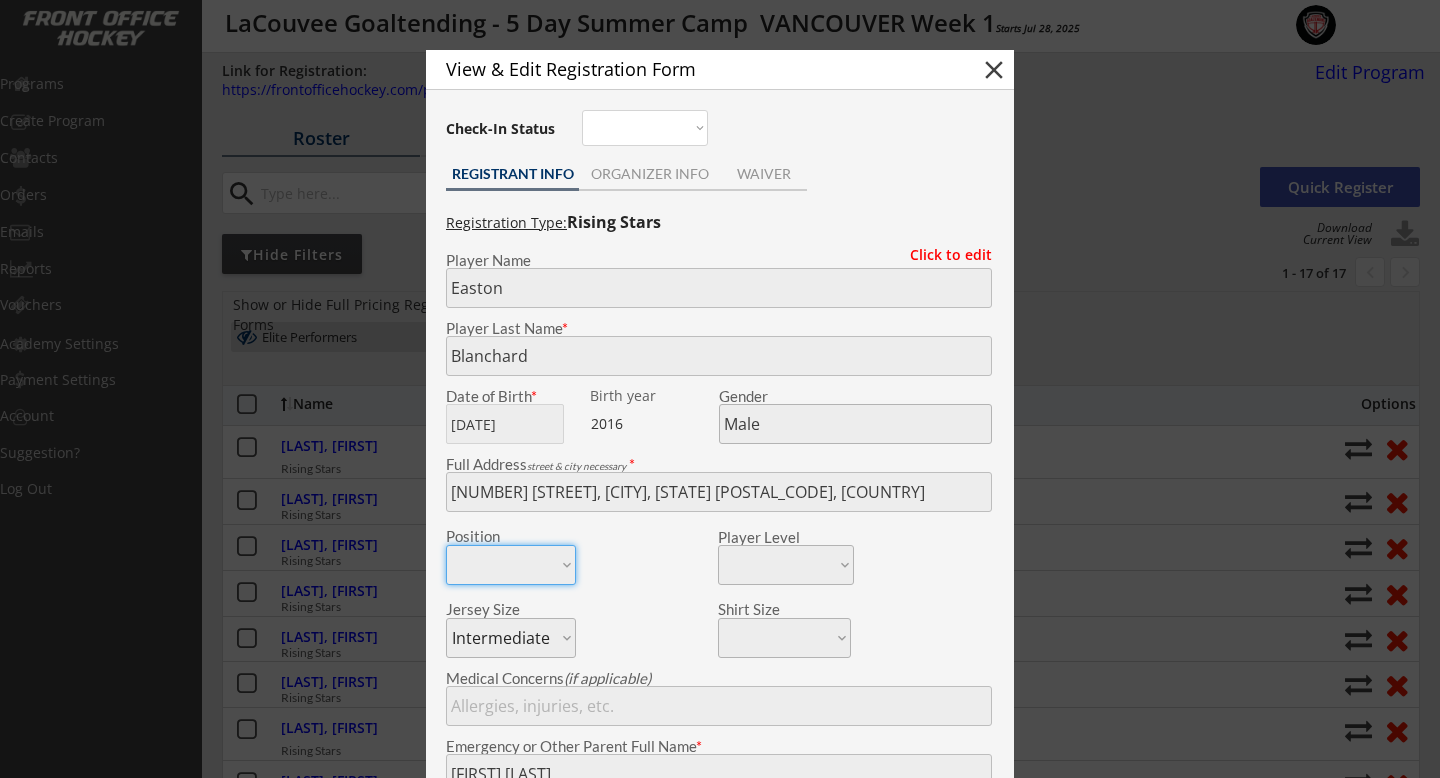 click on "close" at bounding box center [994, 70] 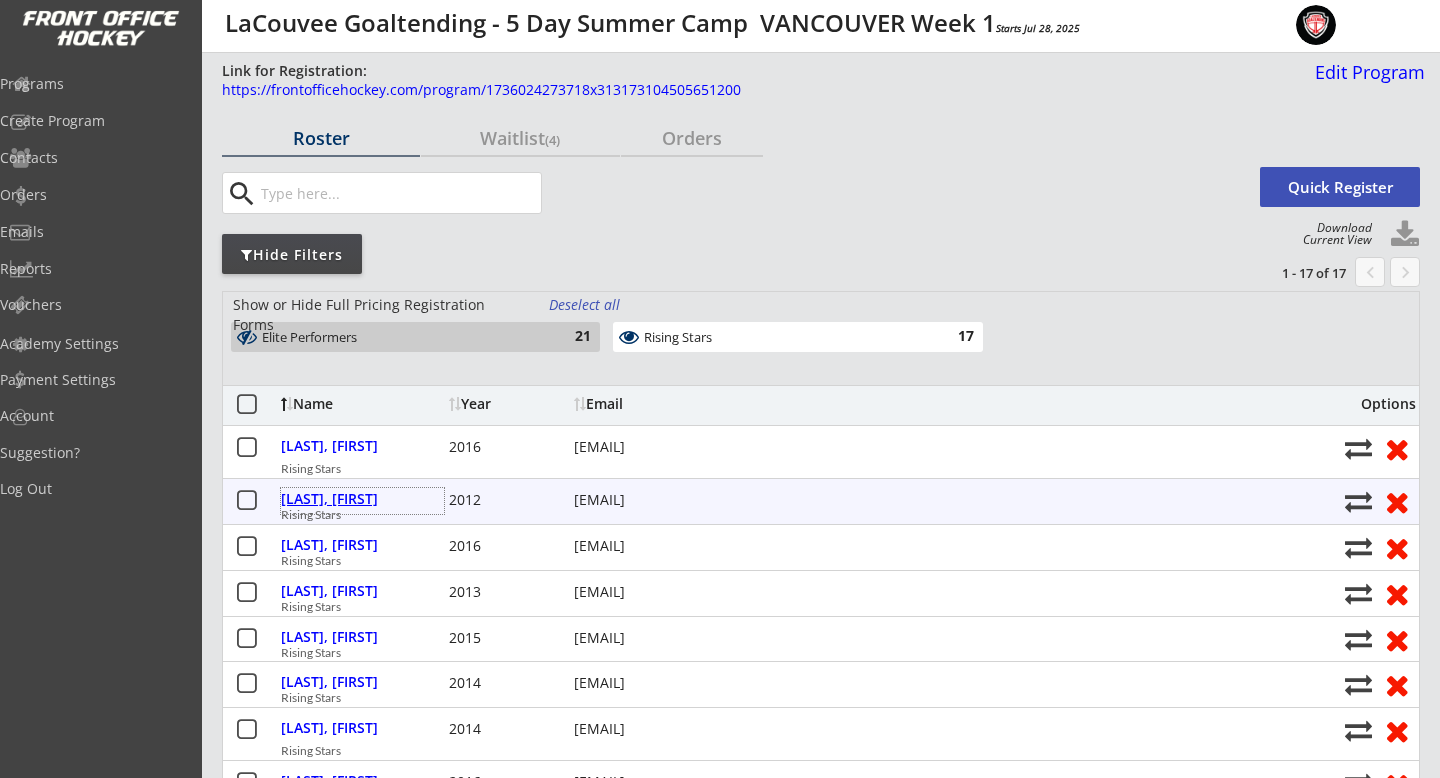 click on "[LAST], [FIRST]" at bounding box center [362, 499] 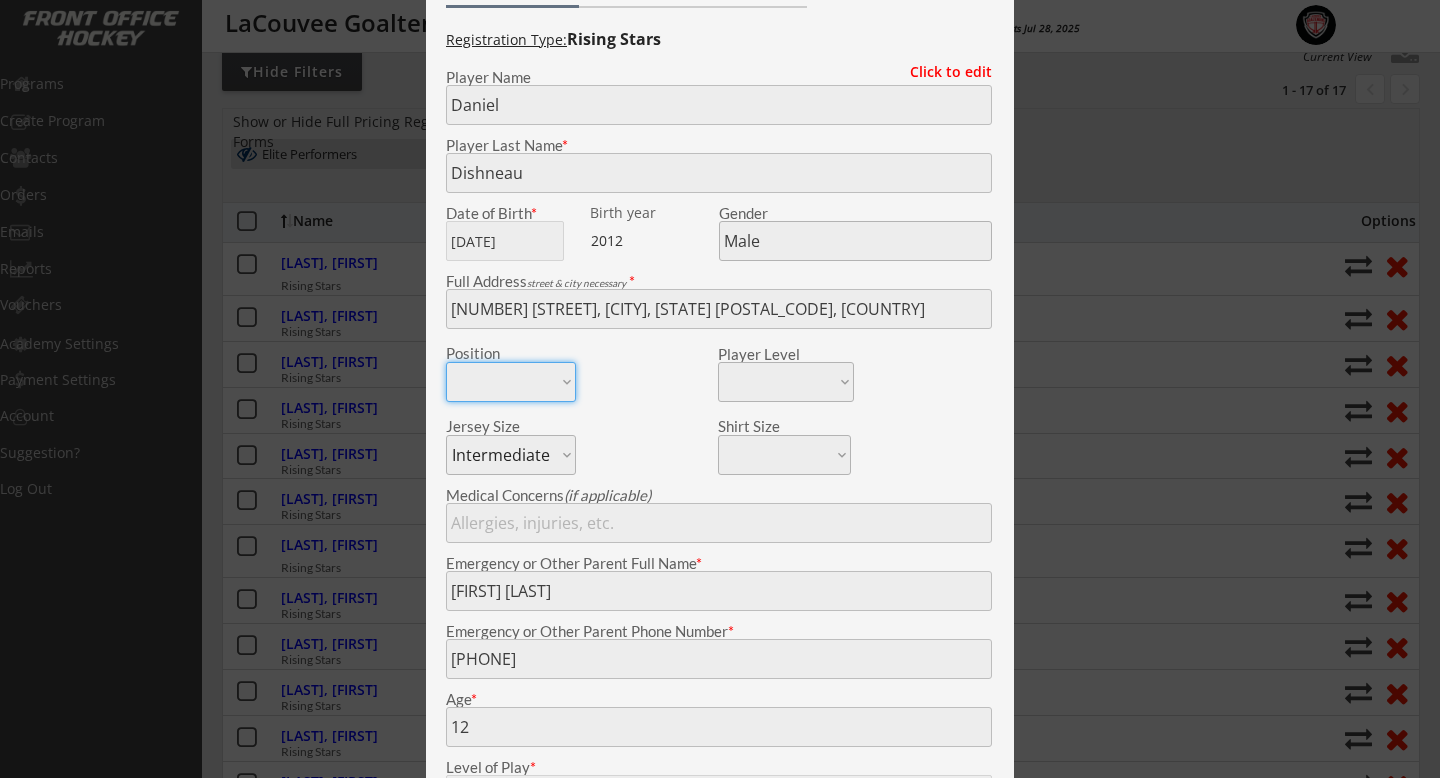 scroll, scrollTop: 132, scrollLeft: 0, axis: vertical 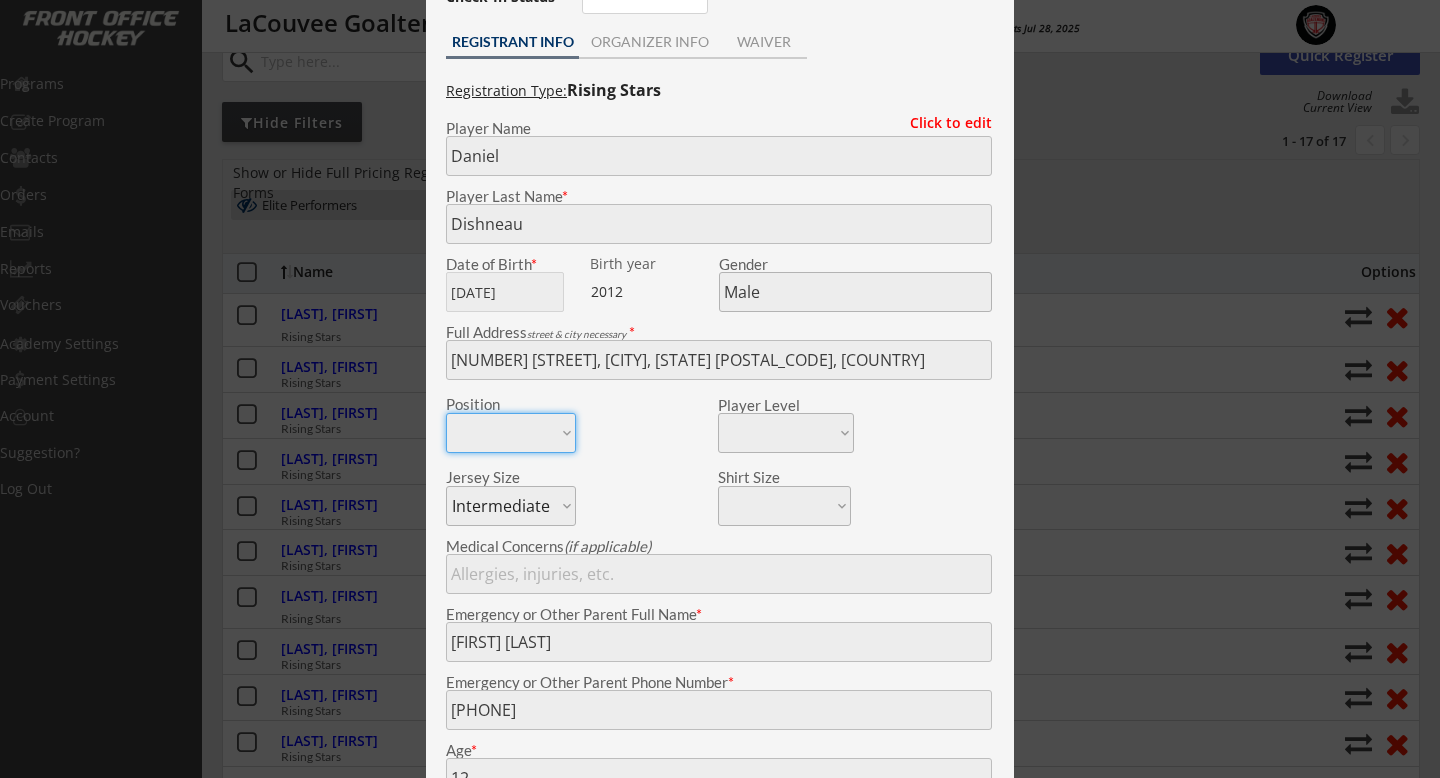 click at bounding box center [720, 389] 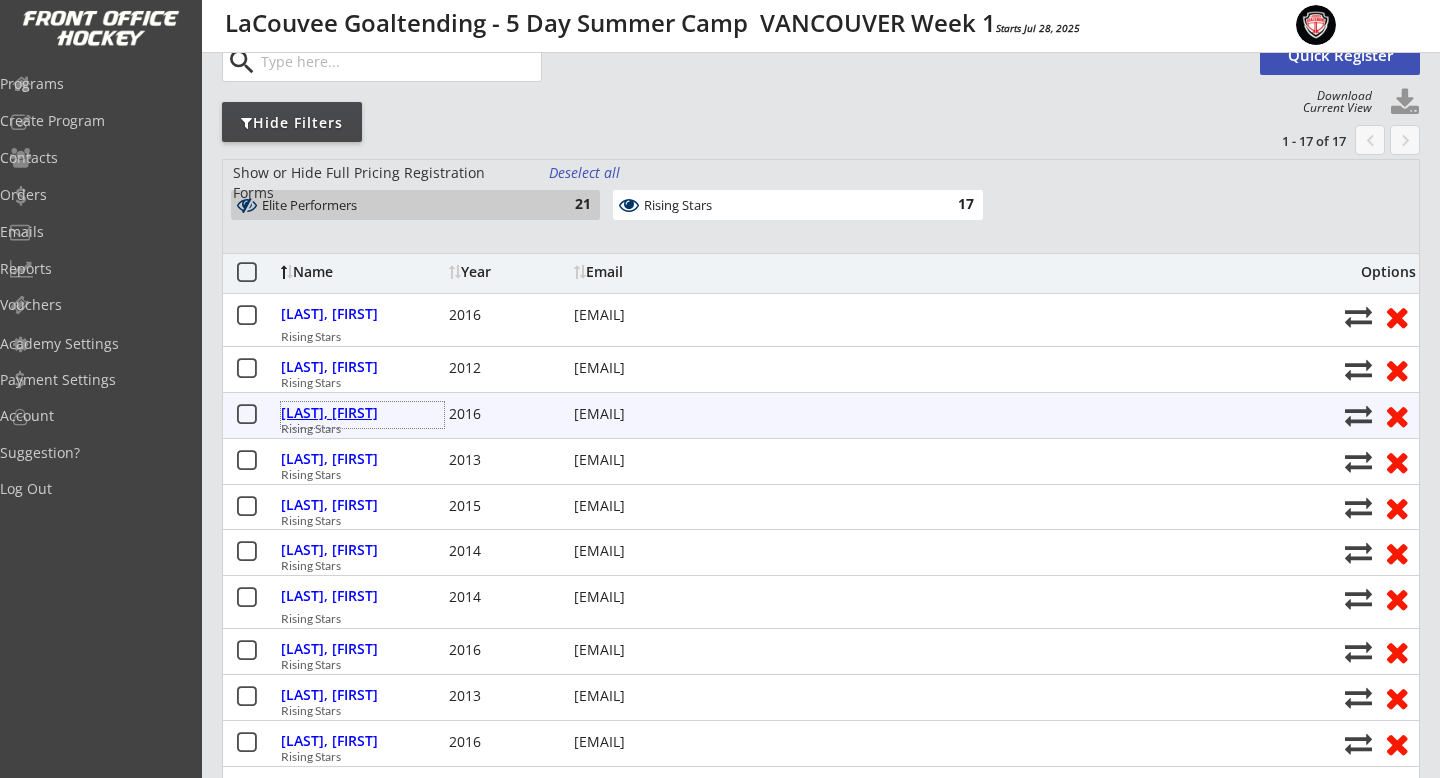 click on "[LAST], [FIRST]" at bounding box center (362, 415) 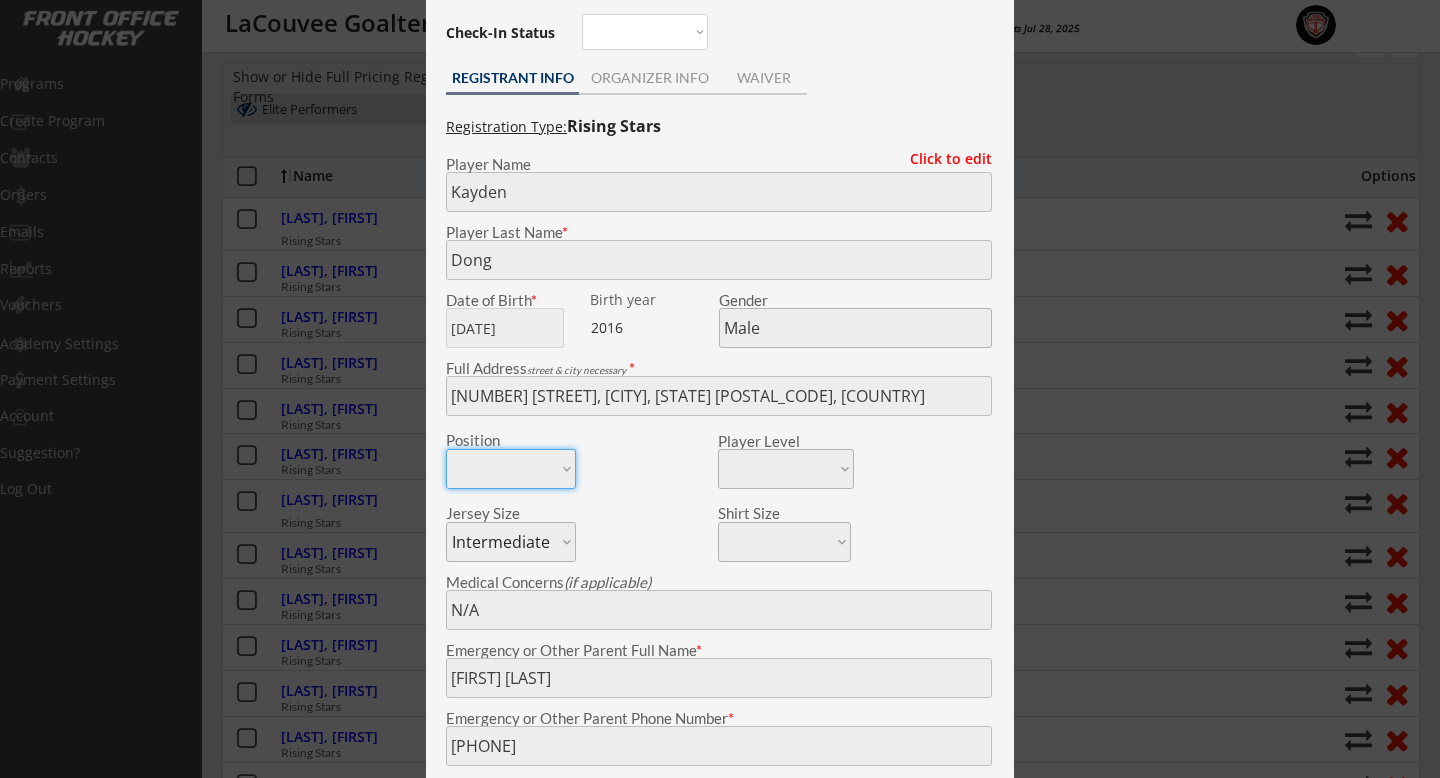 scroll, scrollTop: 227, scrollLeft: 0, axis: vertical 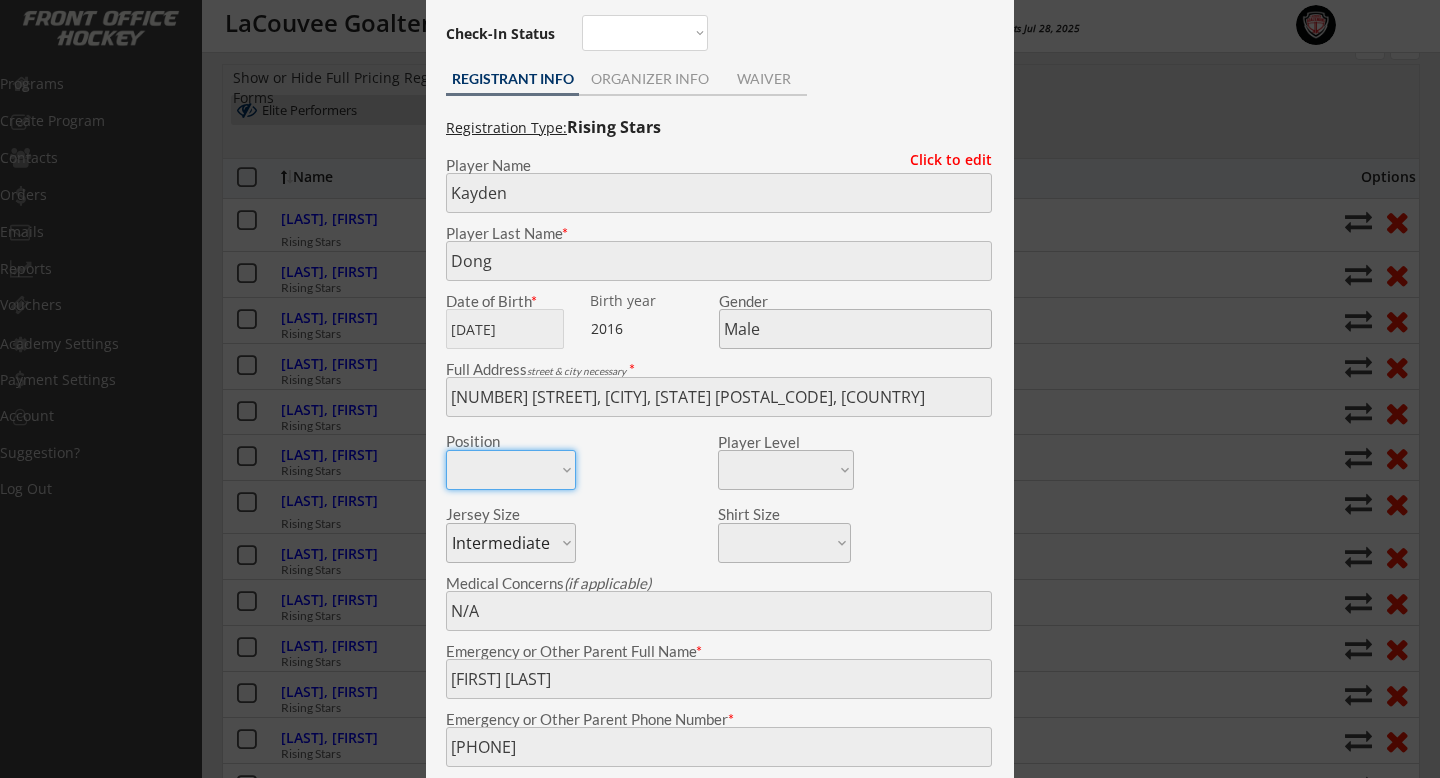click at bounding box center [720, 389] 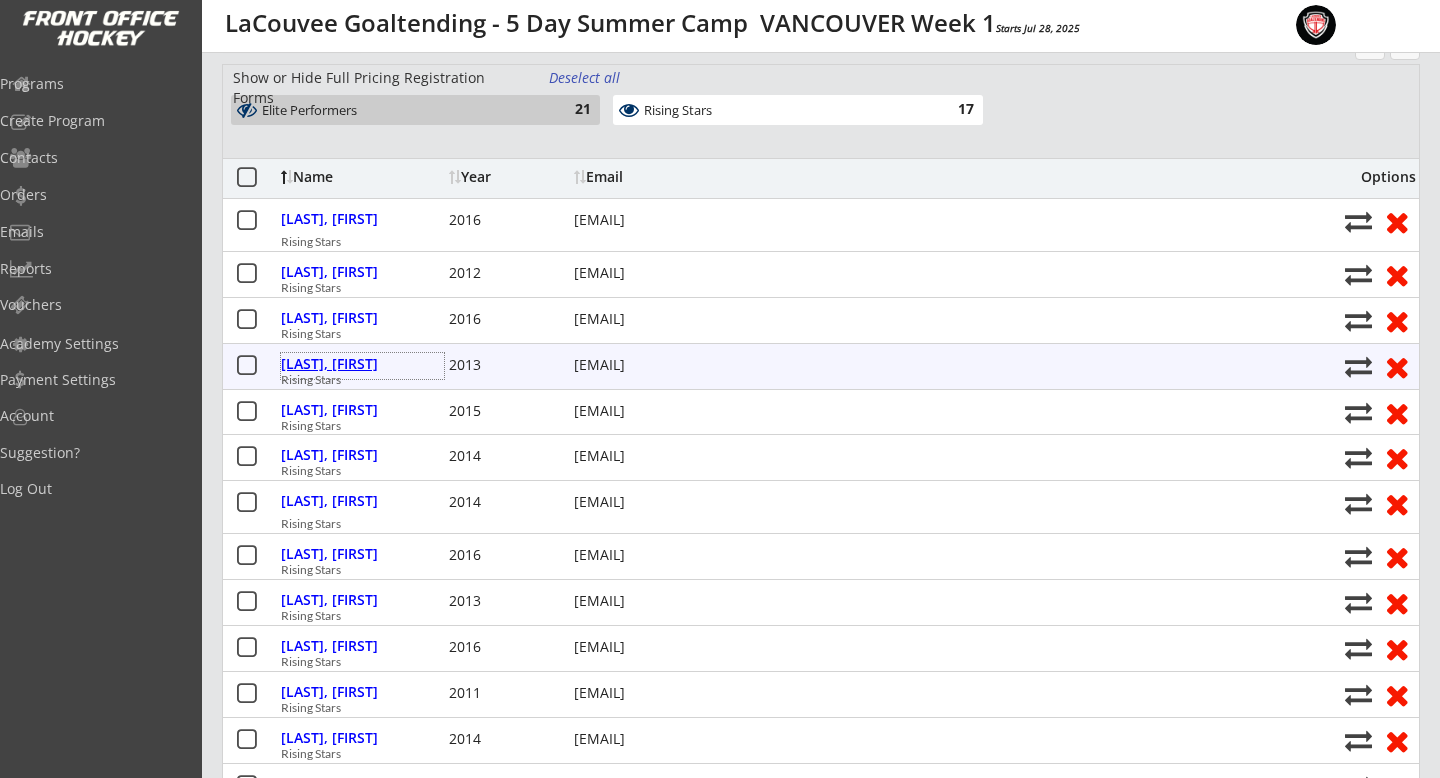 click on "[LAST], [FIRST]" at bounding box center [362, 364] 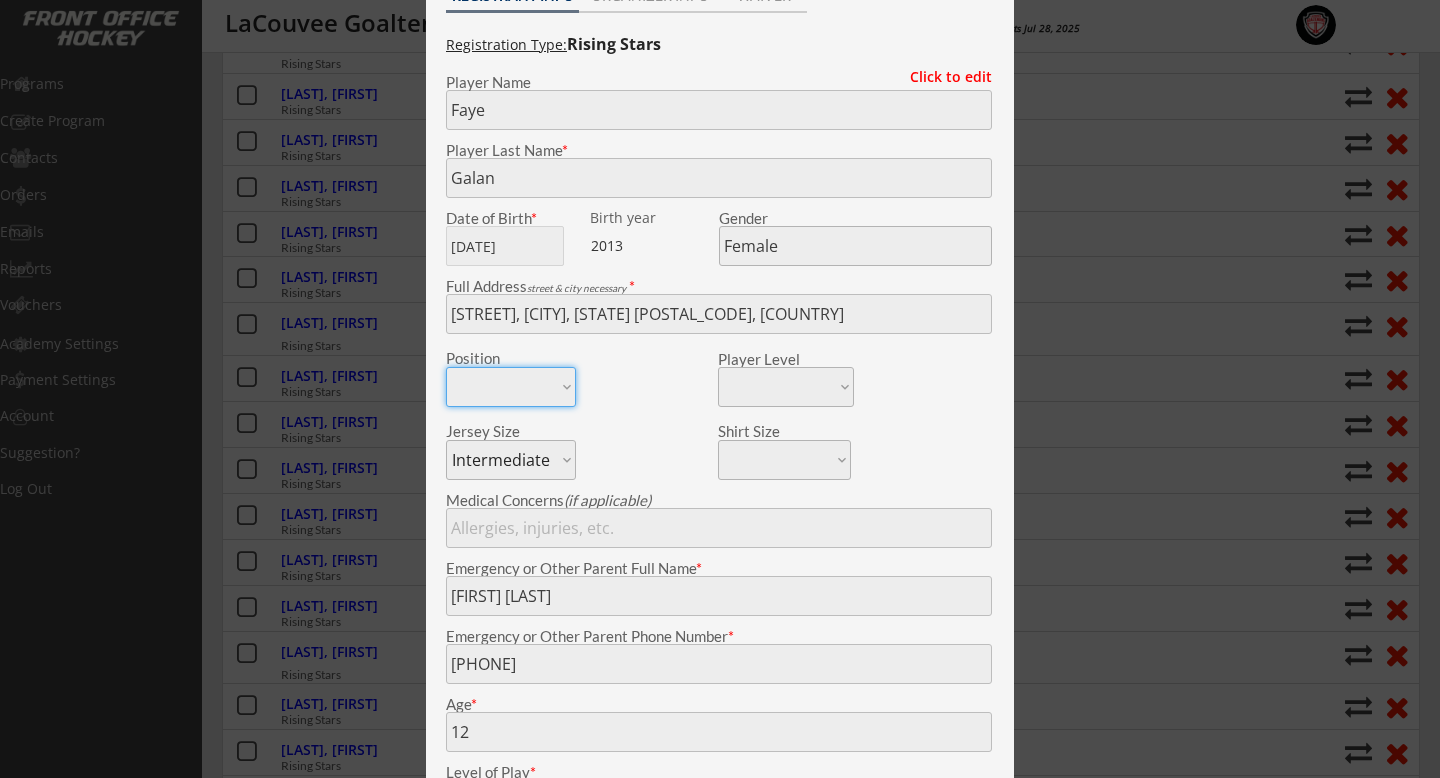 scroll, scrollTop: 351, scrollLeft: 0, axis: vertical 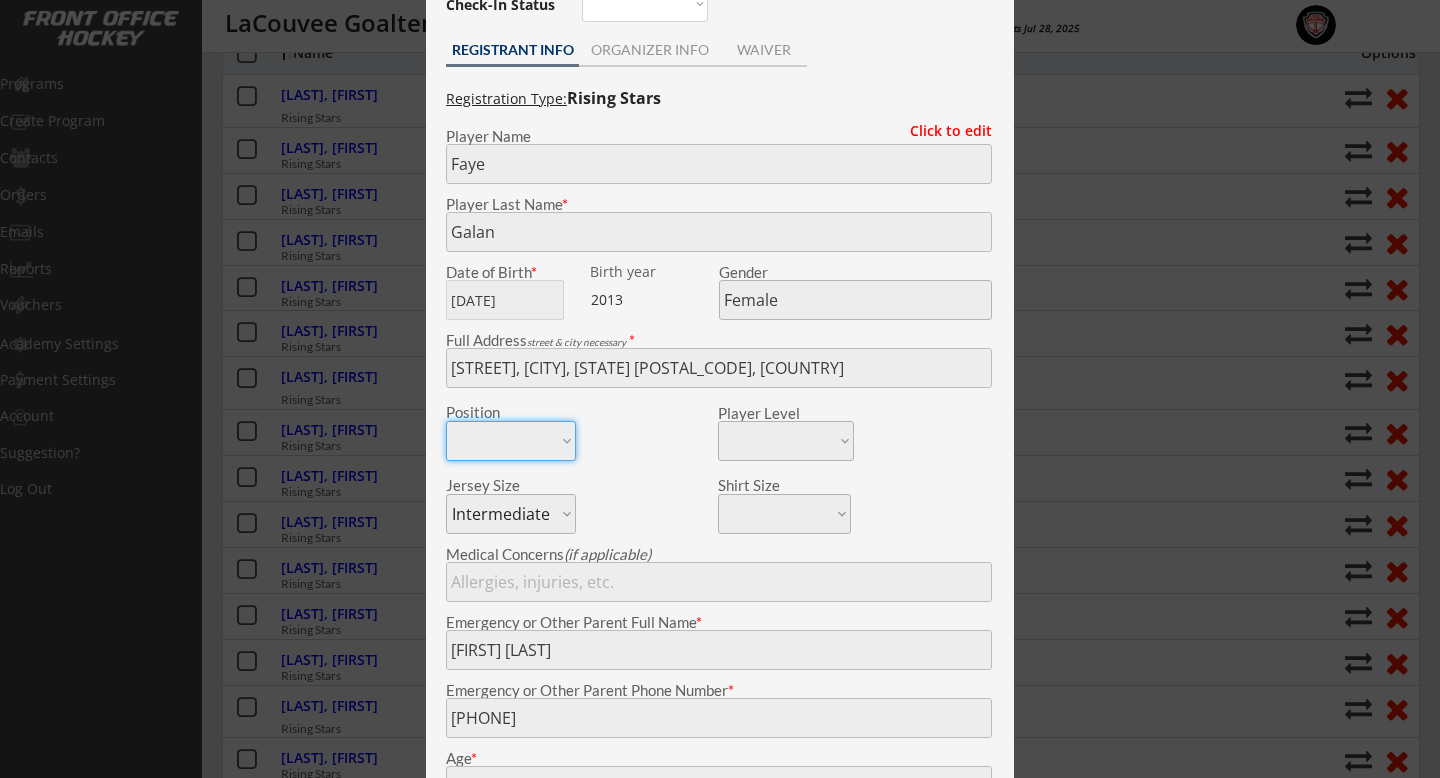 click at bounding box center (720, 389) 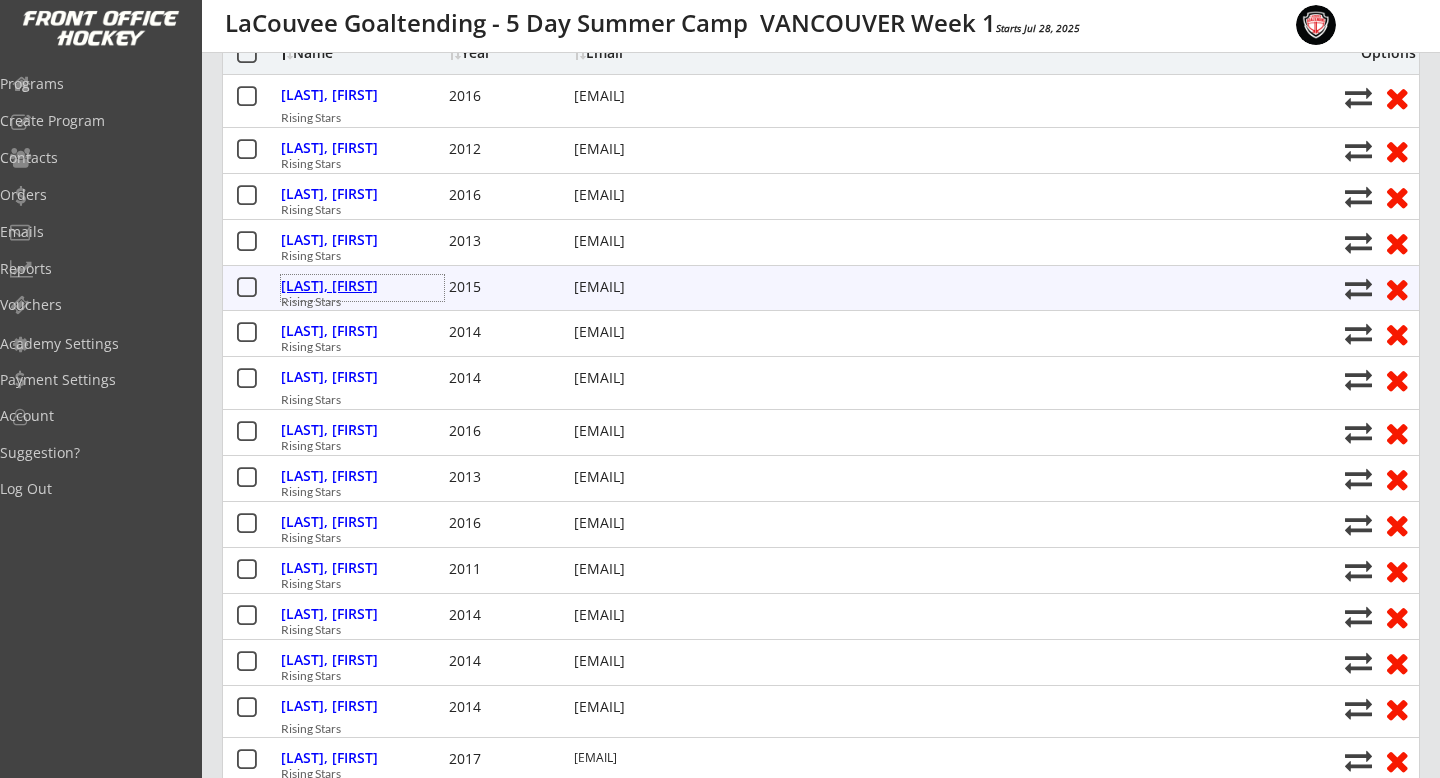click on "[LAST], [FIRST]" at bounding box center [362, 286] 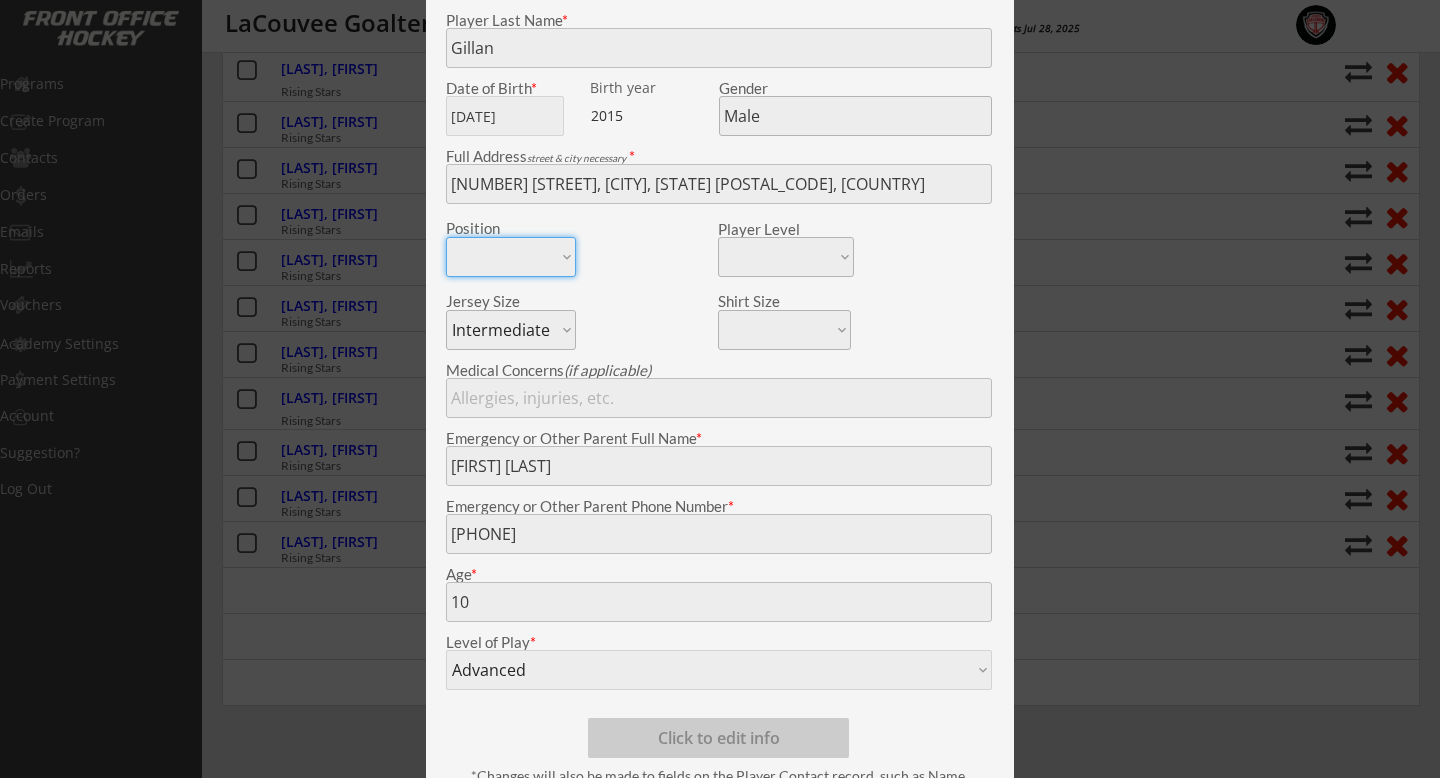scroll, scrollTop: 610, scrollLeft: 0, axis: vertical 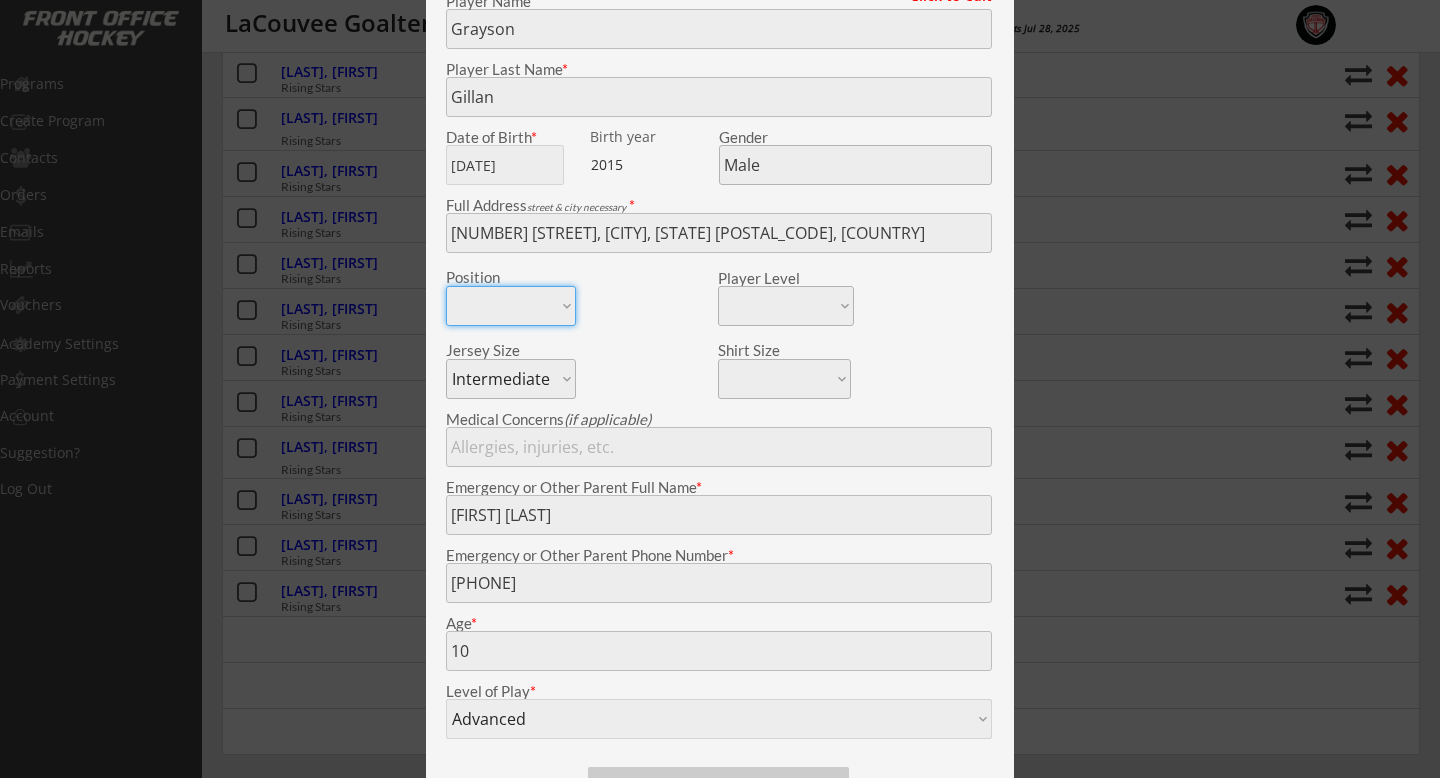 click at bounding box center (720, 389) 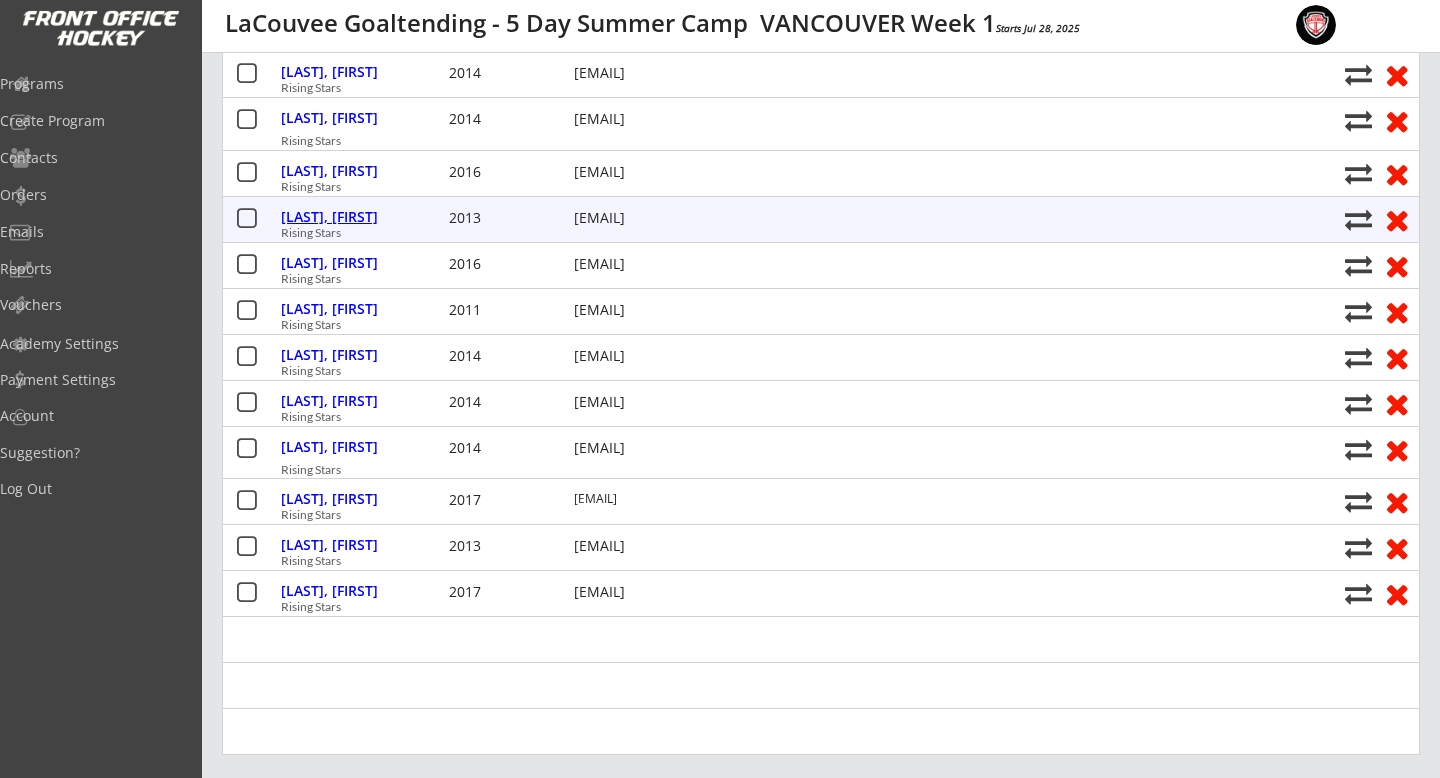 click on "[LAST], [FIRST]" at bounding box center [362, 217] 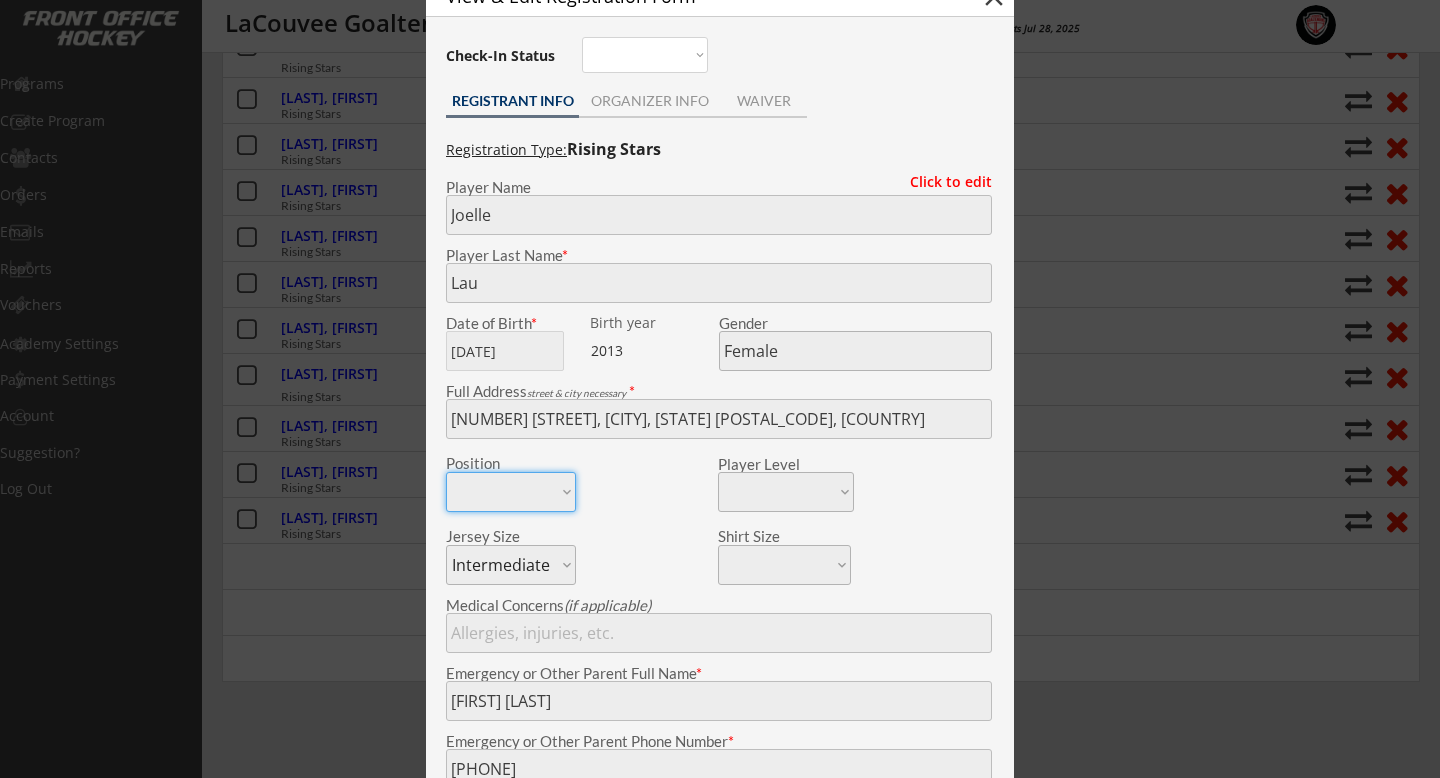 scroll, scrollTop: 679, scrollLeft: 0, axis: vertical 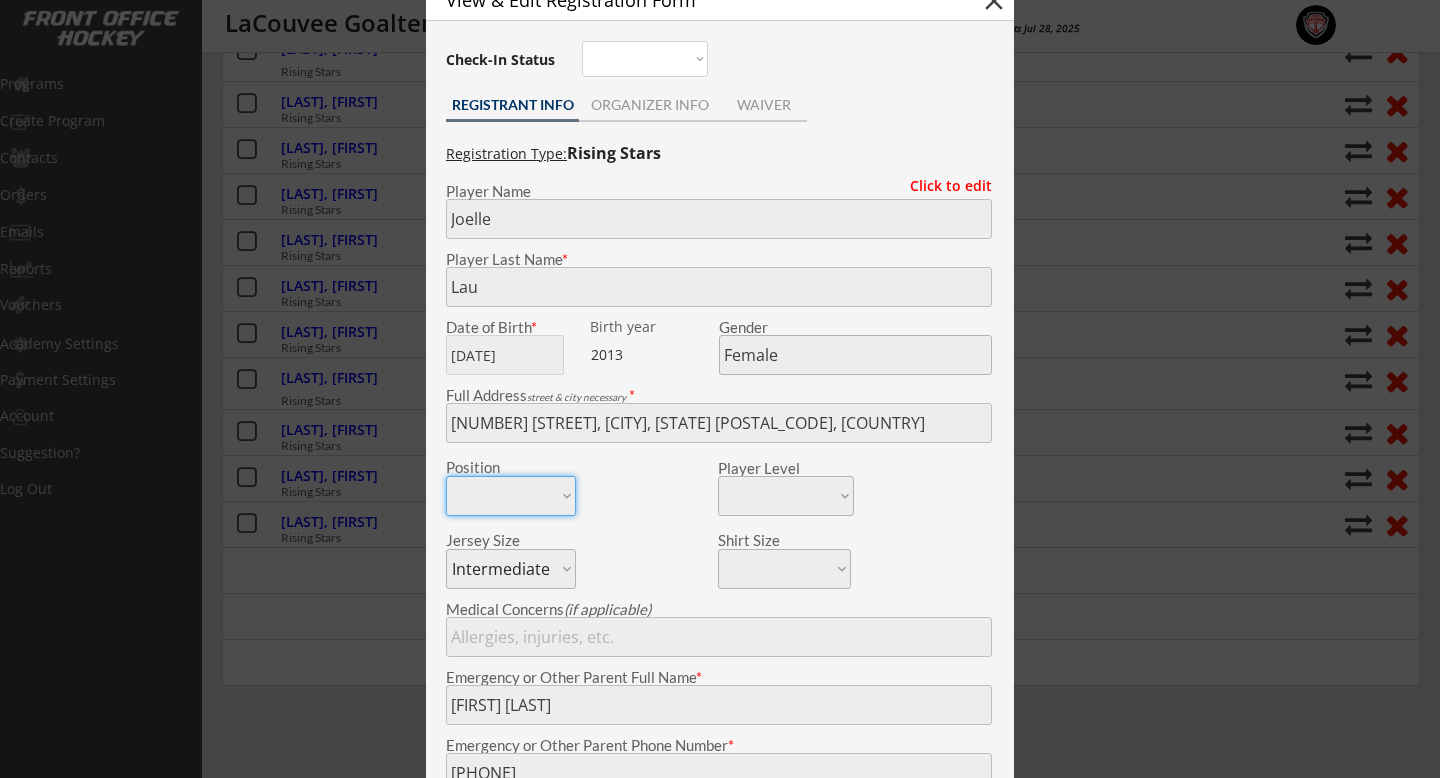 click at bounding box center [720, 389] 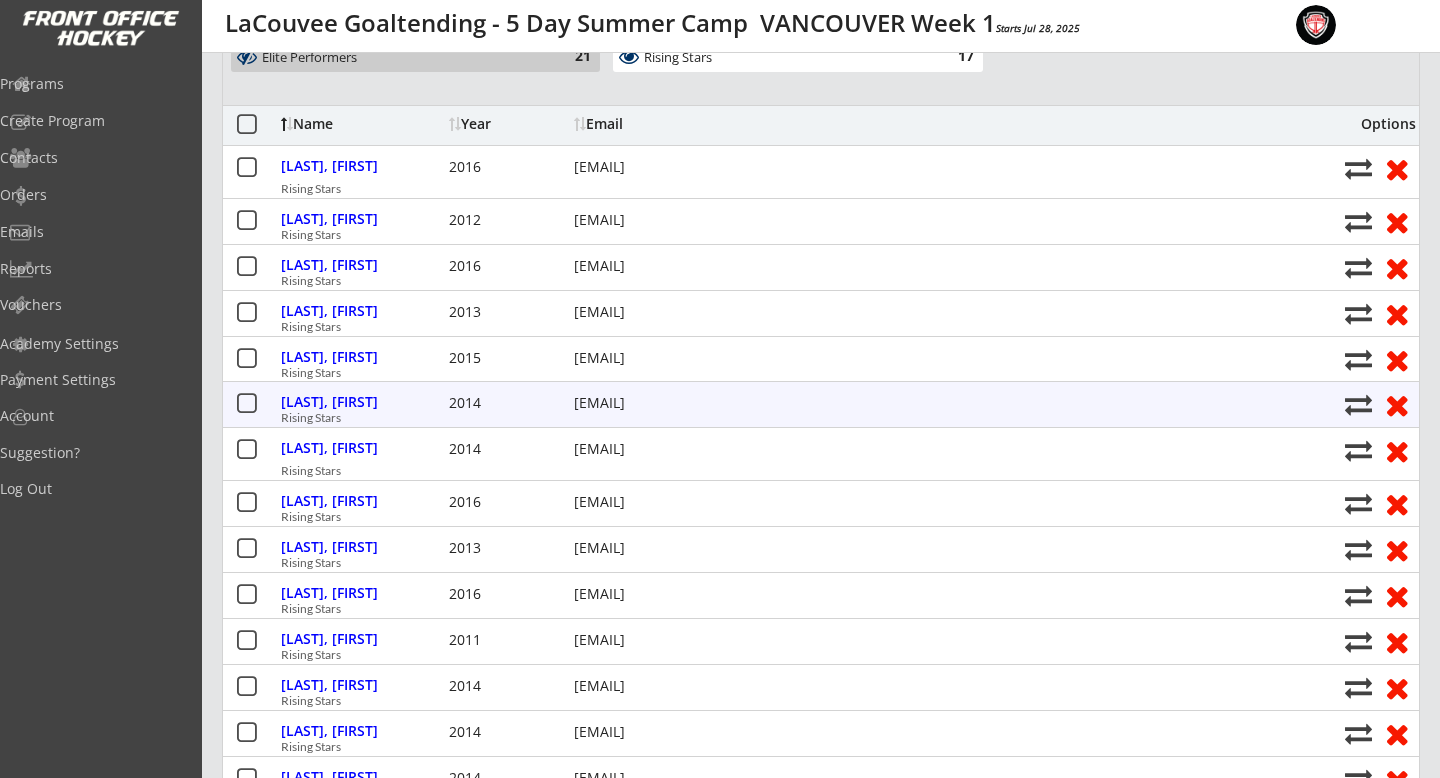 scroll, scrollTop: 0, scrollLeft: 0, axis: both 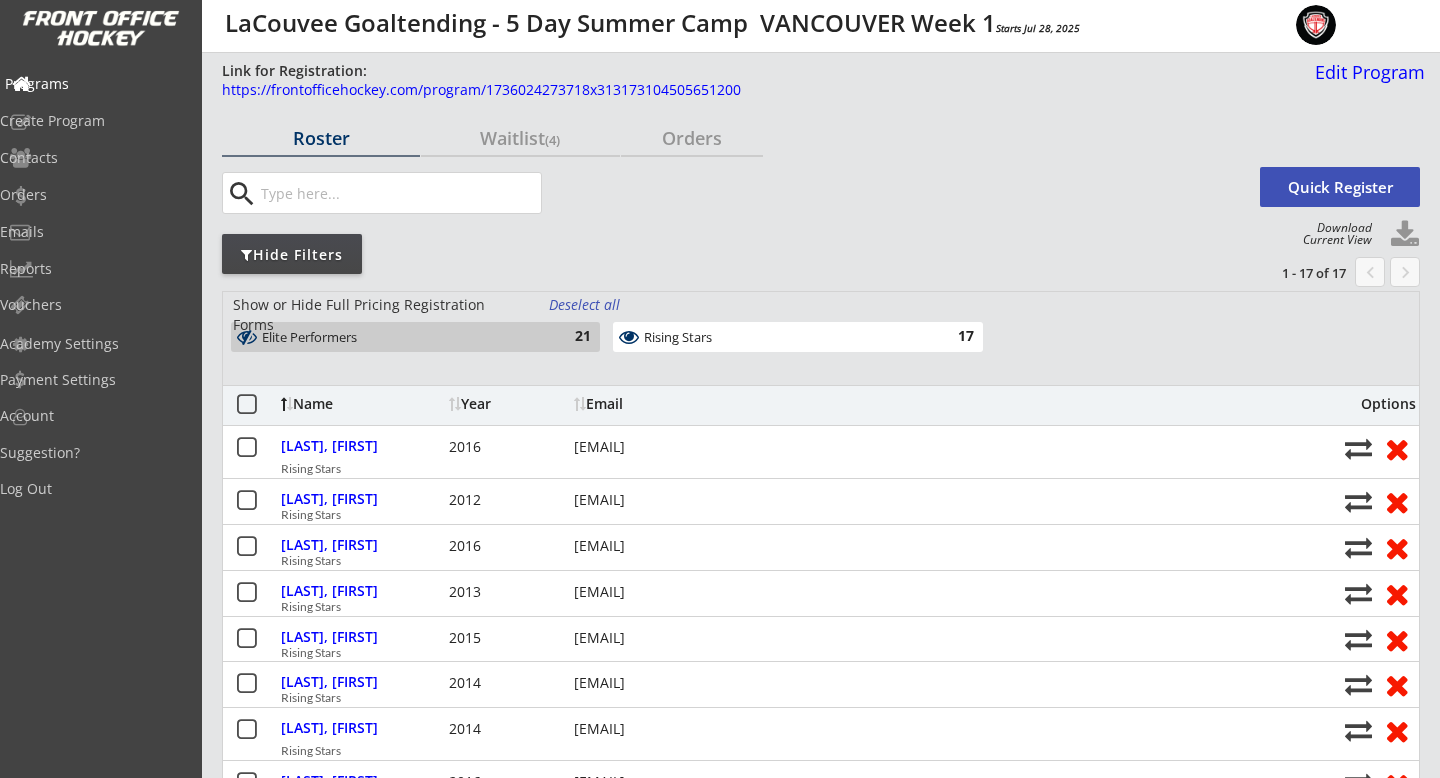 click on "Programs" at bounding box center (95, 84) 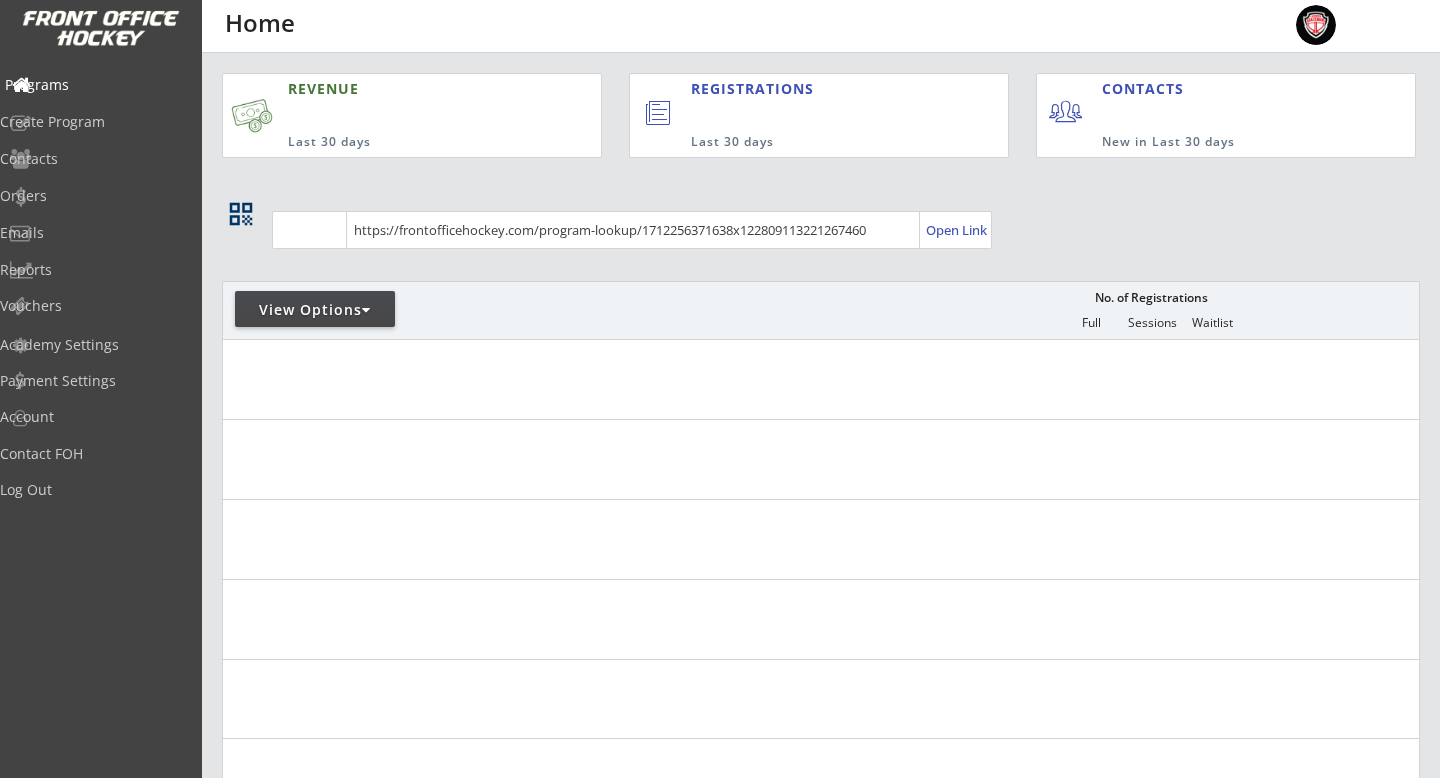 scroll, scrollTop: 0, scrollLeft: 0, axis: both 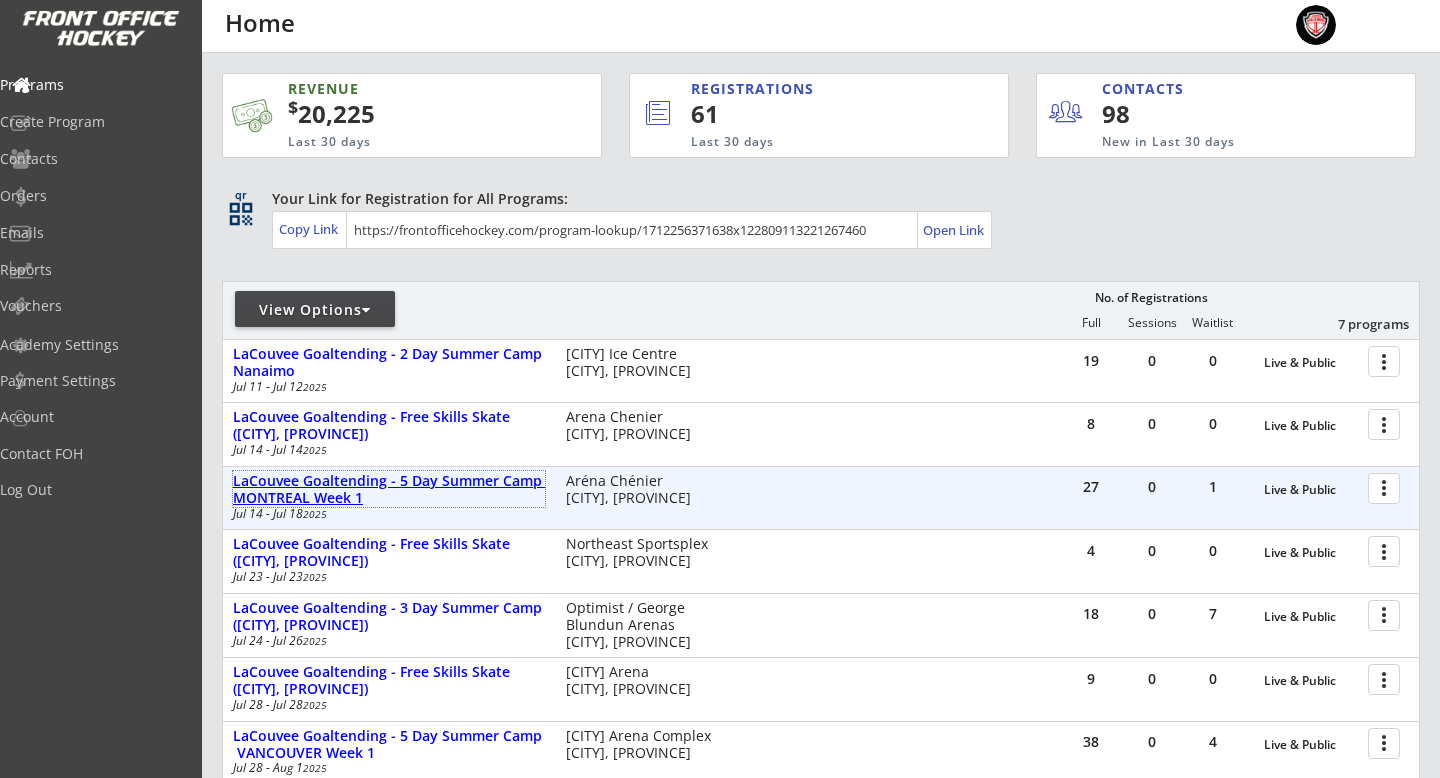 click on "LaCouvee Goaltending - 5 Day Summer Camp MONTREAL Week 1" at bounding box center (389, 490) 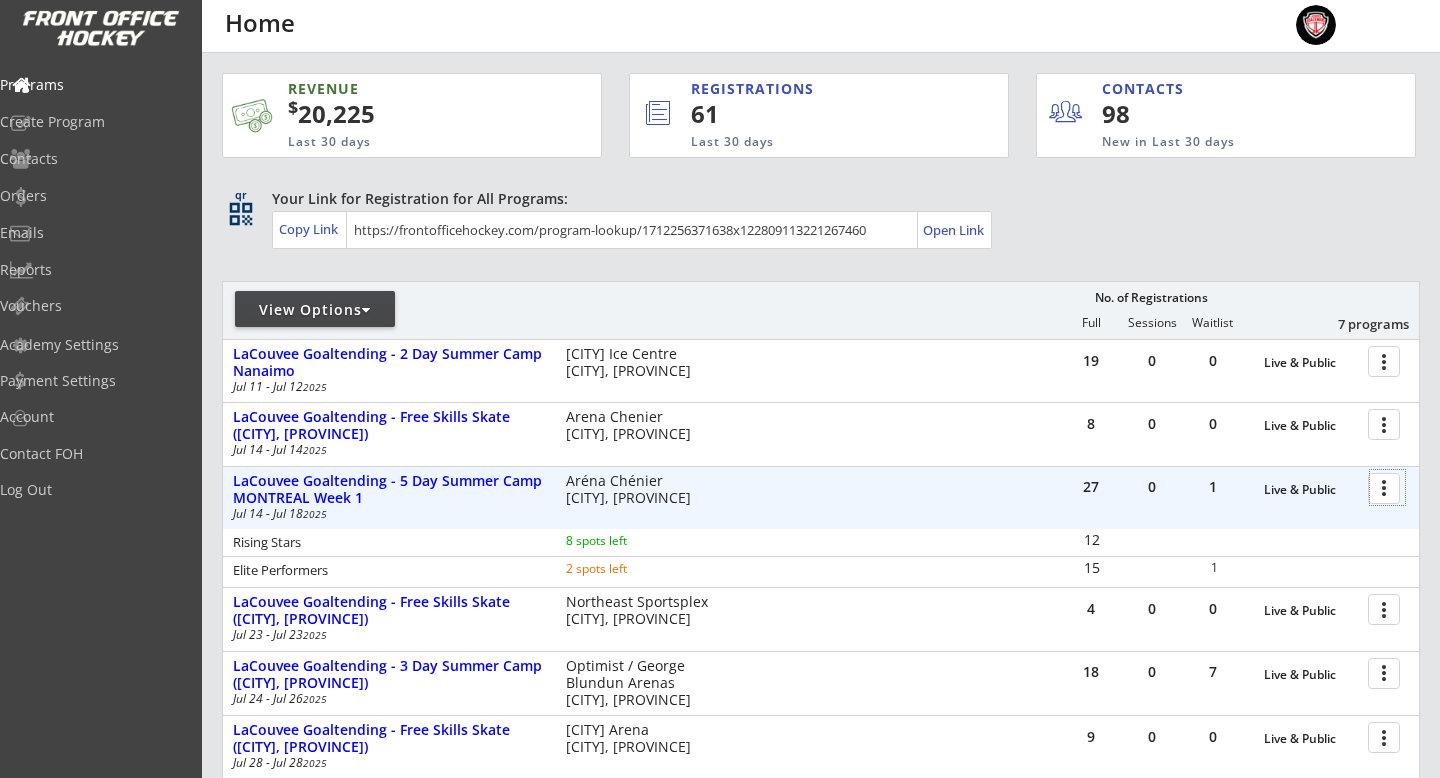click at bounding box center (1387, 487) 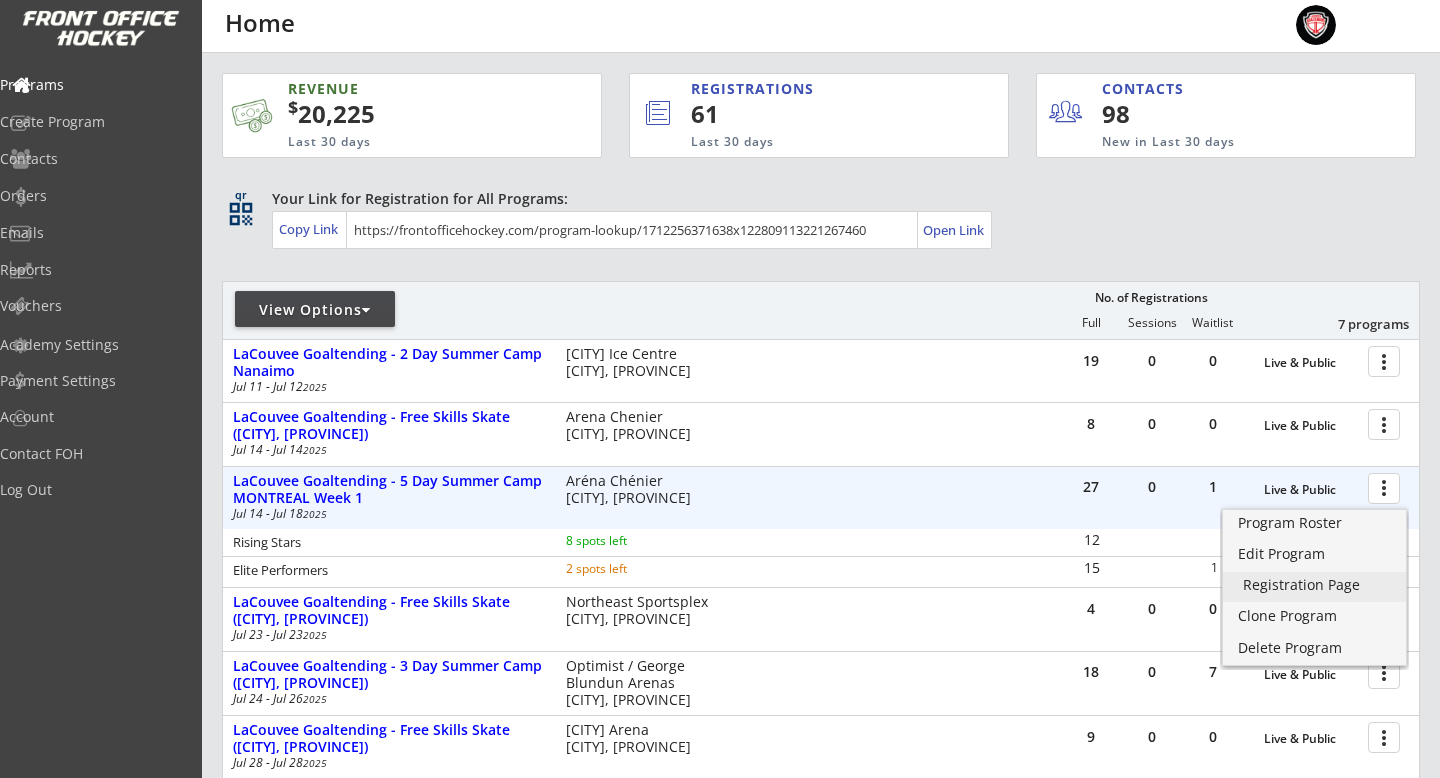 click on "Registration Page" at bounding box center (1314, 585) 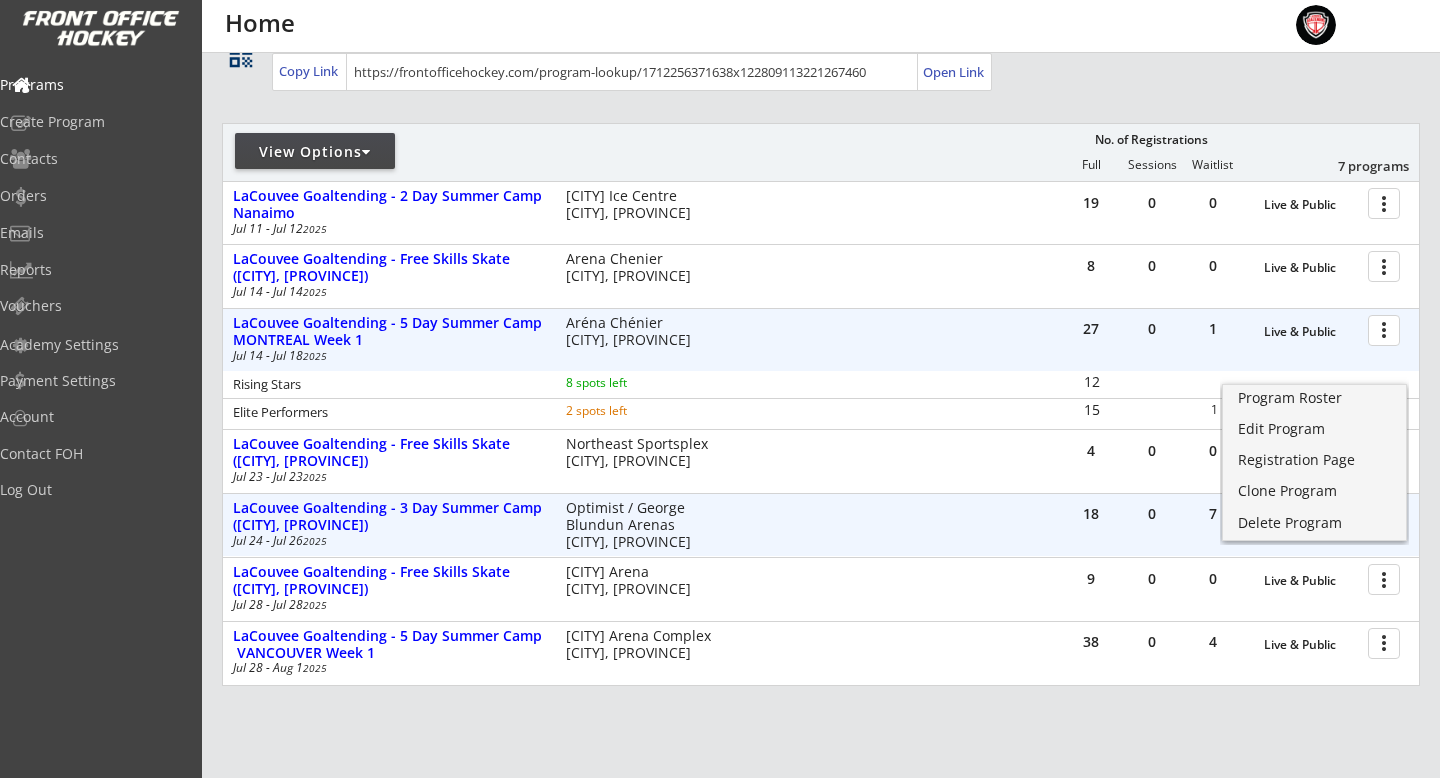 scroll, scrollTop: 159, scrollLeft: 0, axis: vertical 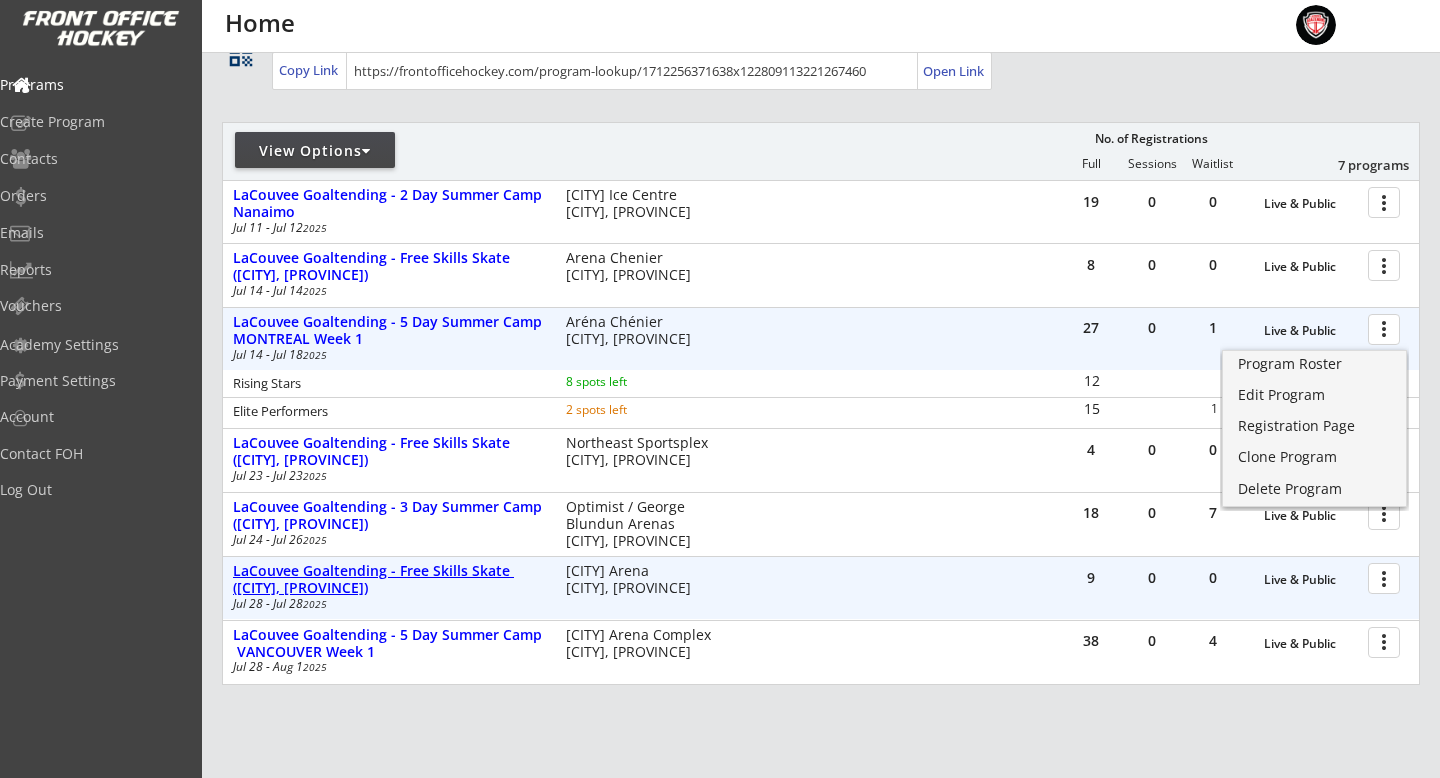 click on "LaCouvee Goaltending - Free Skills Skate (Pitt Meadows, BC)" at bounding box center [1311, 580] 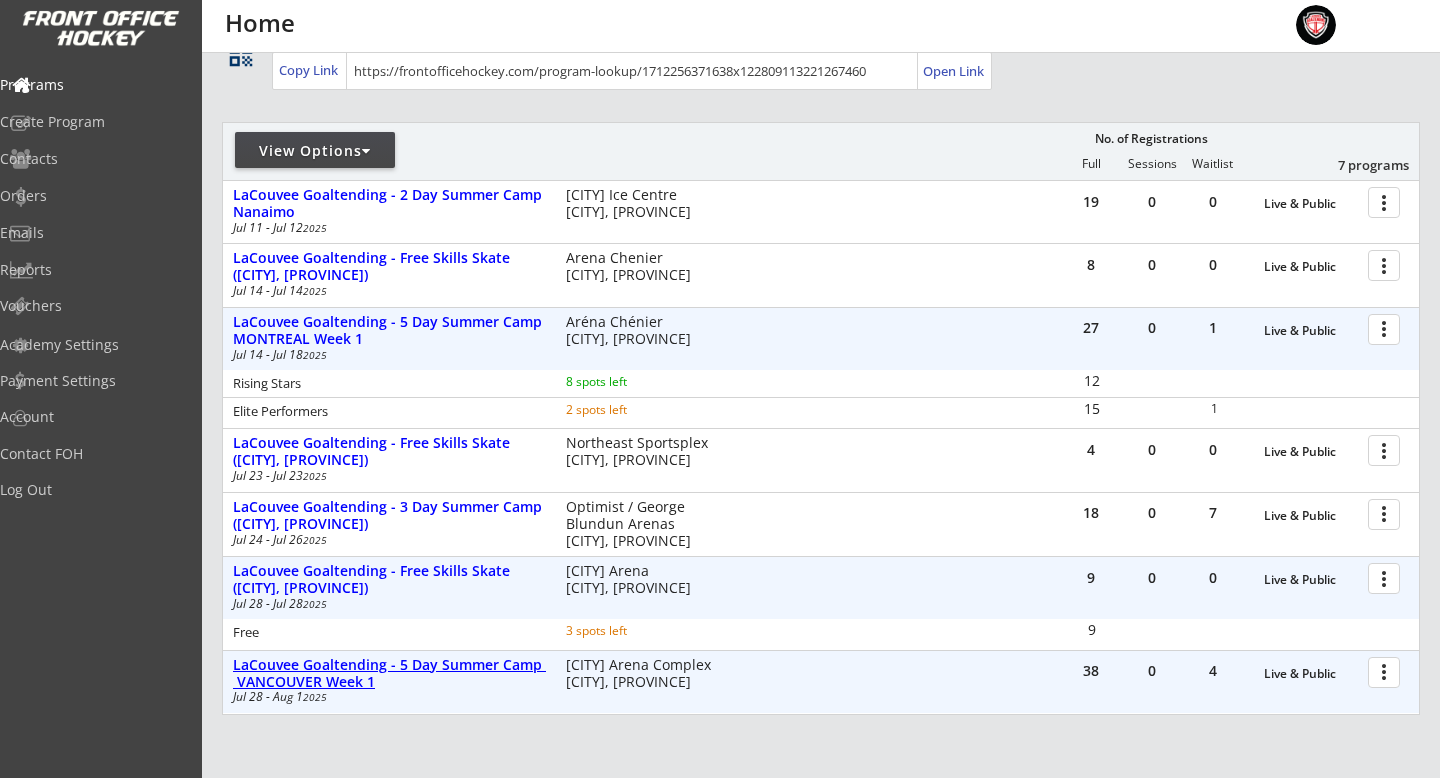 click on "LaCouvee Goaltending - 5 Day Summer Camp  VANCOUVER Week 1" at bounding box center [1311, 674] 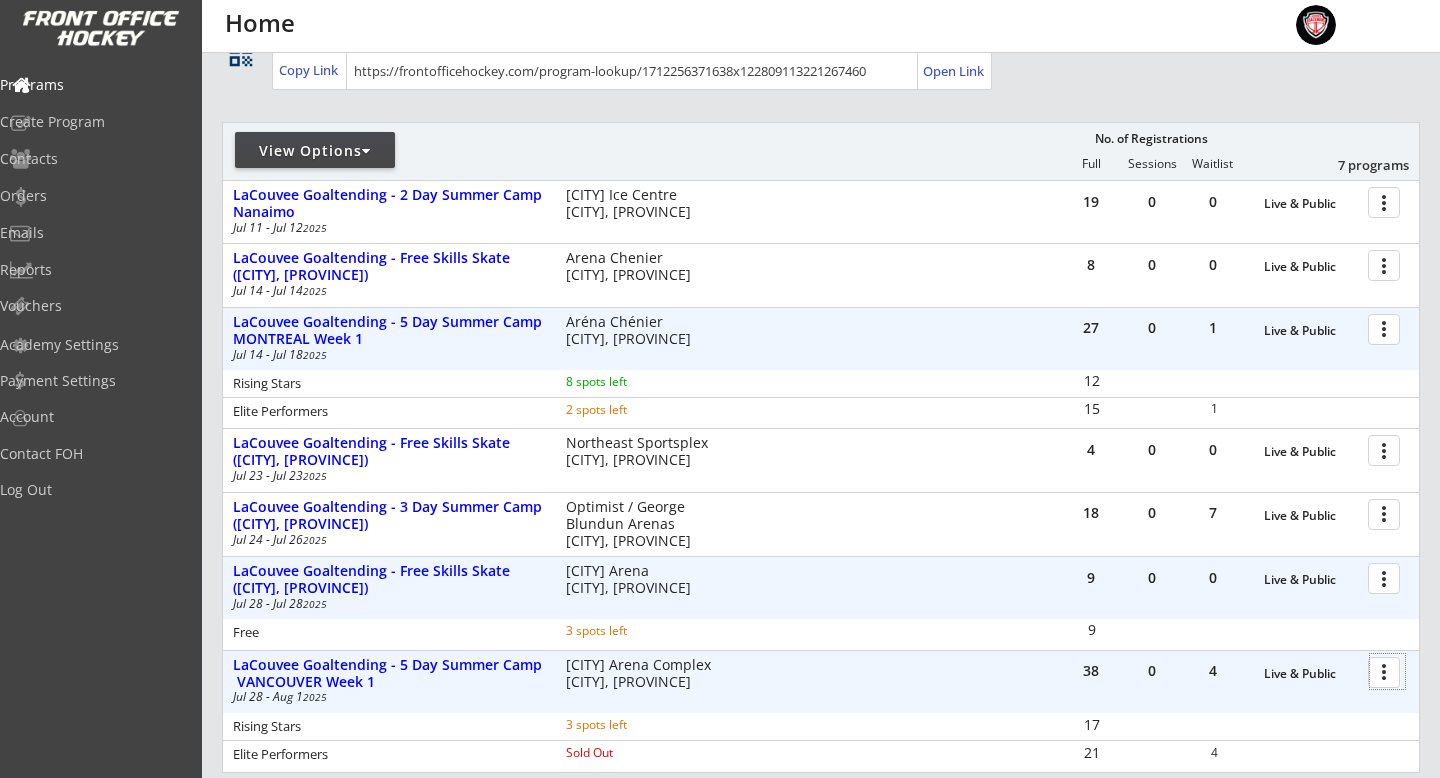 click at bounding box center (1387, 671) 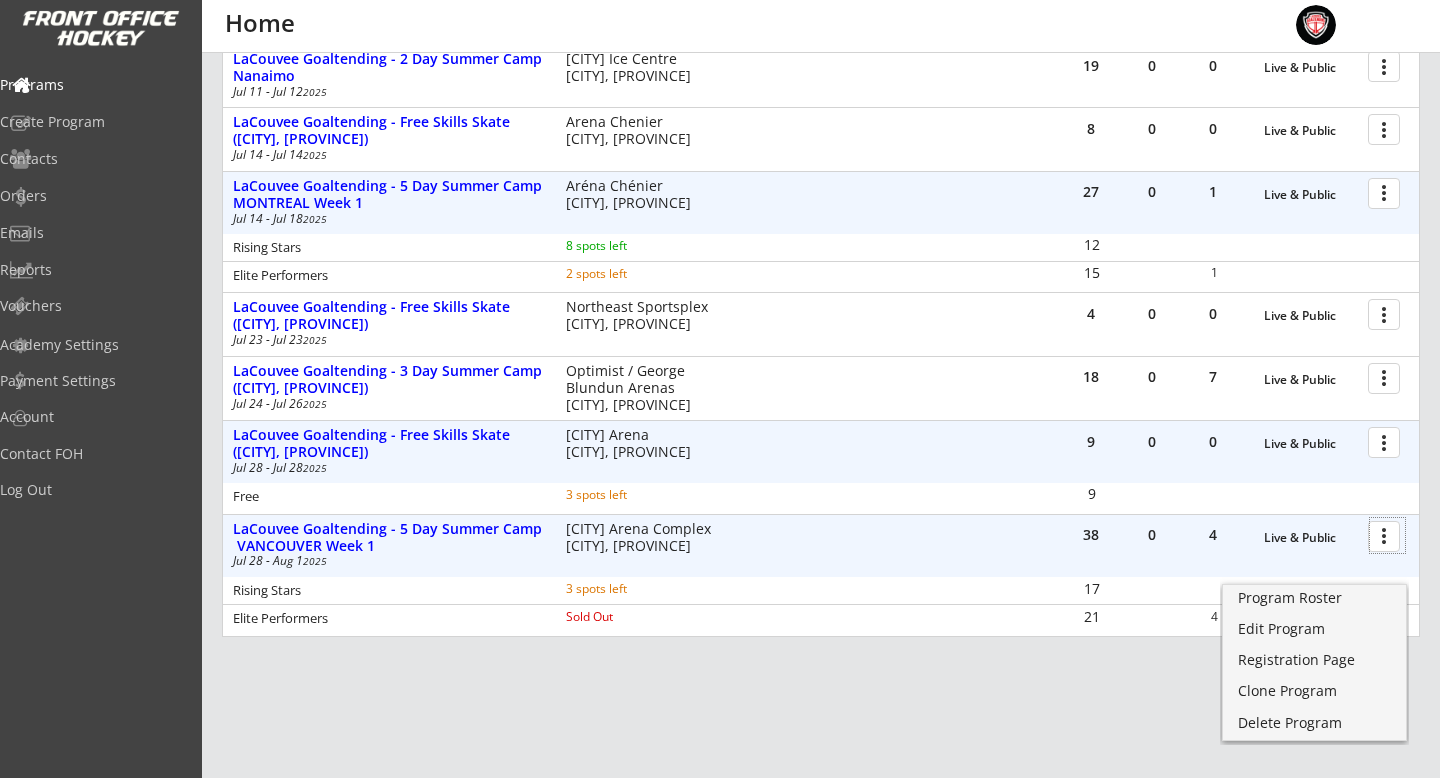 scroll, scrollTop: 296, scrollLeft: 0, axis: vertical 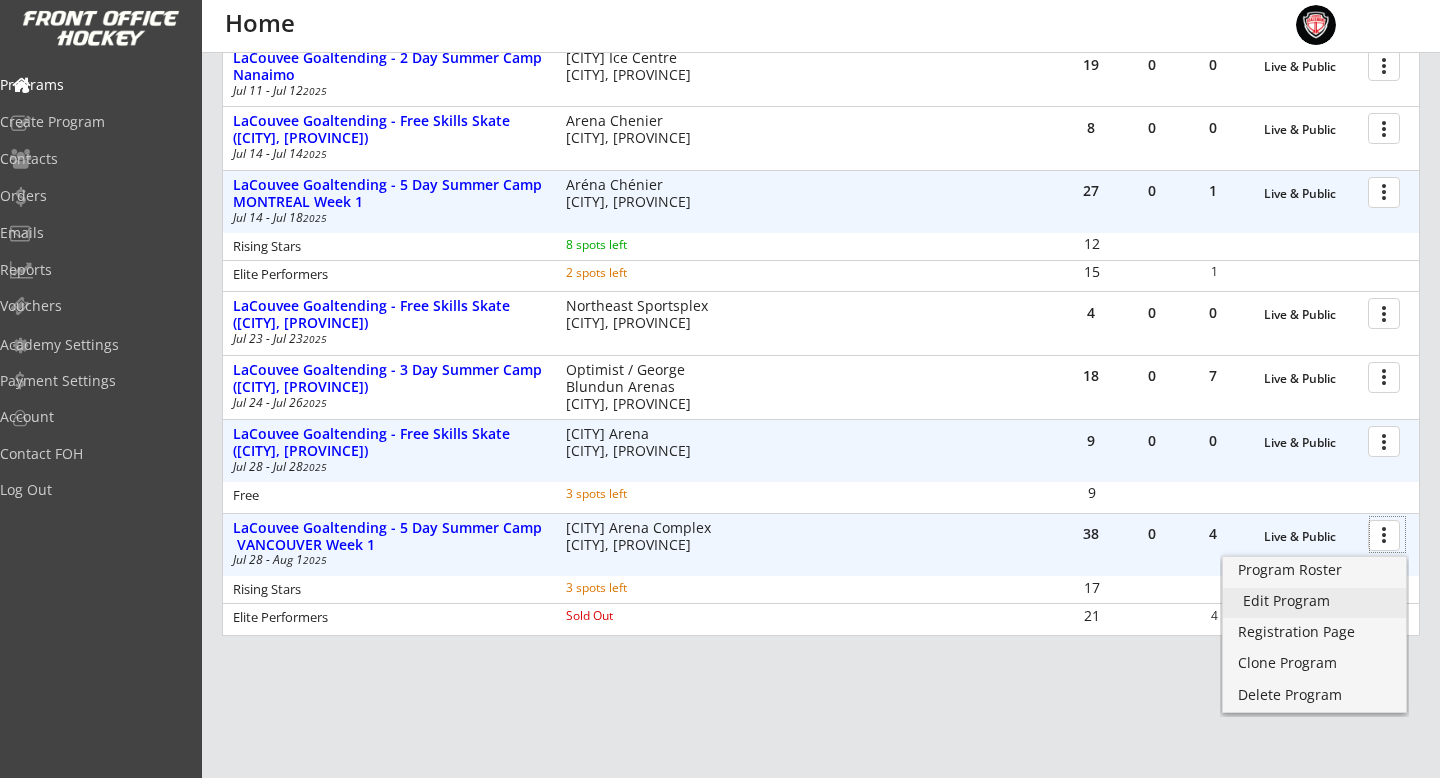click on "Edit Program" at bounding box center (1314, 601) 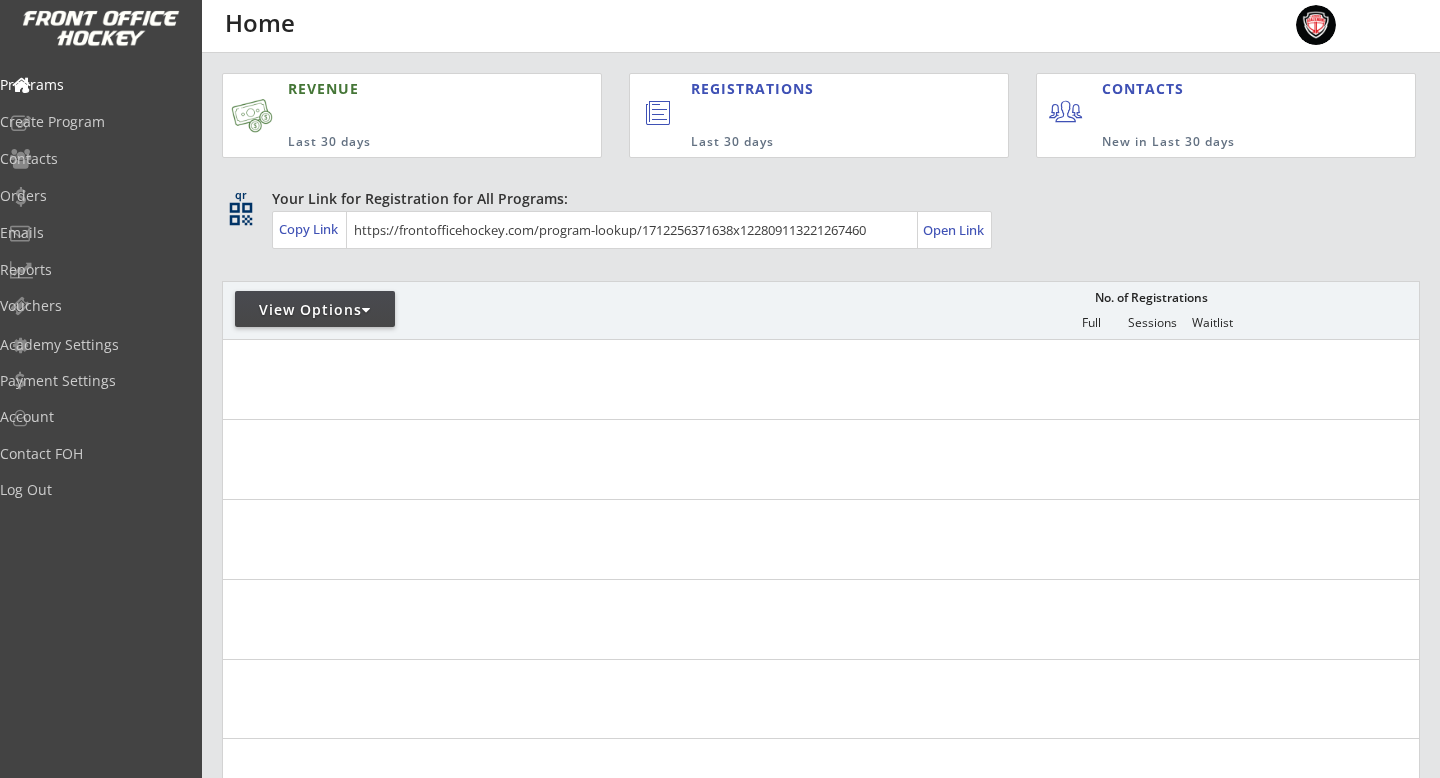 scroll, scrollTop: 0, scrollLeft: 0, axis: both 